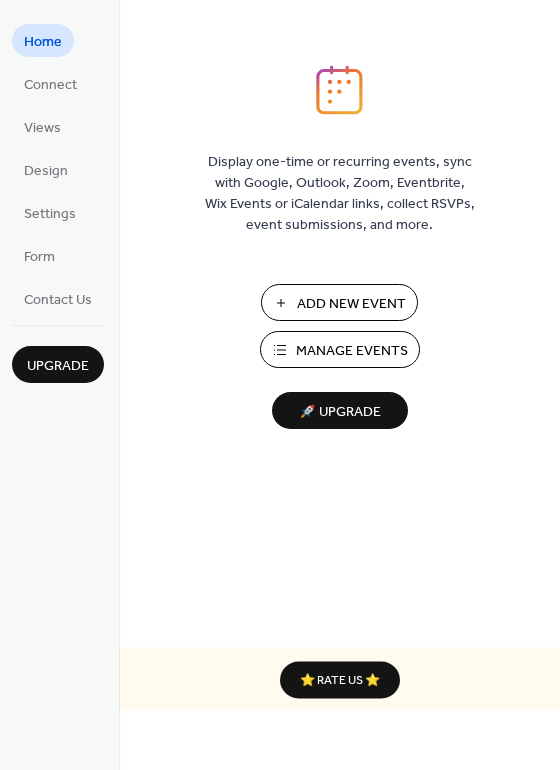 scroll, scrollTop: 0, scrollLeft: 0, axis: both 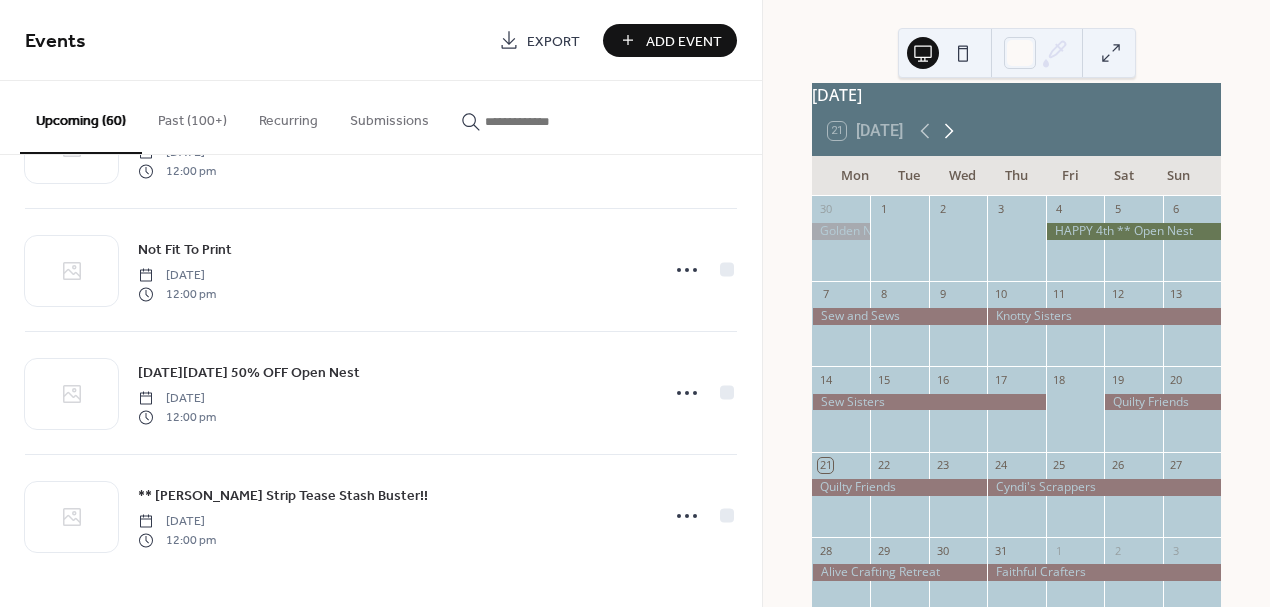 click 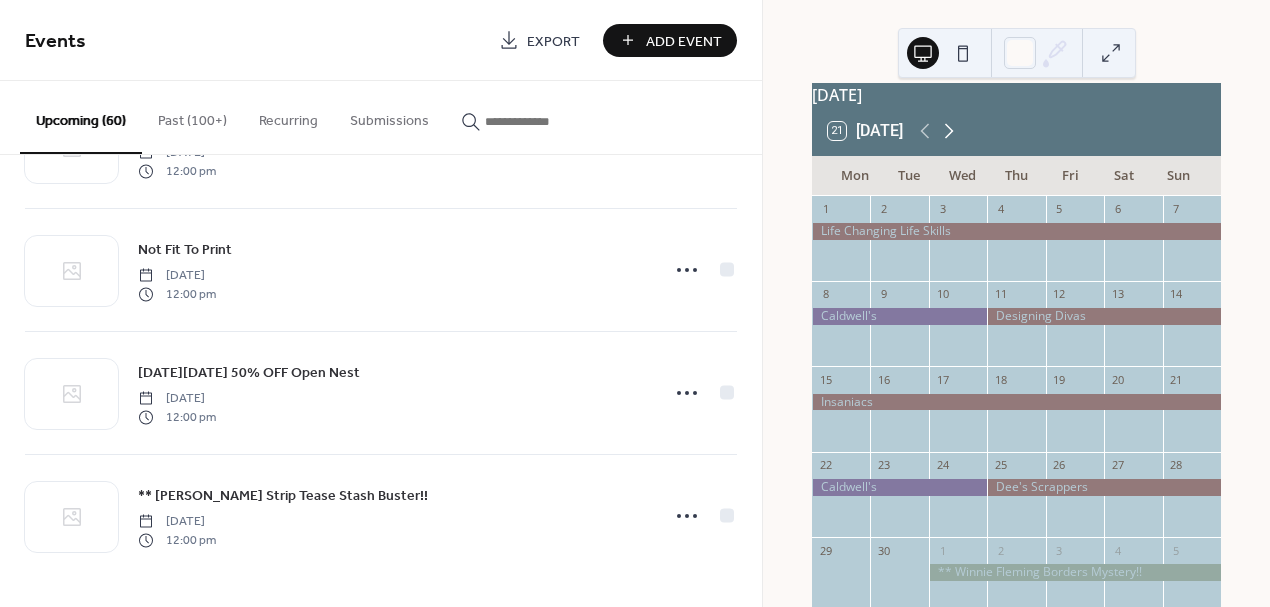 click 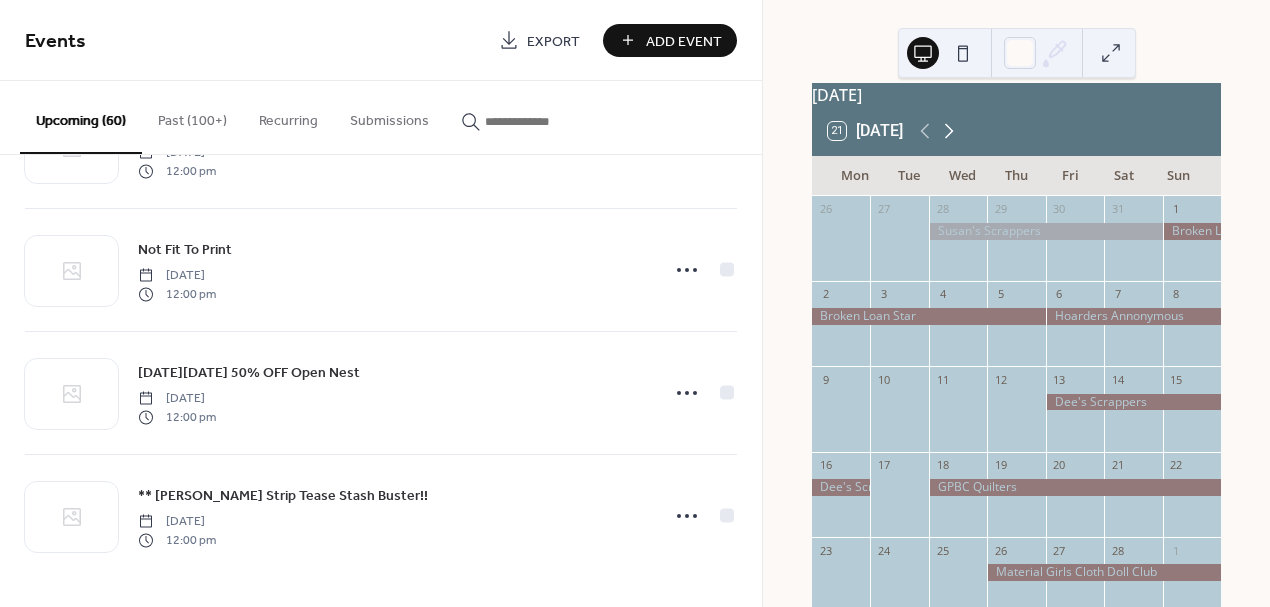 click 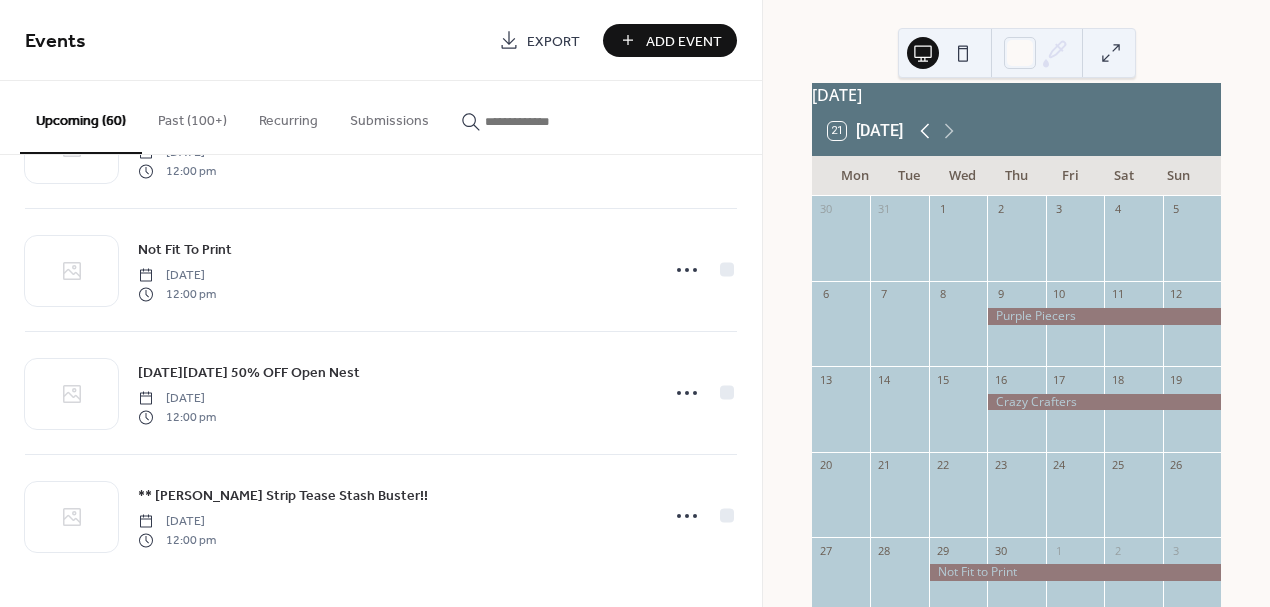 click 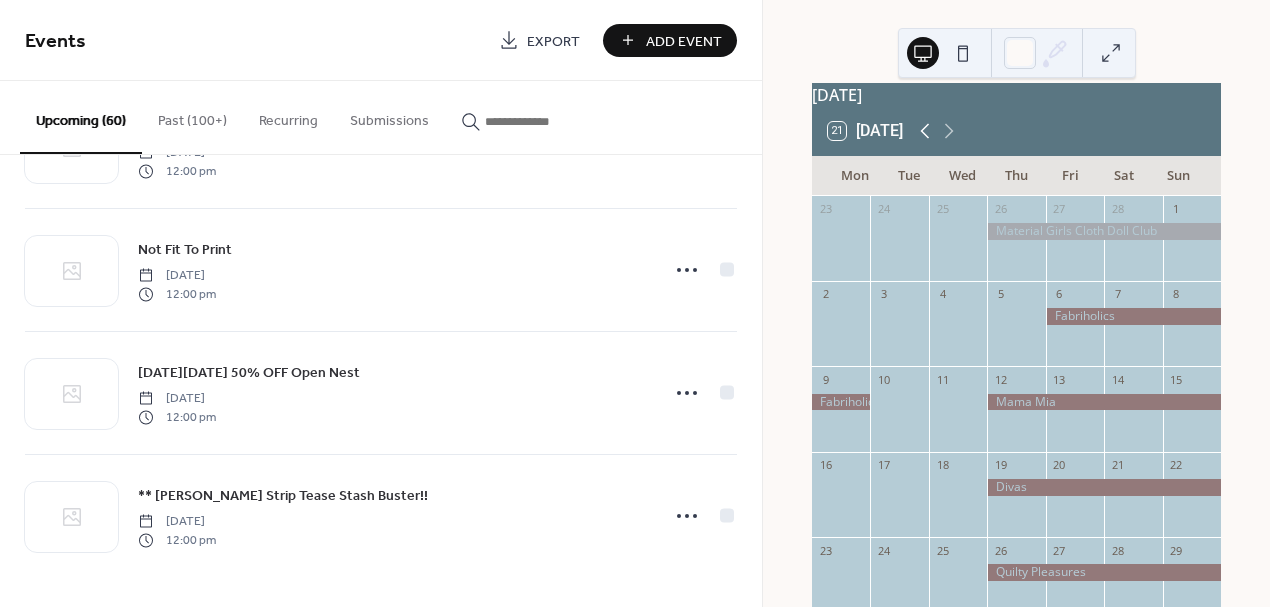 click 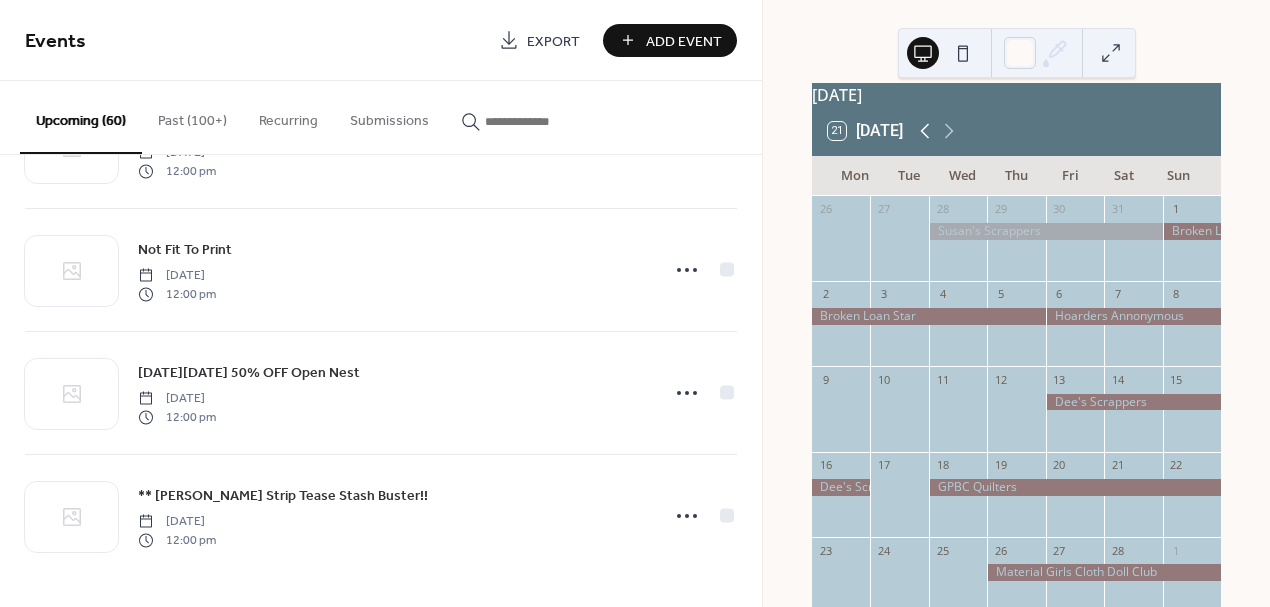 click 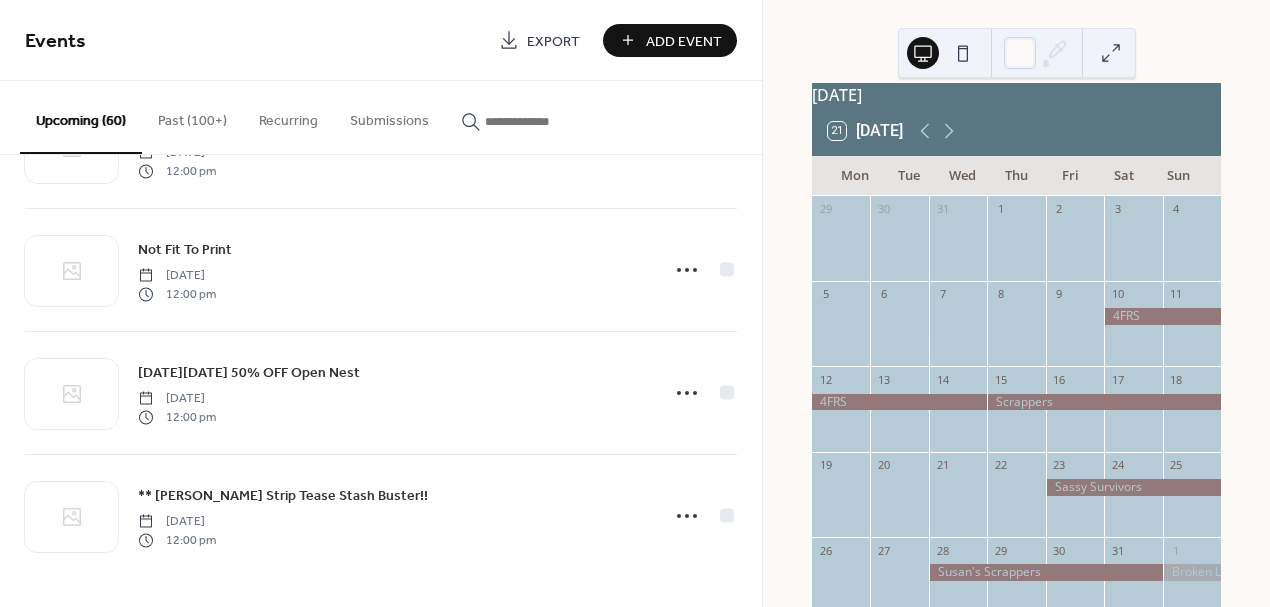 click at bounding box center (1133, 487) 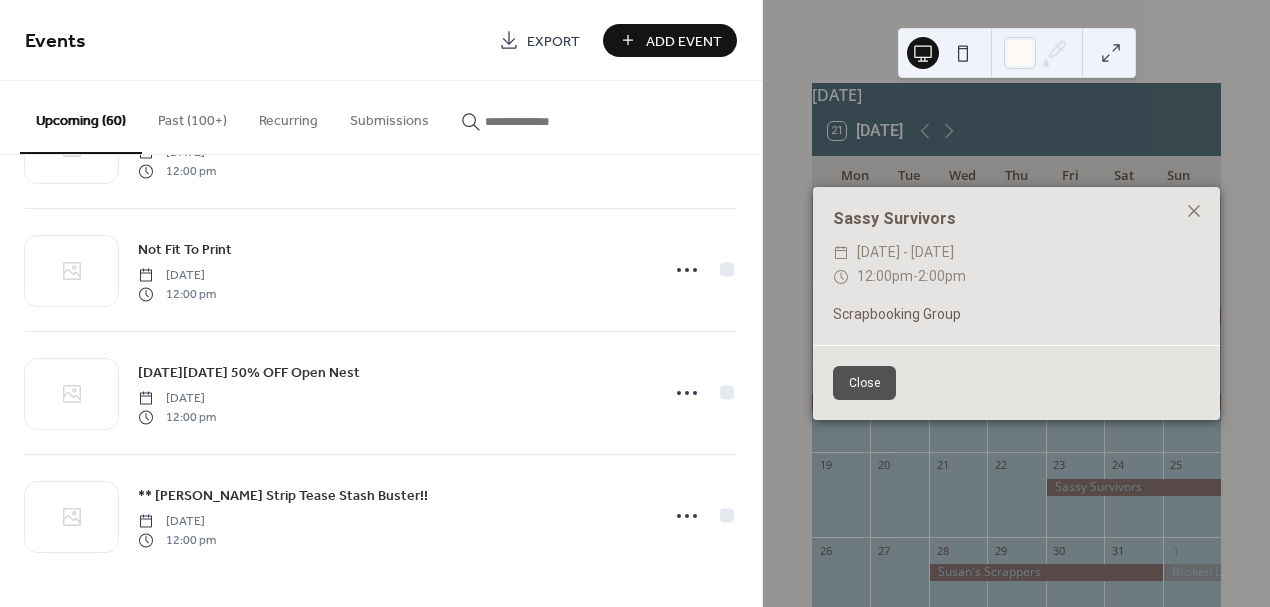 click on "Close" at bounding box center [864, 383] 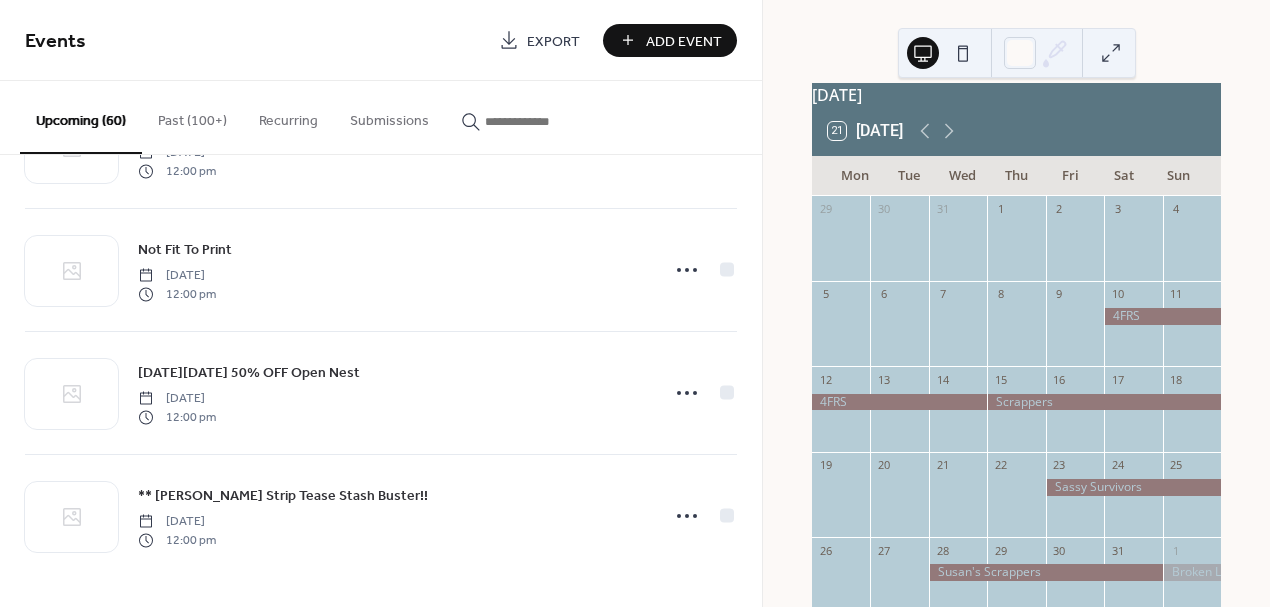 click at bounding box center [533, 116] 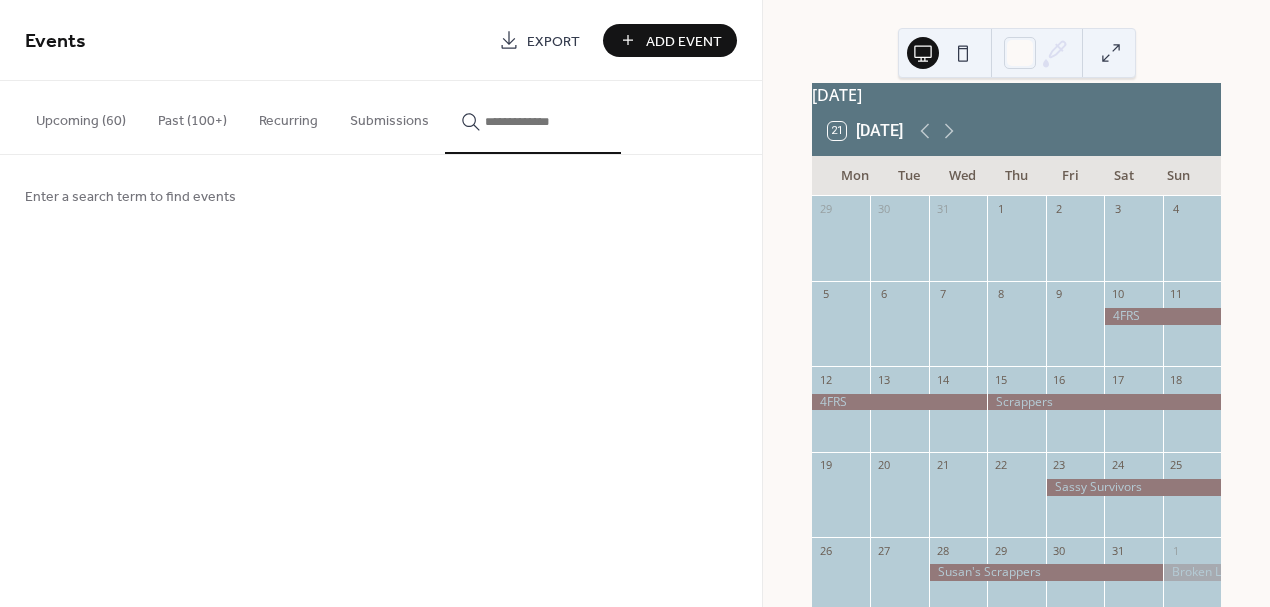 click at bounding box center (533, 117) 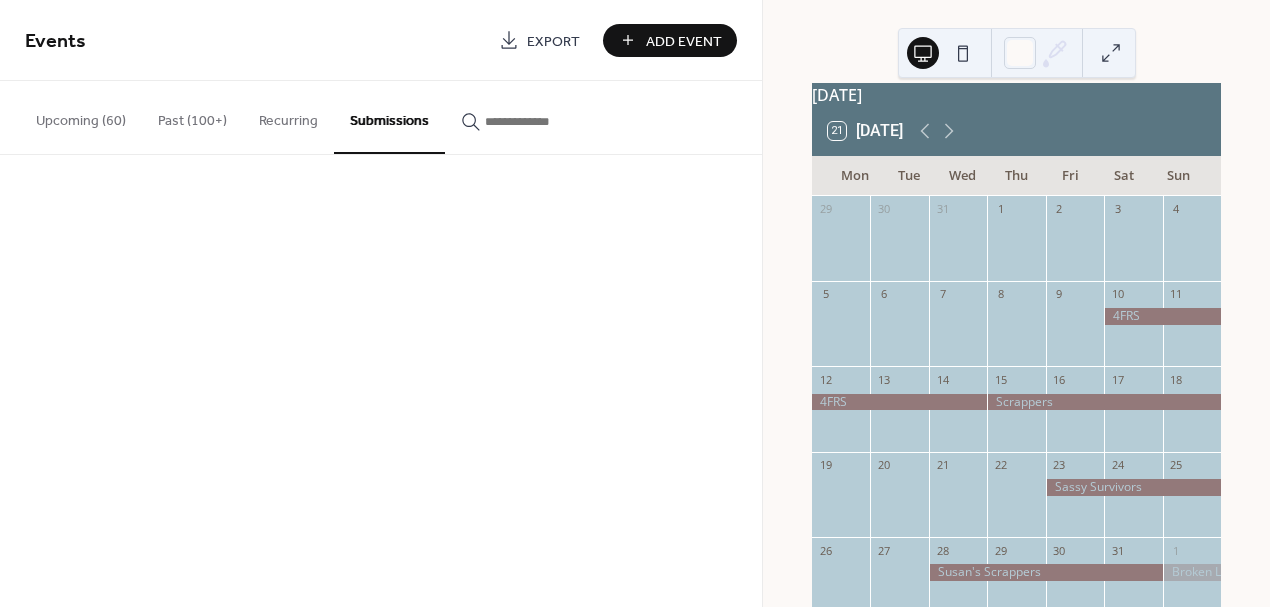 type 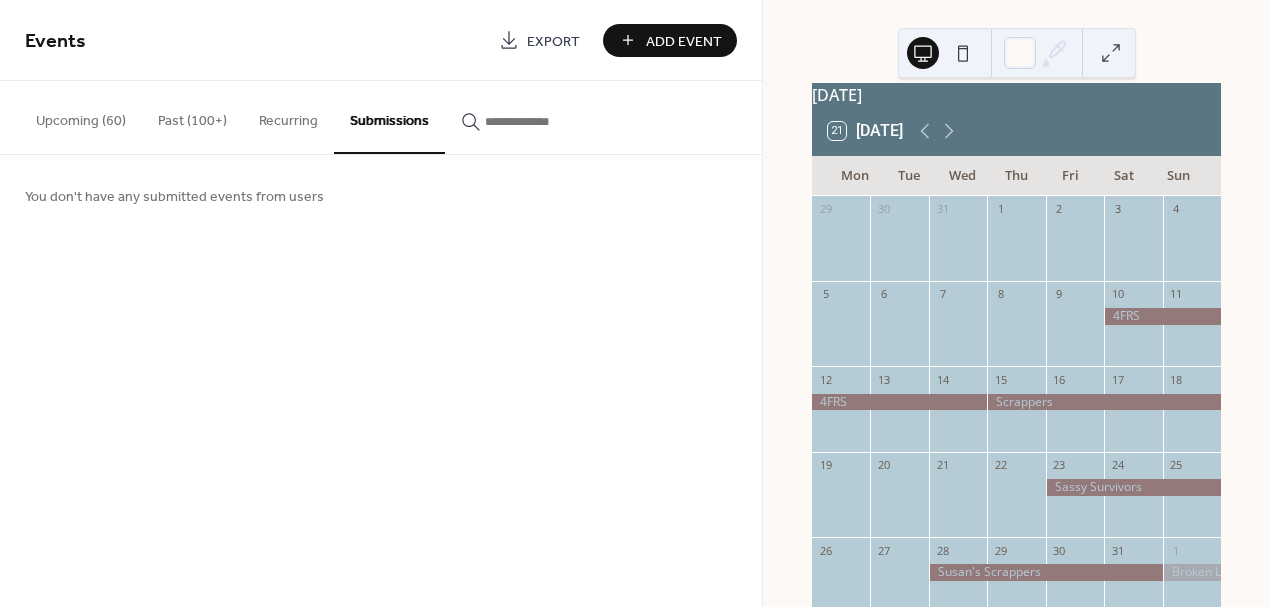 click at bounding box center (545, 121) 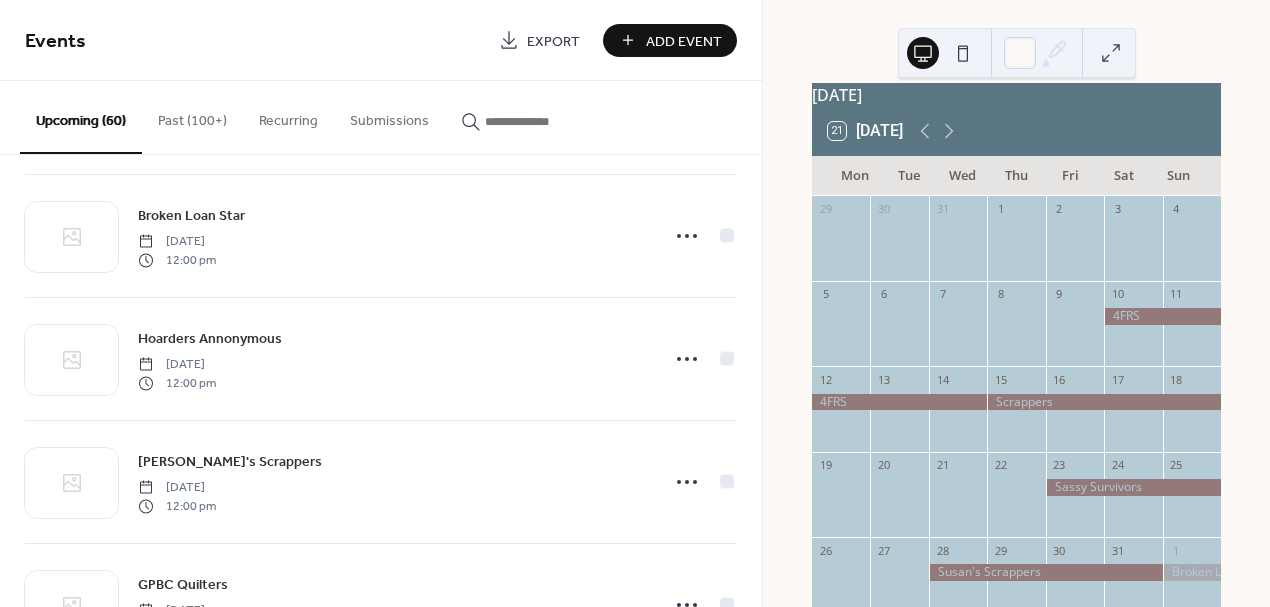 scroll, scrollTop: 4449, scrollLeft: 0, axis: vertical 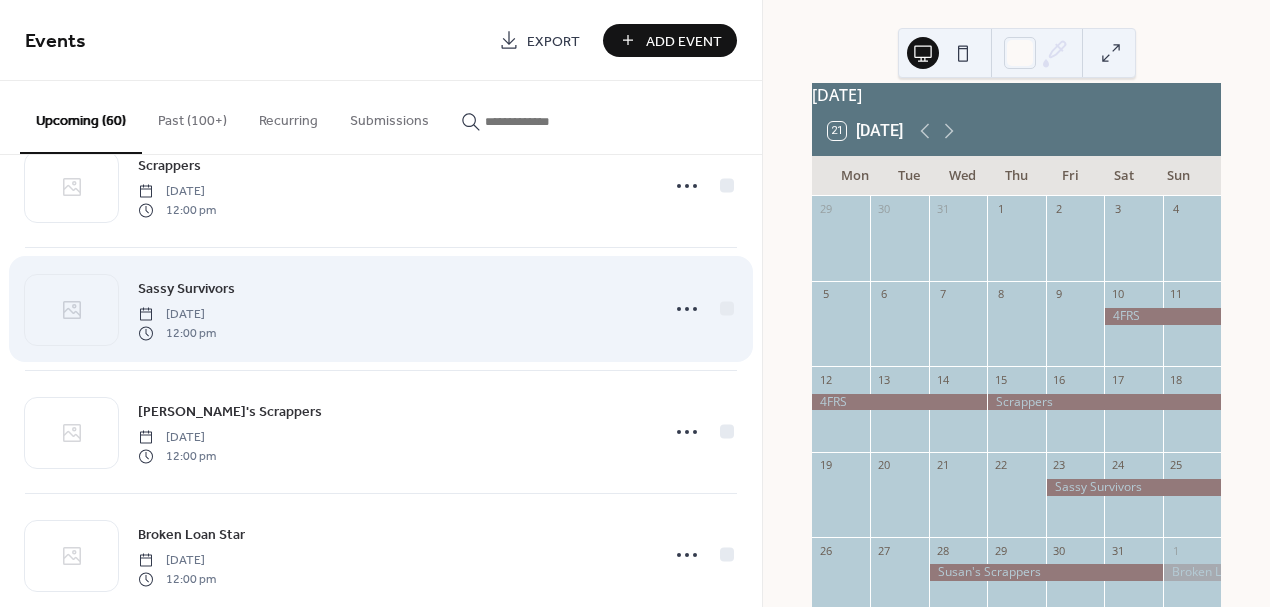click on "Sassy Survivors" at bounding box center [186, 289] 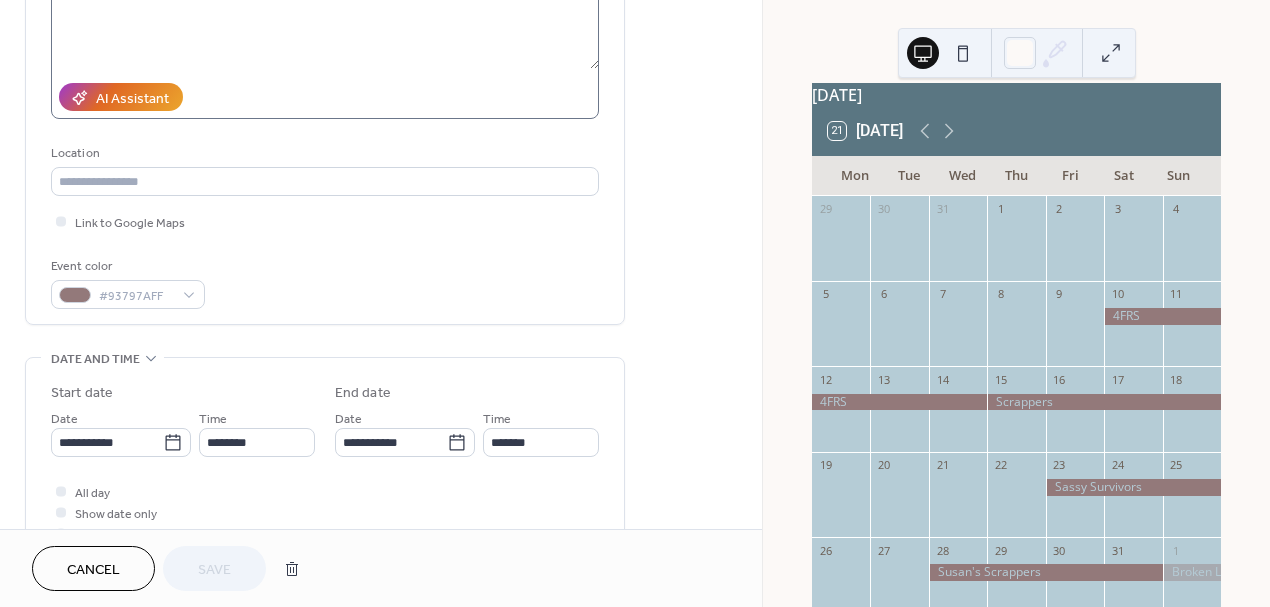 scroll, scrollTop: 297, scrollLeft: 0, axis: vertical 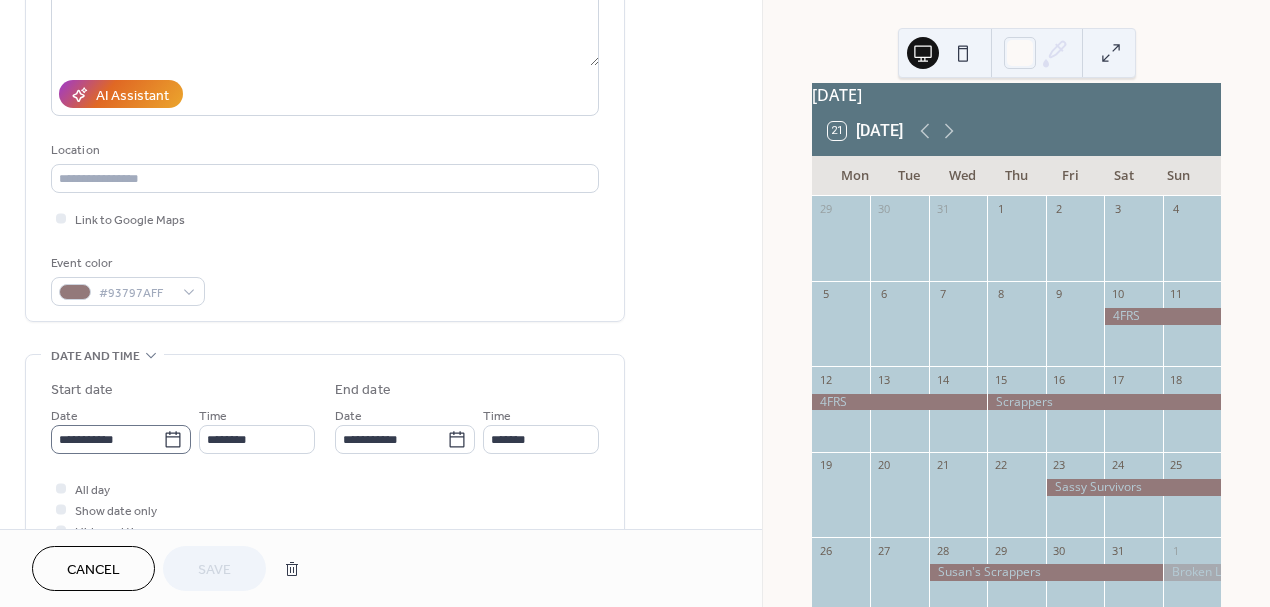 click 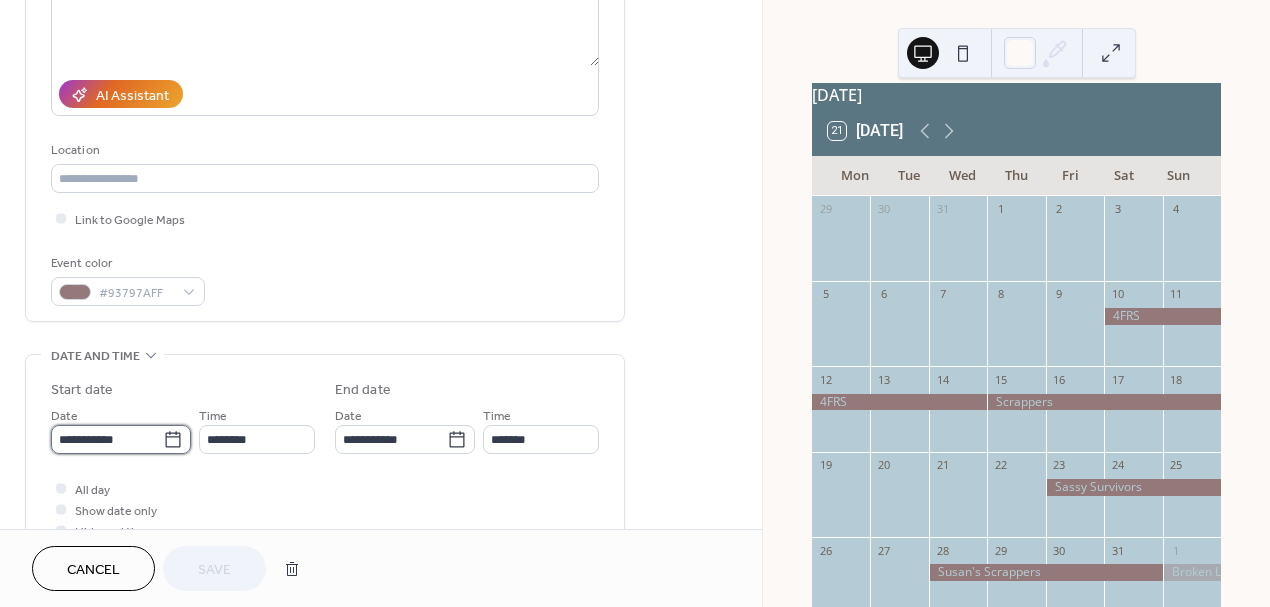 click on "**********" at bounding box center (107, 439) 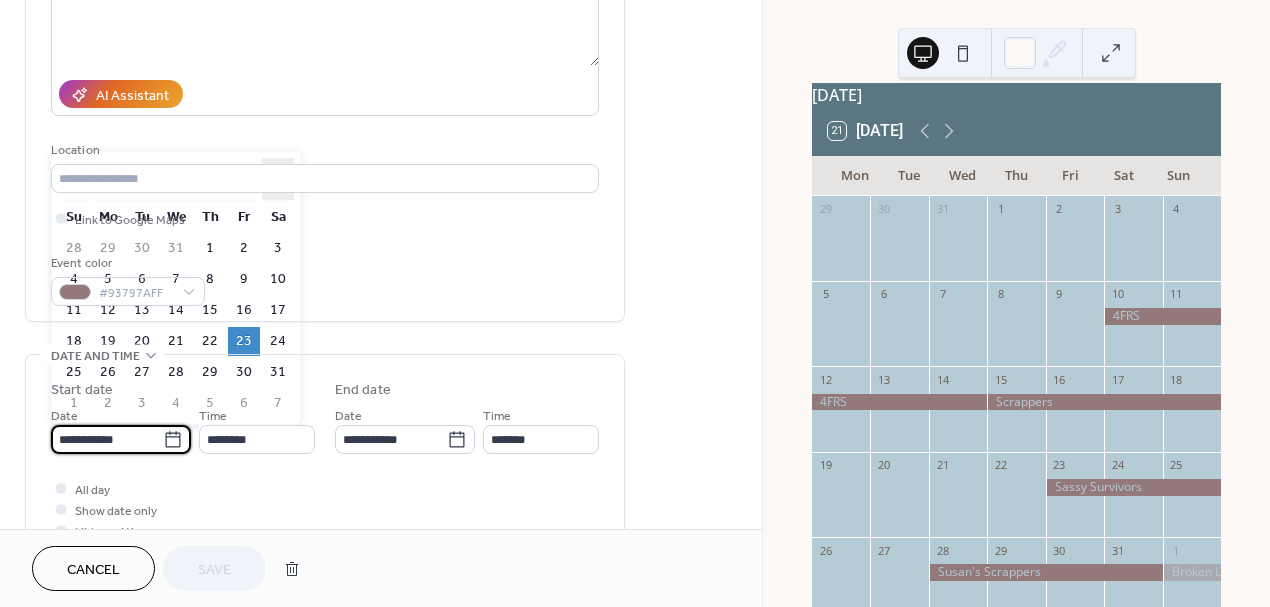 click on "›" at bounding box center (278, 179) 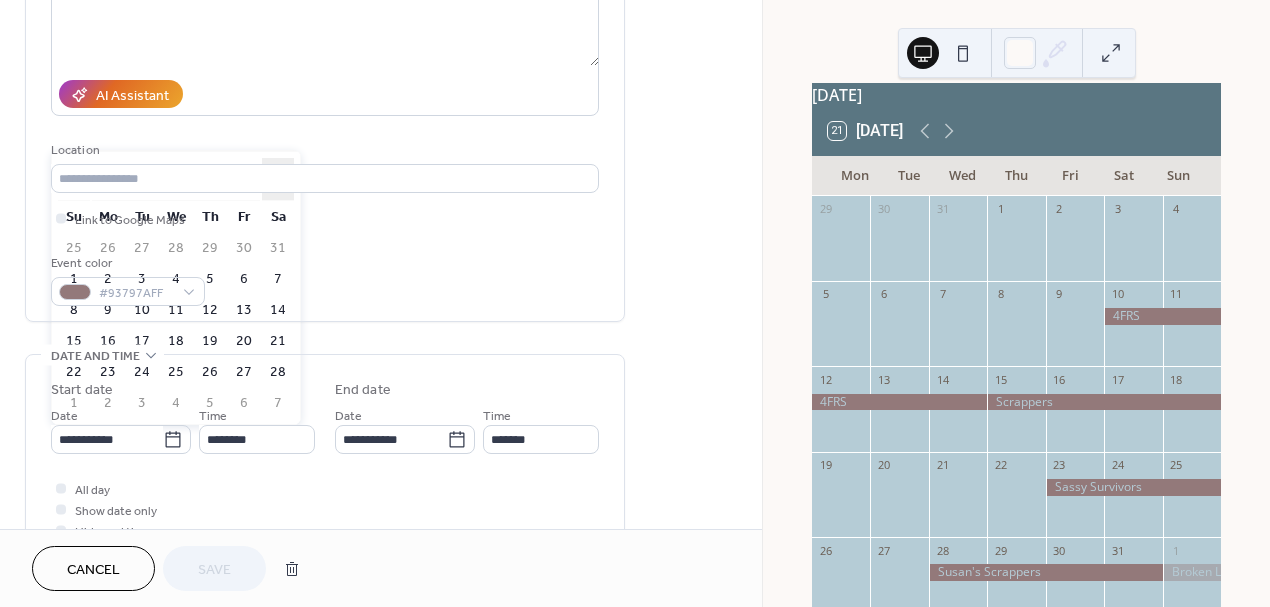 click on "›" at bounding box center [278, 179] 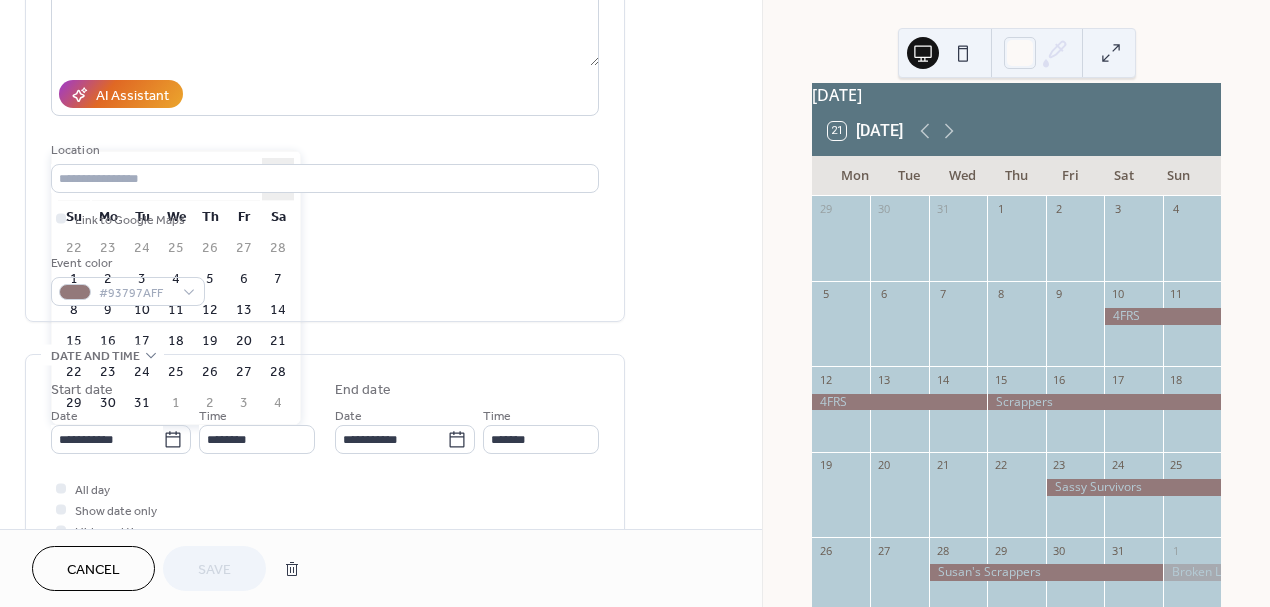 click on "›" at bounding box center [278, 179] 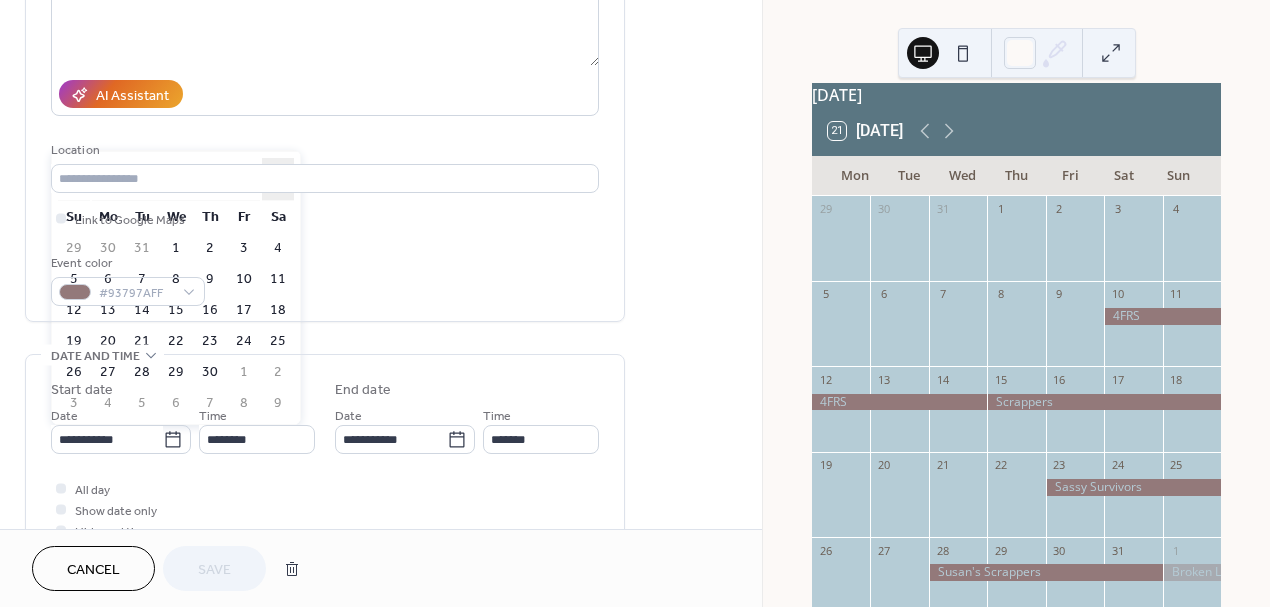 click on "›" at bounding box center [278, 179] 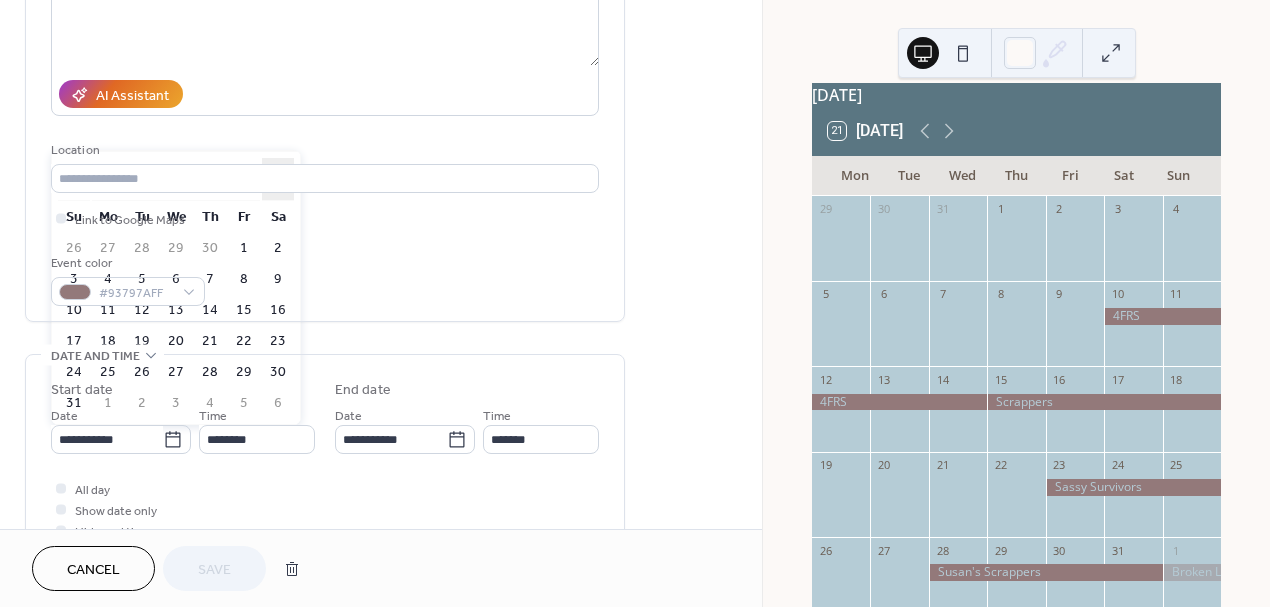 click on "›" at bounding box center [278, 179] 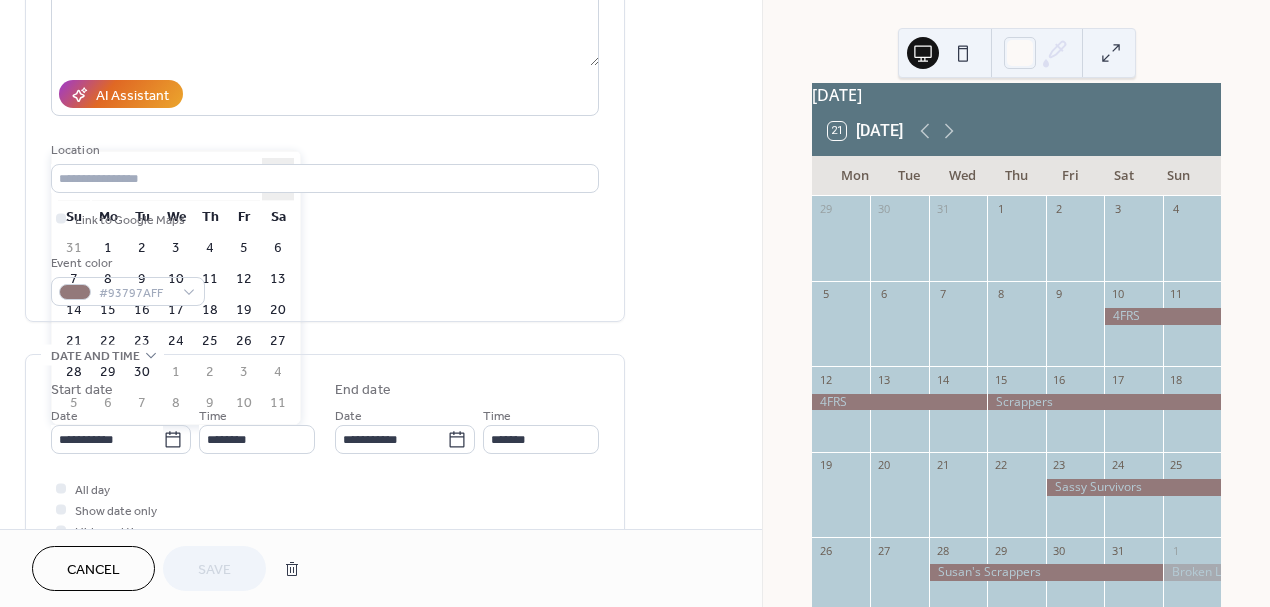 click on "›" at bounding box center (278, 179) 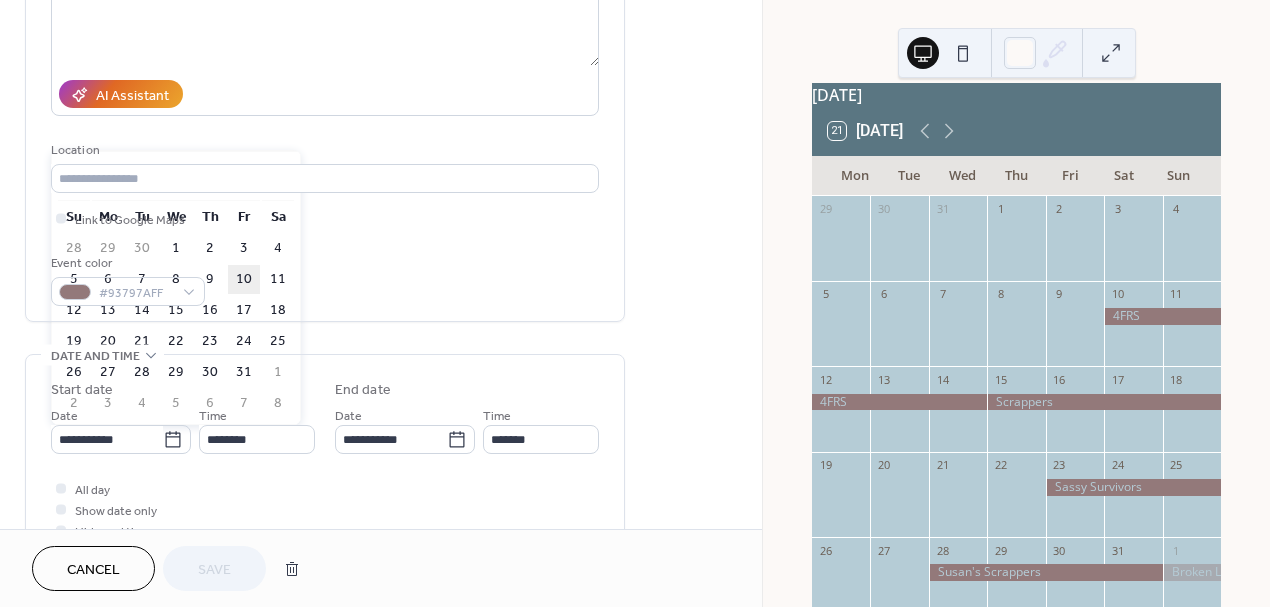 click on "10" at bounding box center (244, 279) 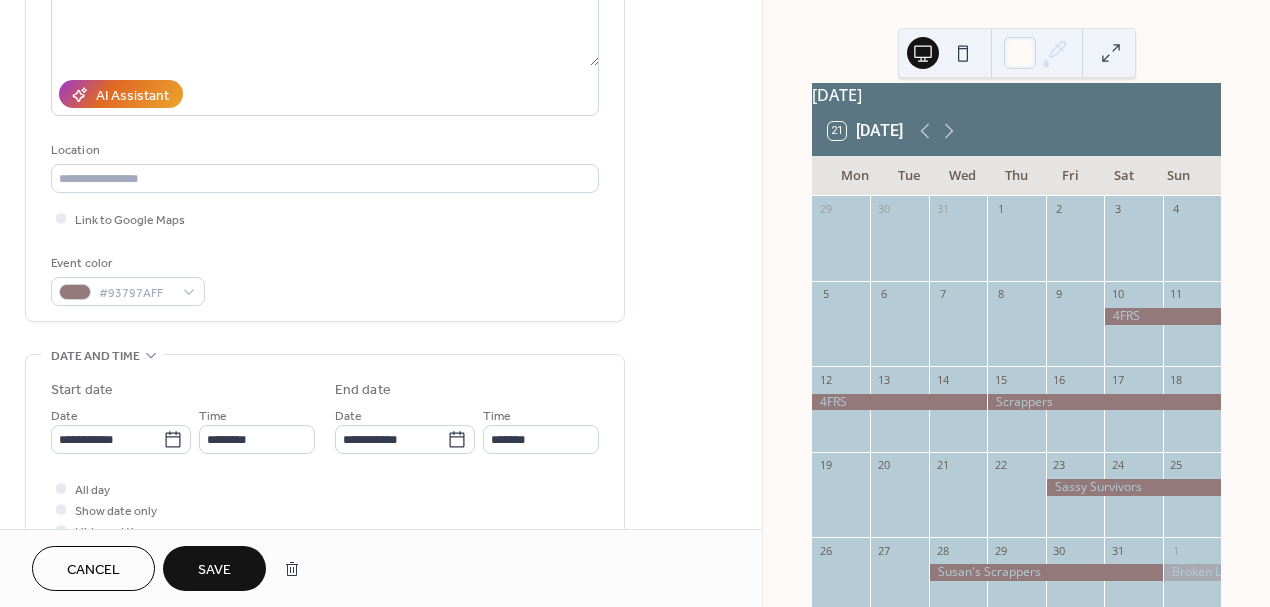 type on "**********" 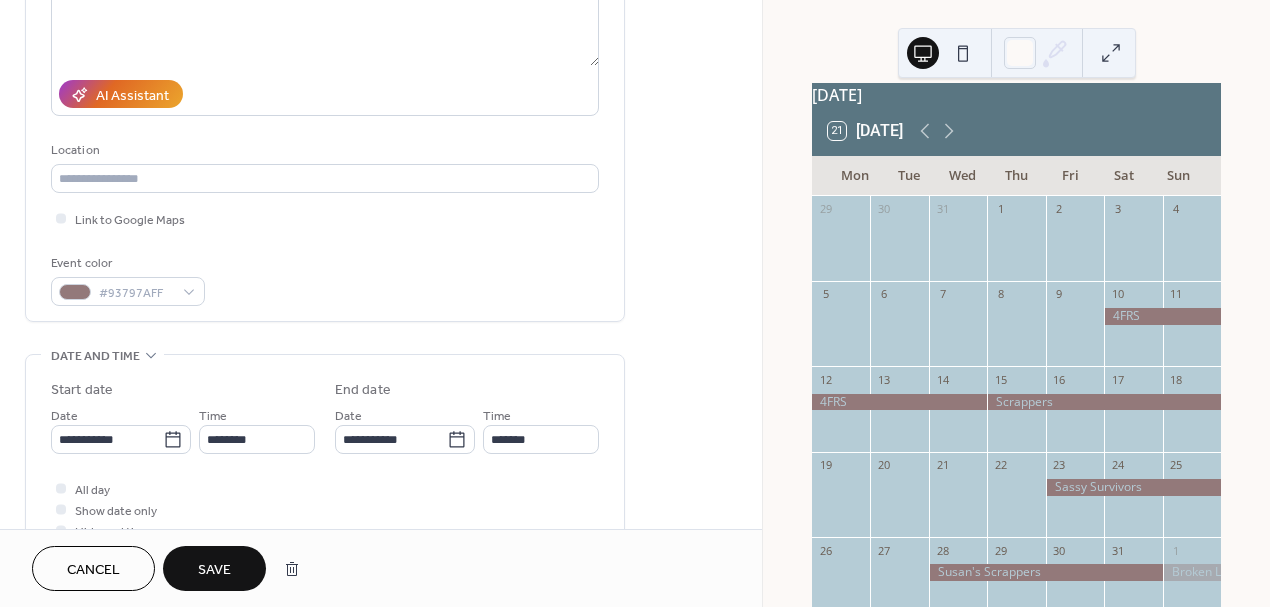 type on "**********" 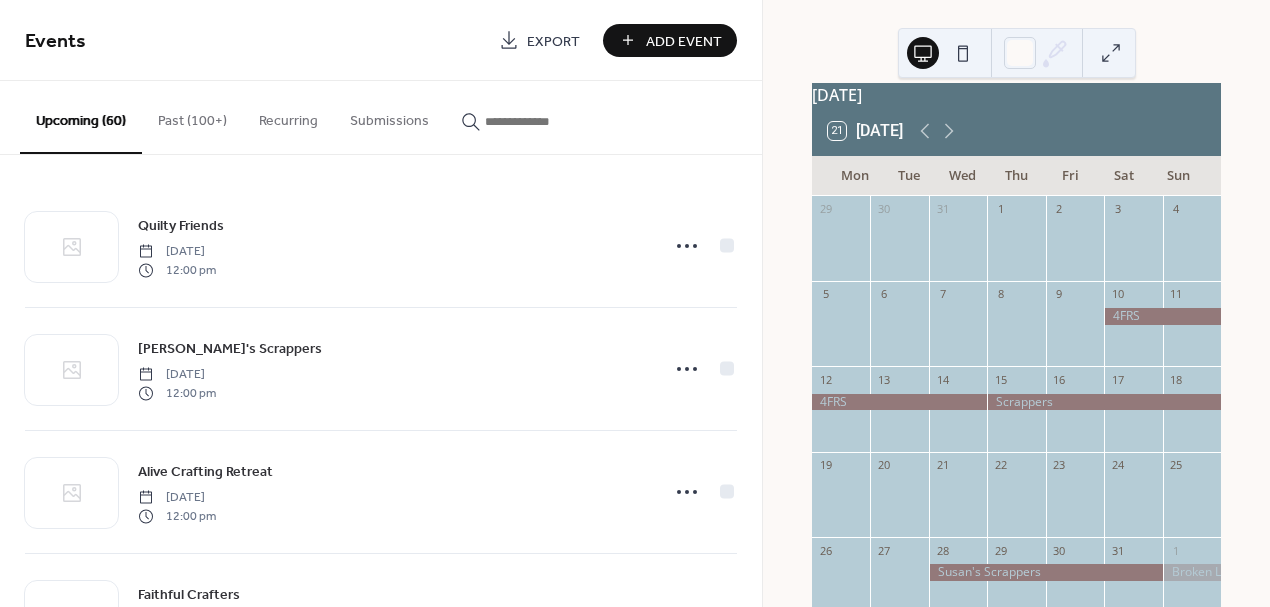 click on "Add Event" at bounding box center (684, 41) 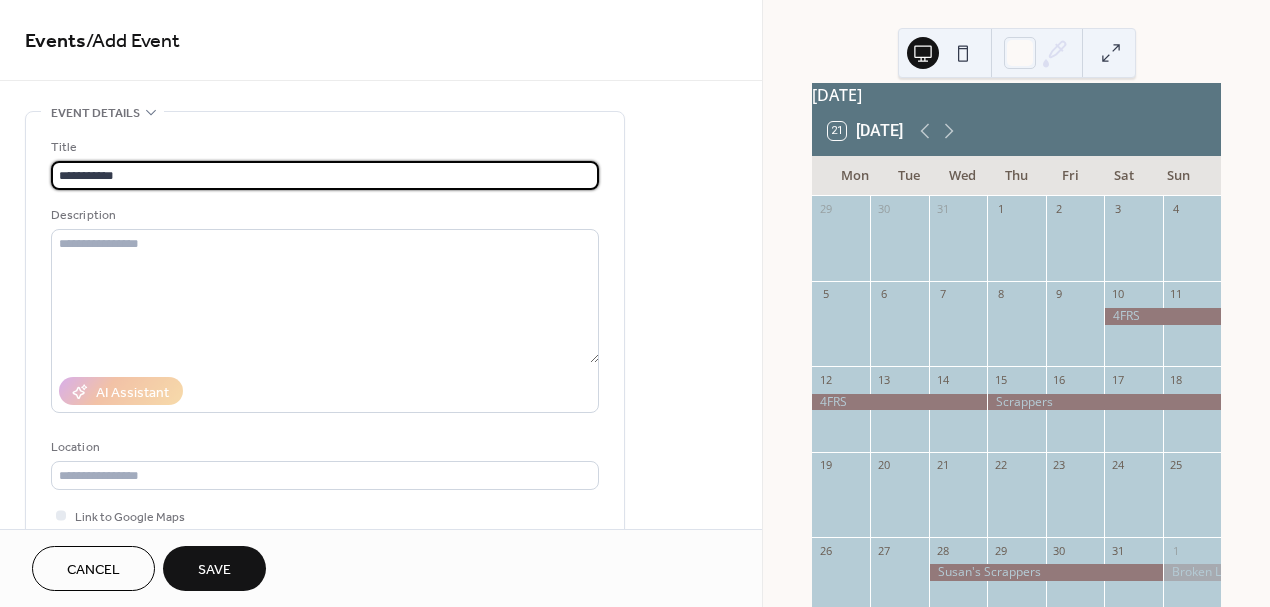 type on "**********" 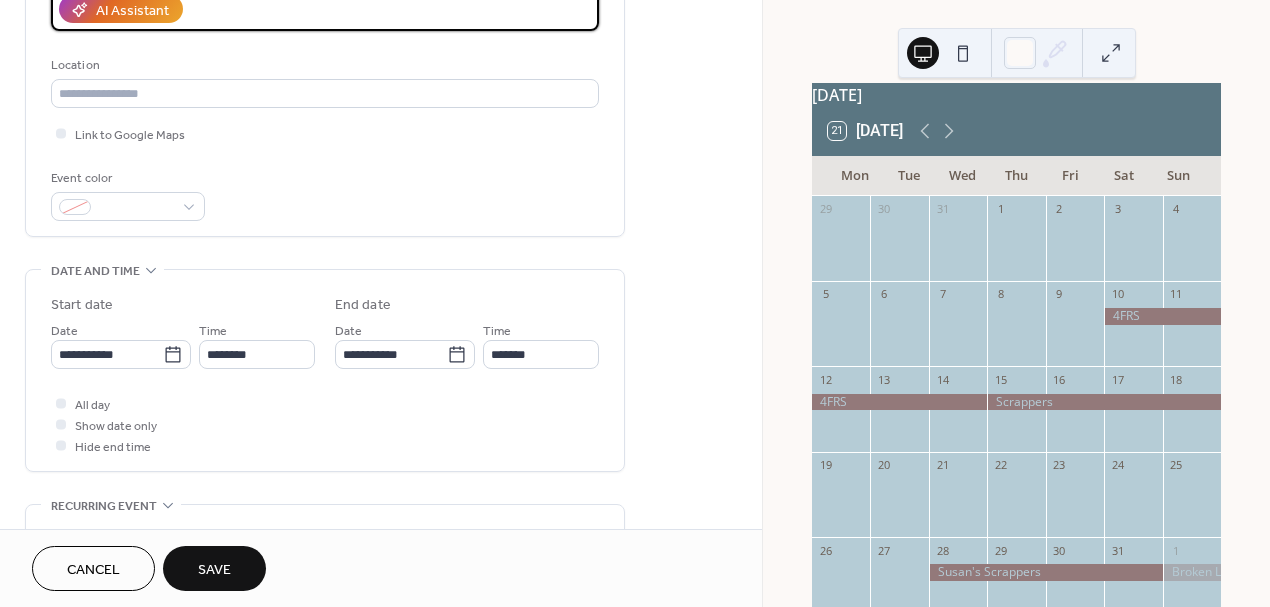 scroll, scrollTop: 383, scrollLeft: 0, axis: vertical 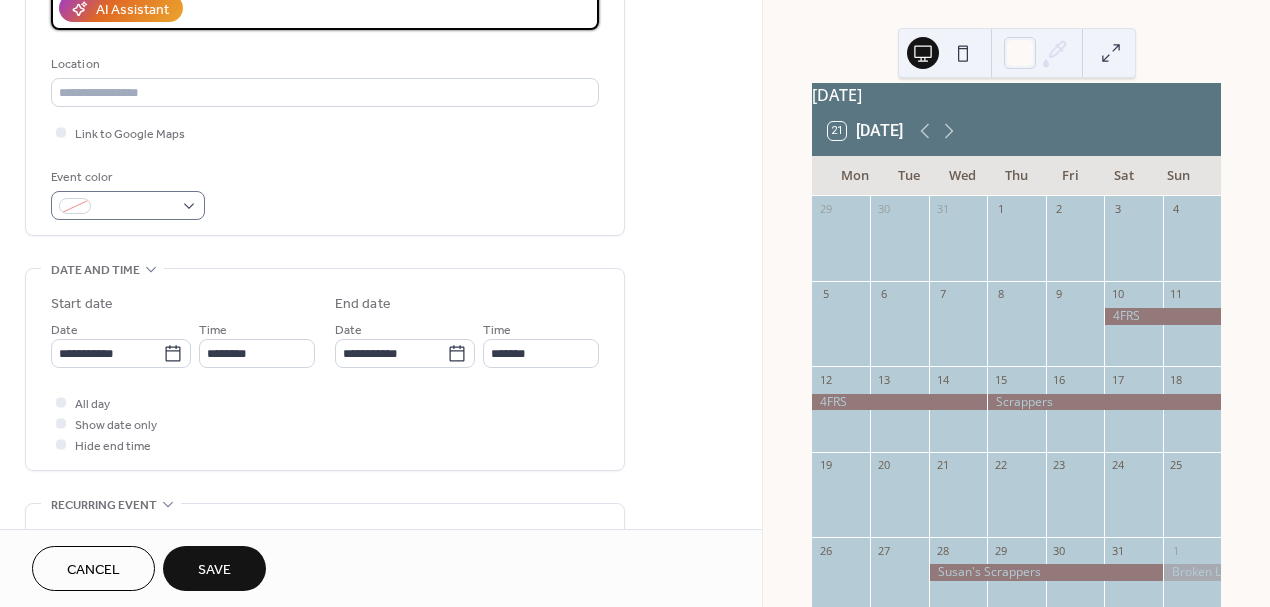 type on "**********" 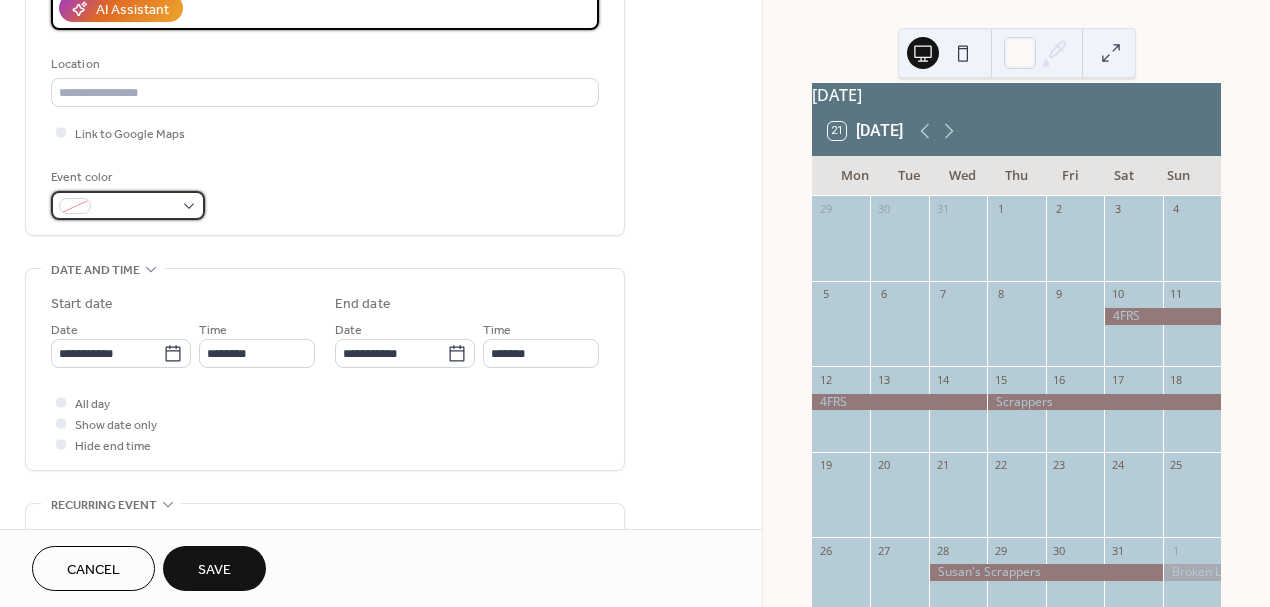 click at bounding box center (136, 207) 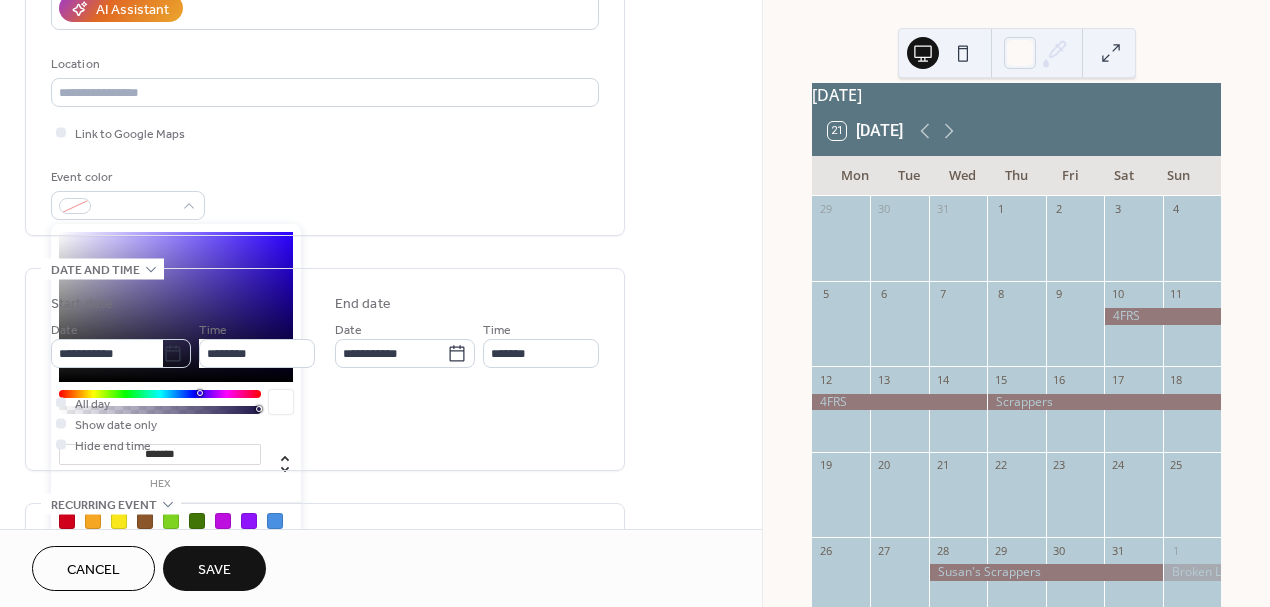 click on "*******" at bounding box center [160, 454] 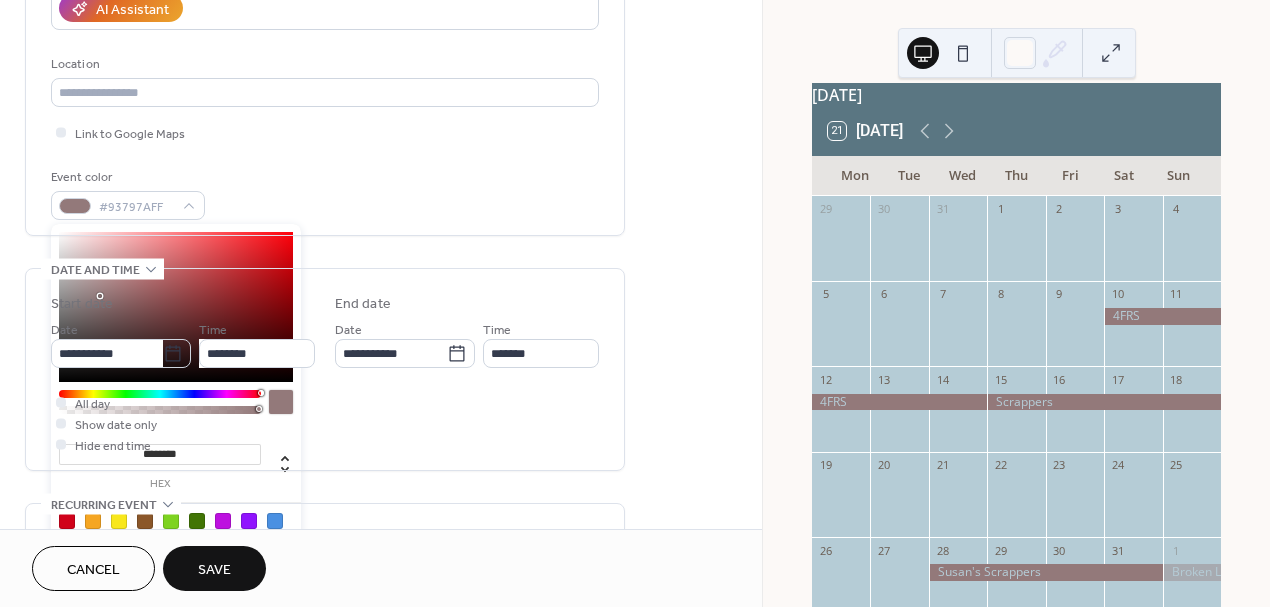 type on "*********" 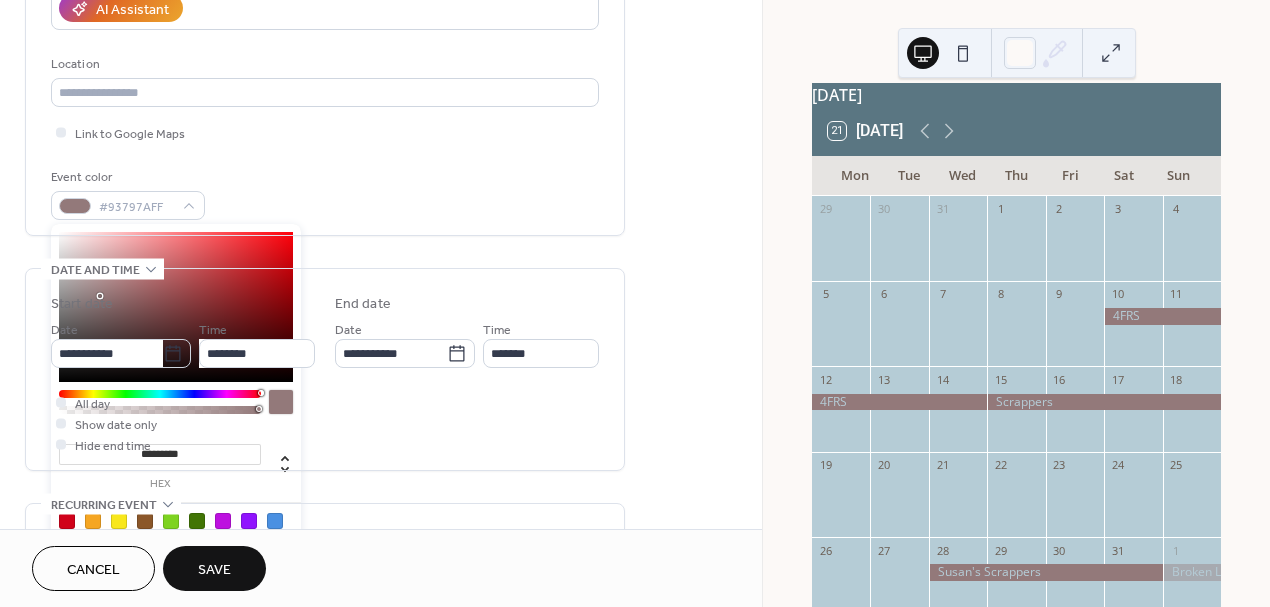 click on "All day Show date only Hide end time" at bounding box center [325, 423] 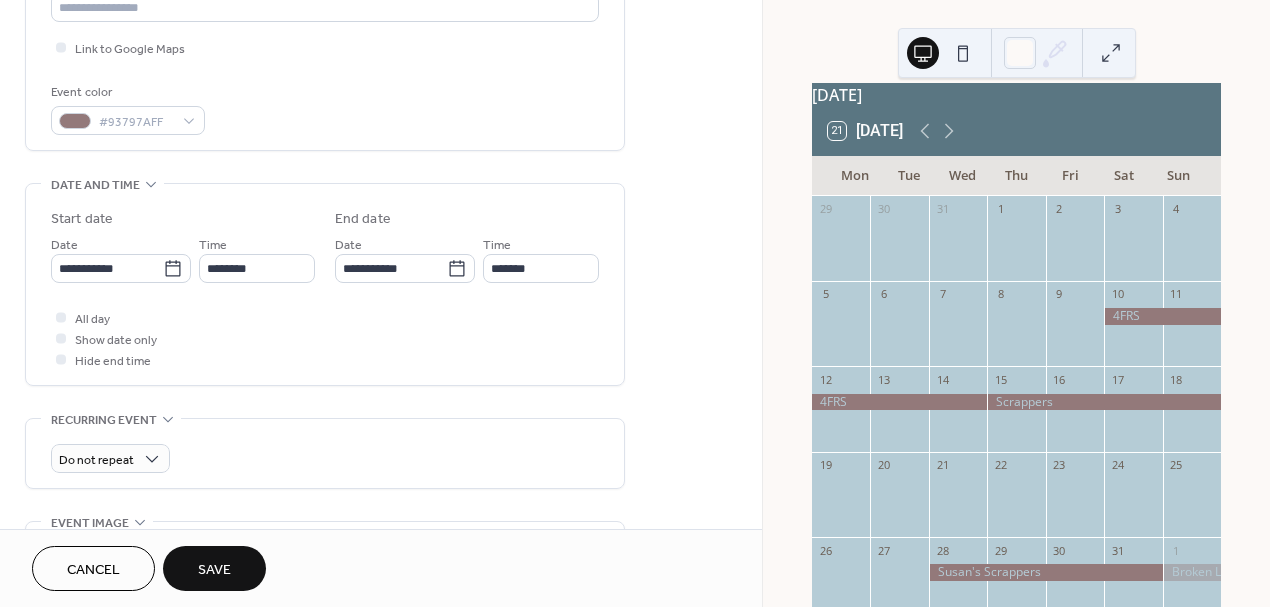 scroll, scrollTop: 486, scrollLeft: 0, axis: vertical 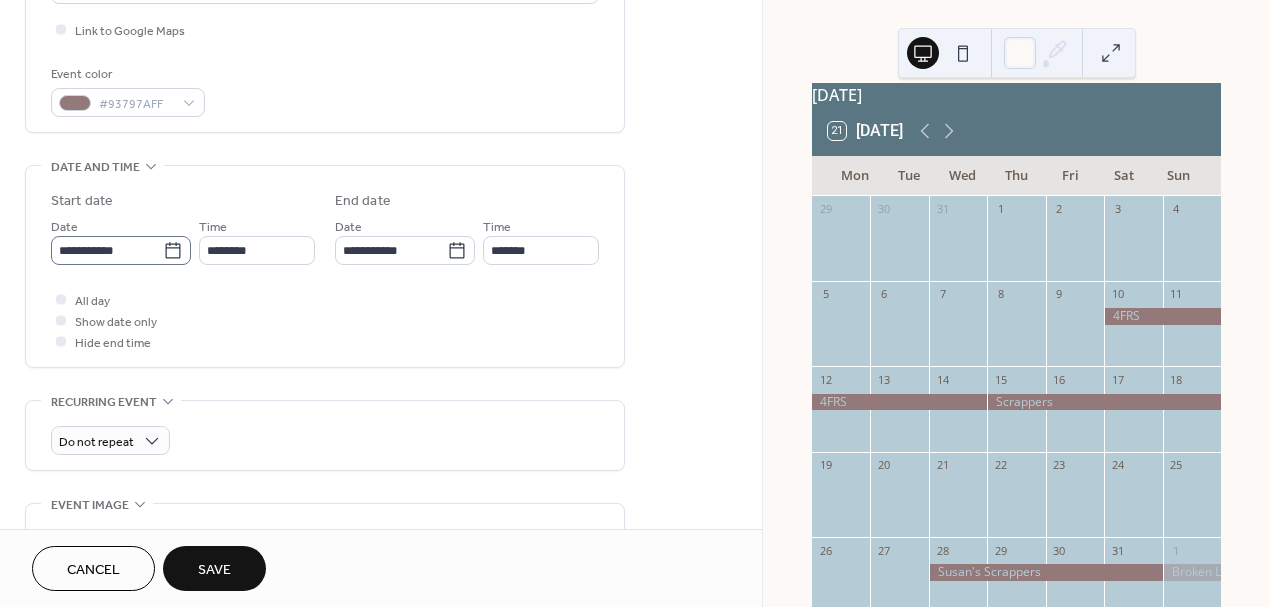 click 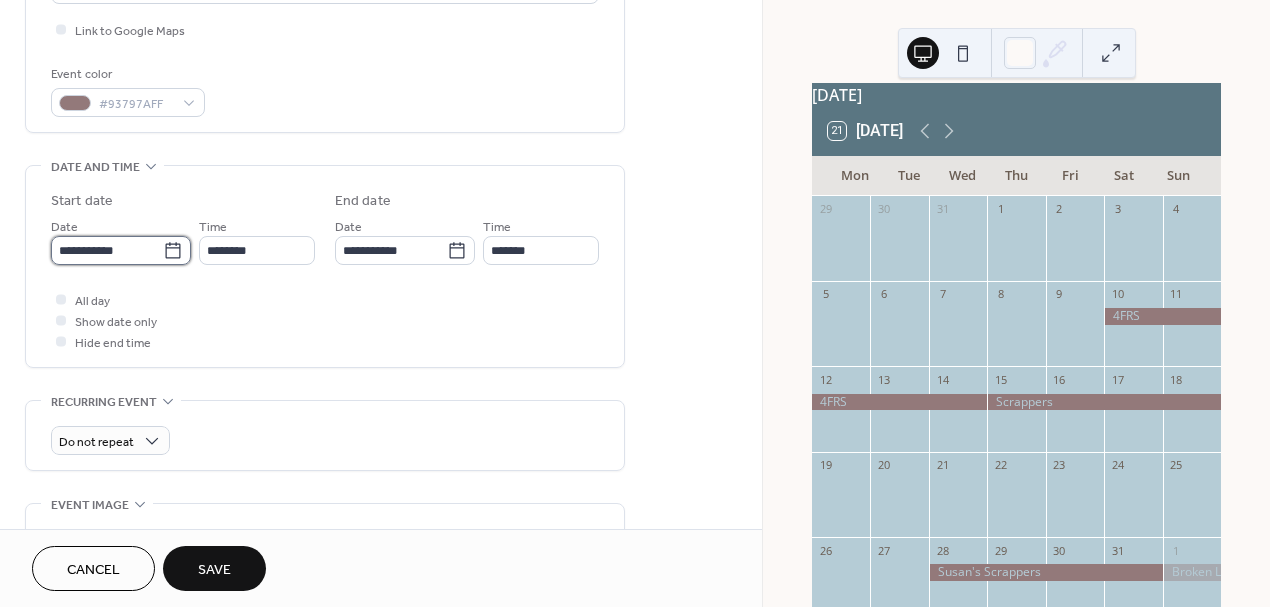 click on "**********" at bounding box center [107, 250] 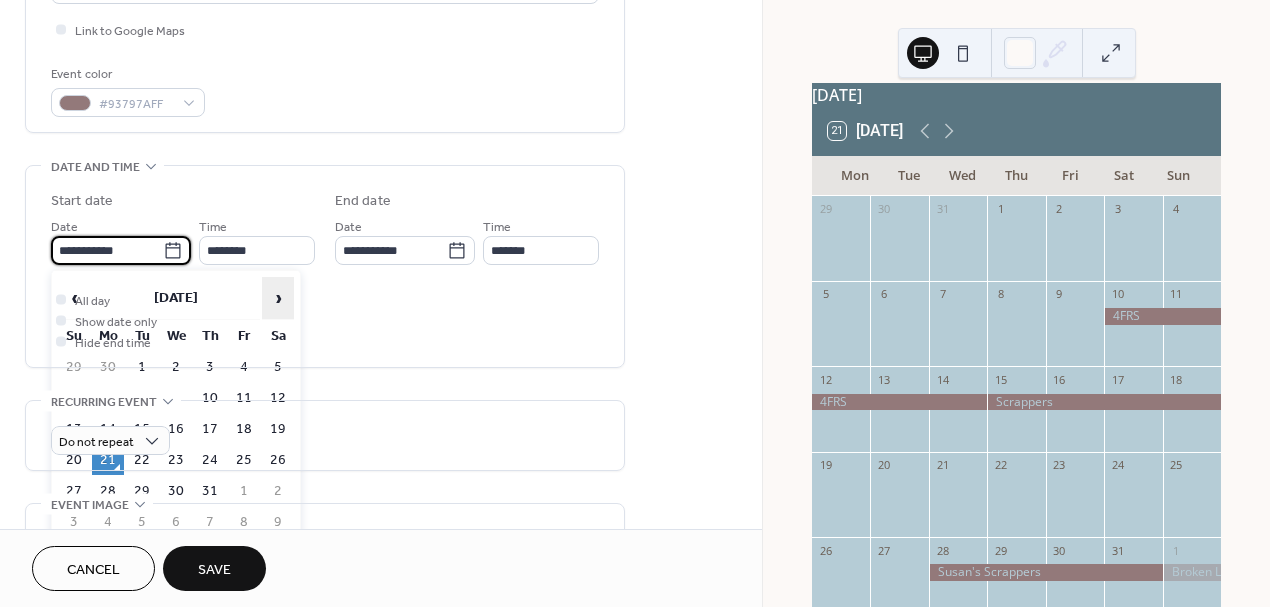 click on "›" at bounding box center [278, 298] 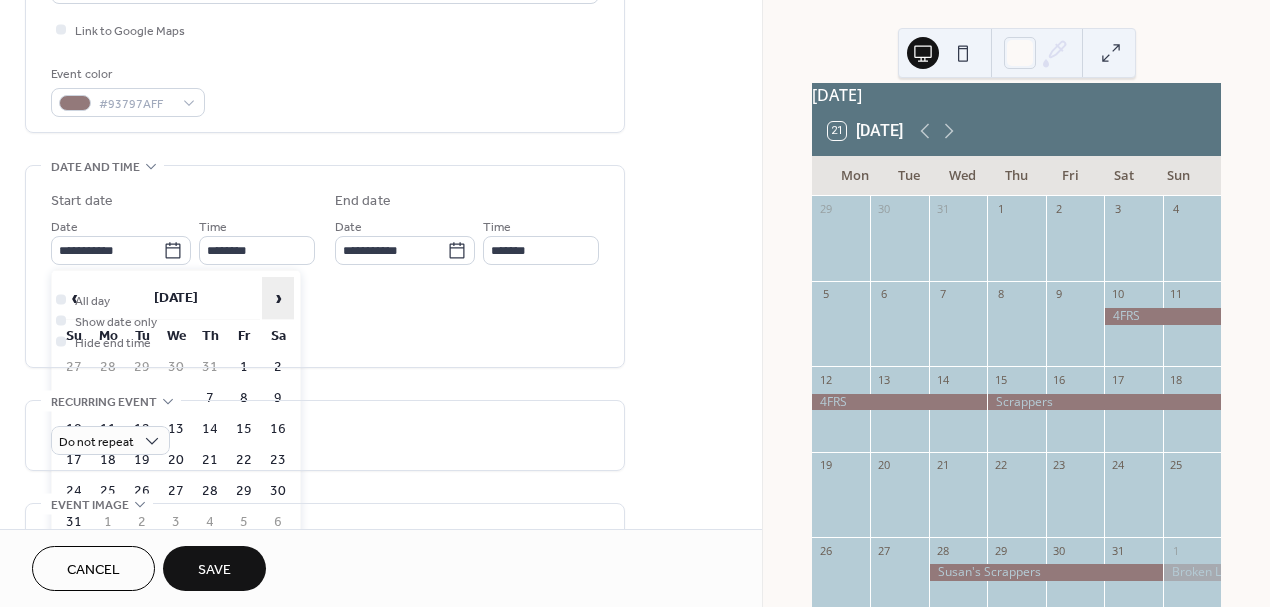 click on "›" at bounding box center (278, 298) 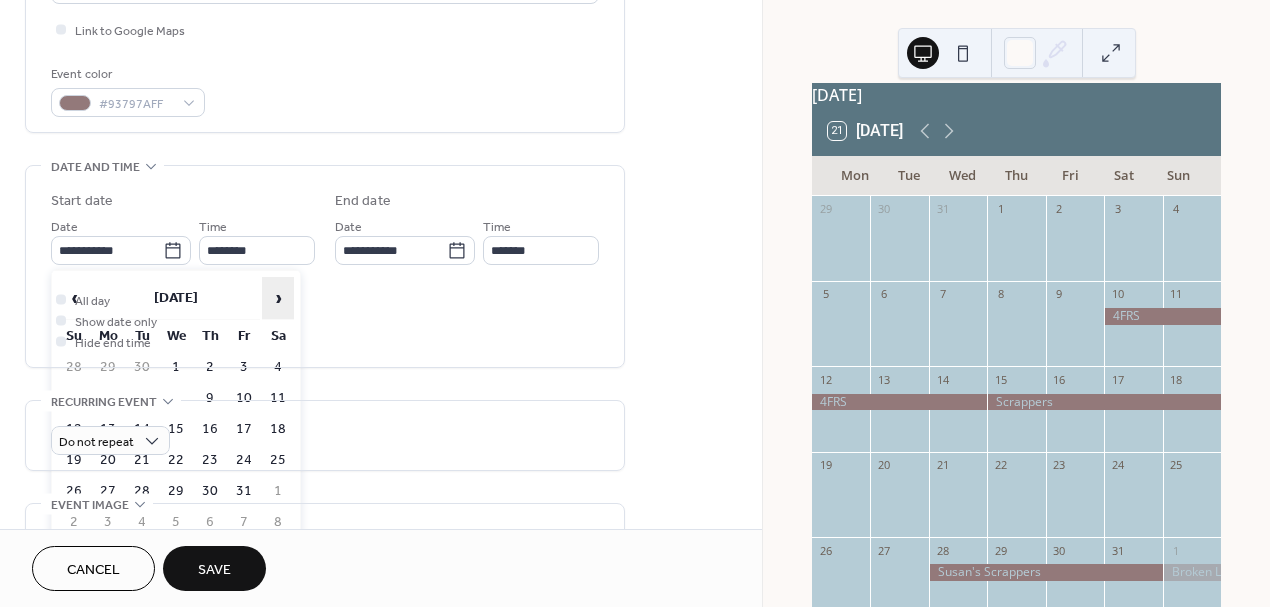click on "›" at bounding box center (278, 298) 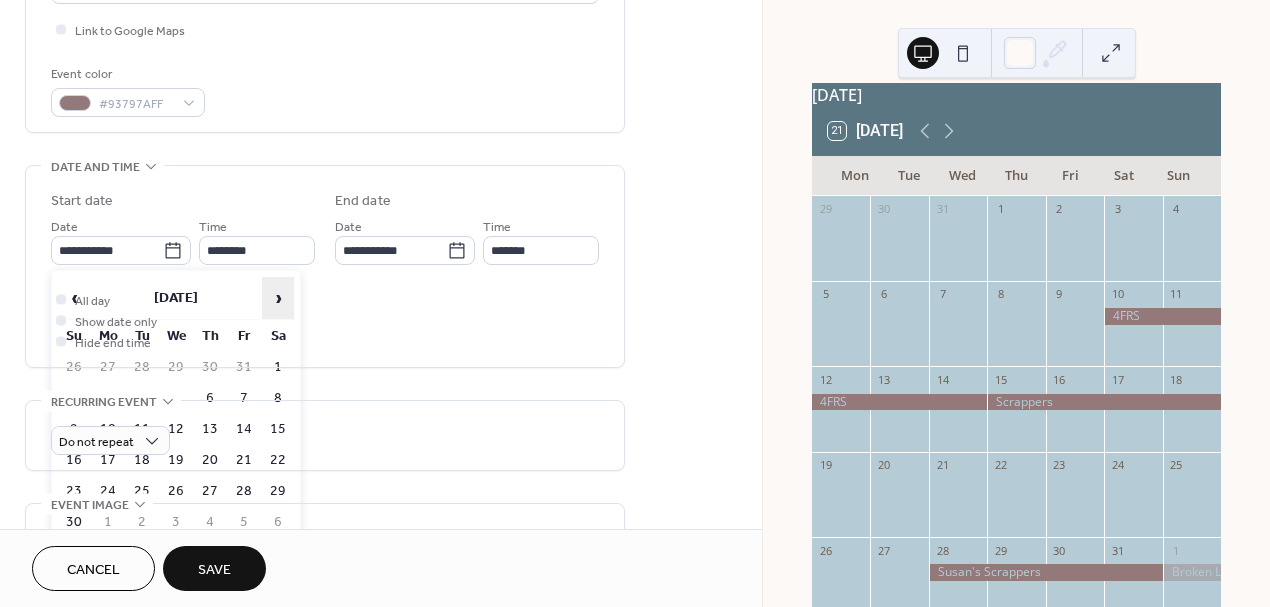click on "›" at bounding box center [278, 298] 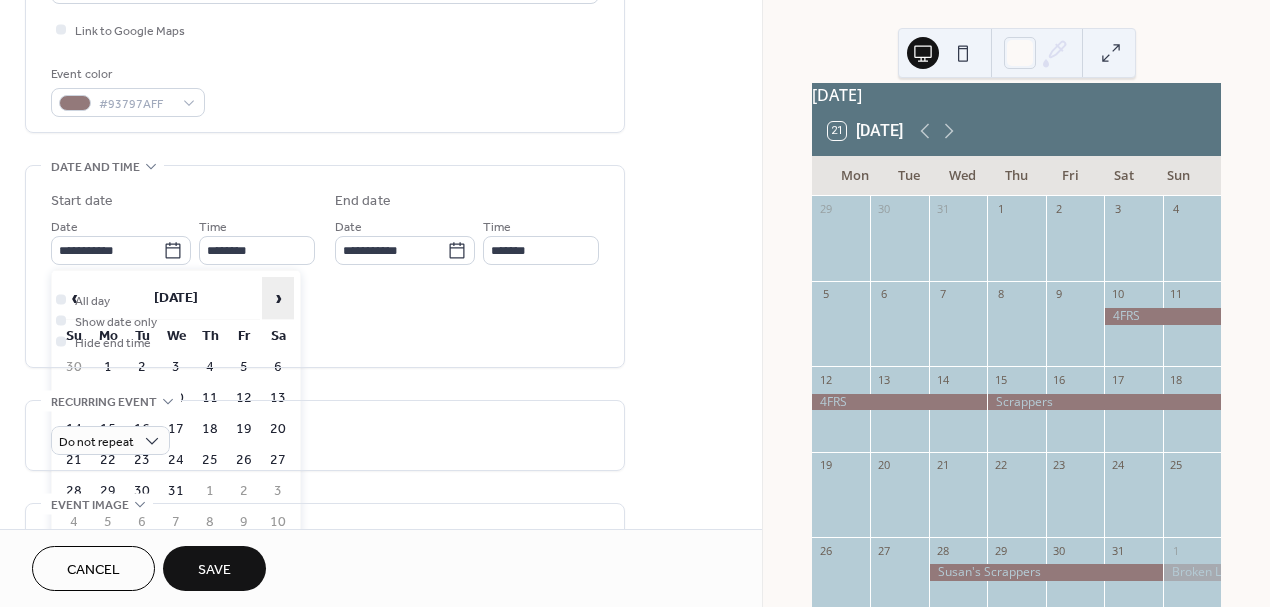 click on "›" at bounding box center [278, 298] 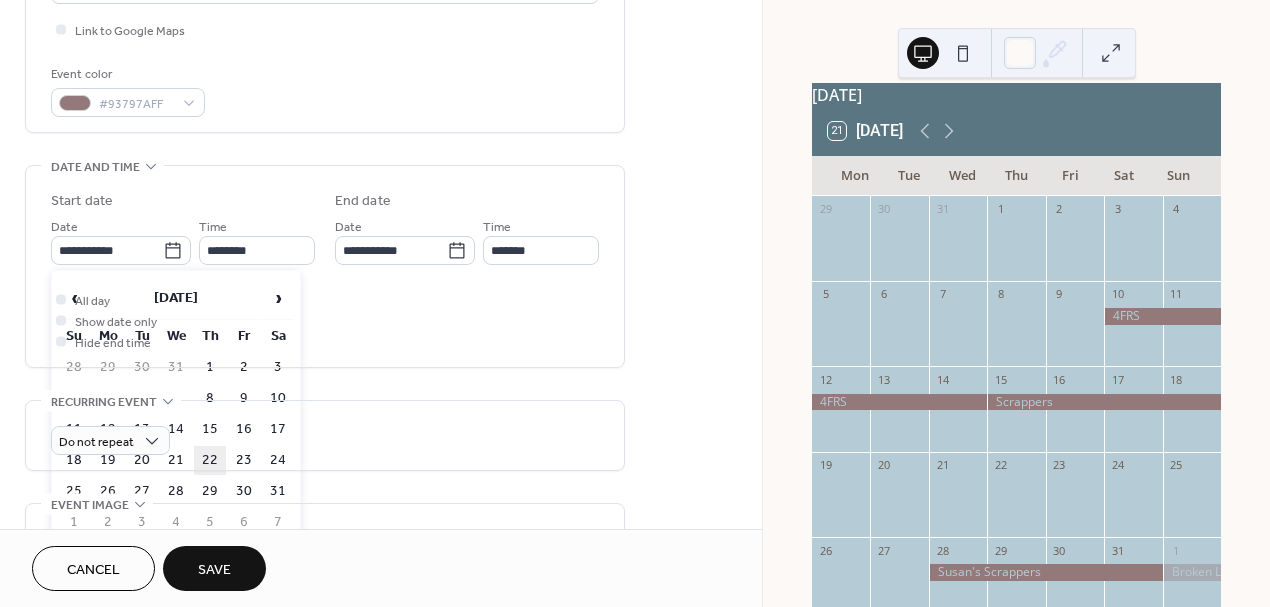 click on "22" at bounding box center [210, 460] 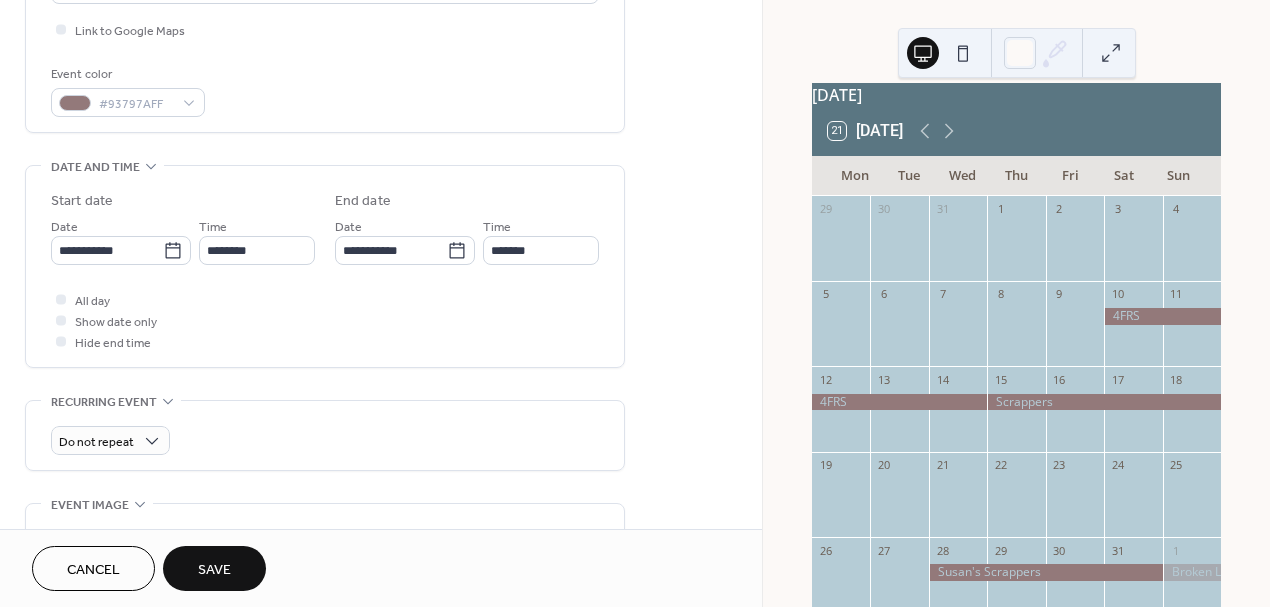 type on "**********" 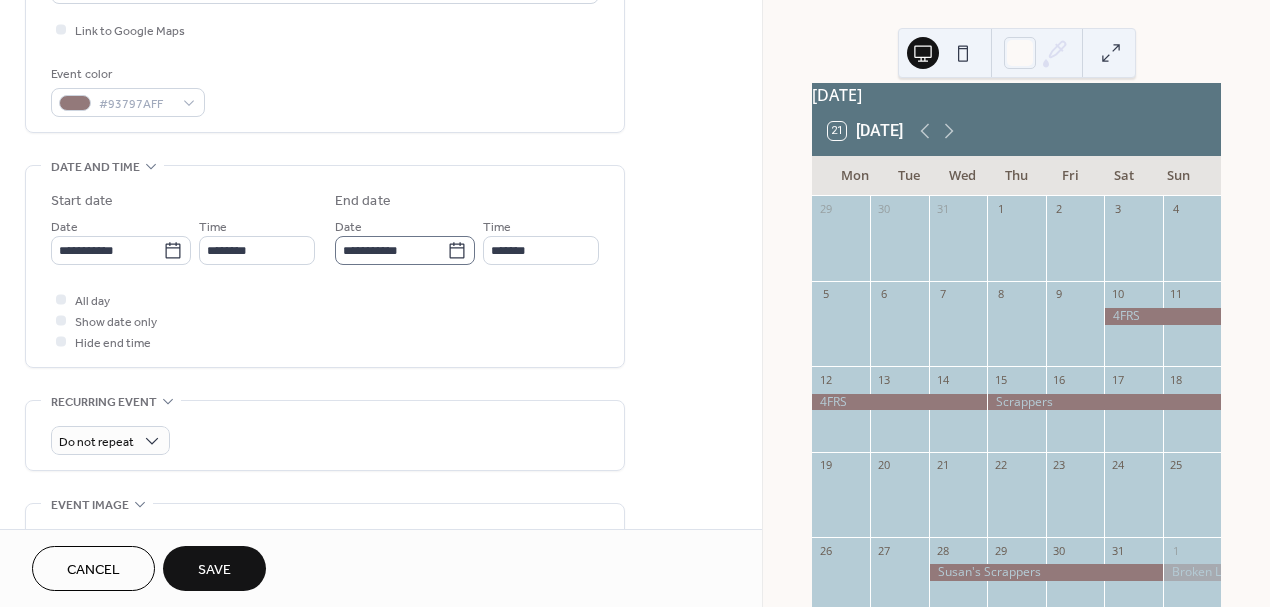 click 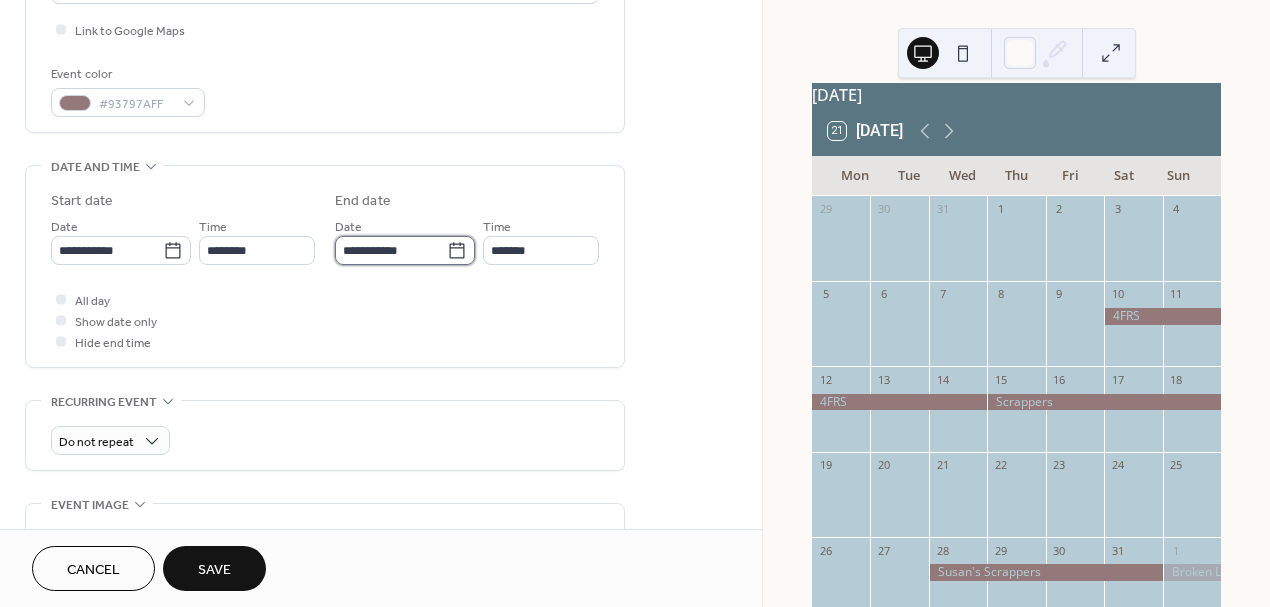 click on "**********" at bounding box center [391, 250] 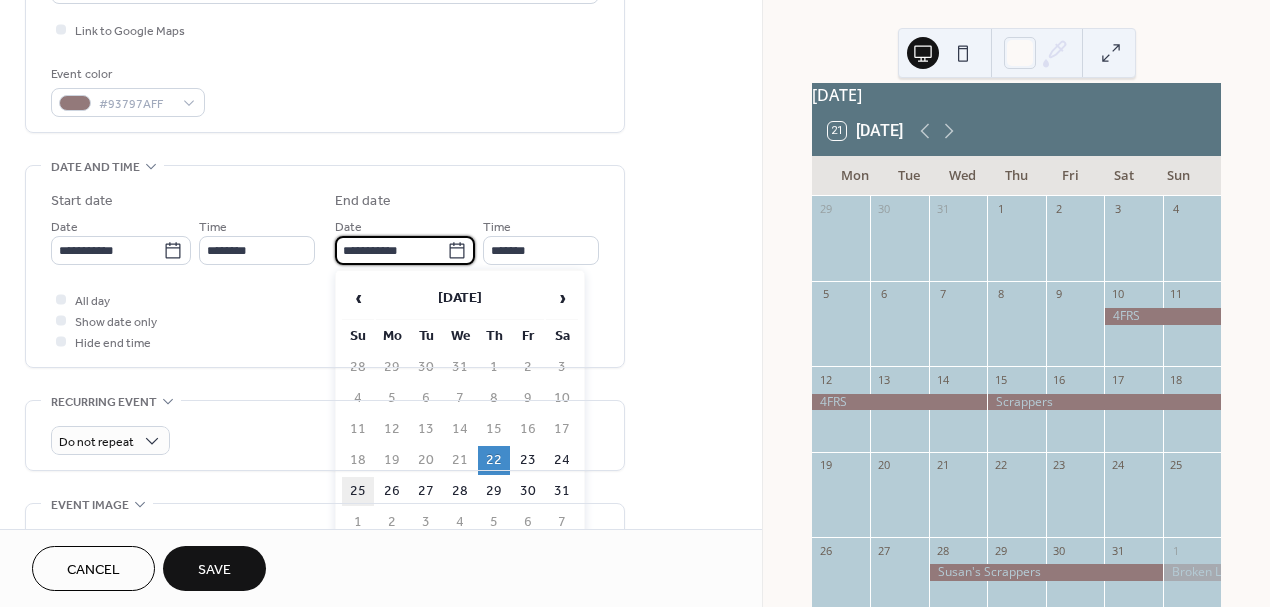 click on "25" at bounding box center [358, 491] 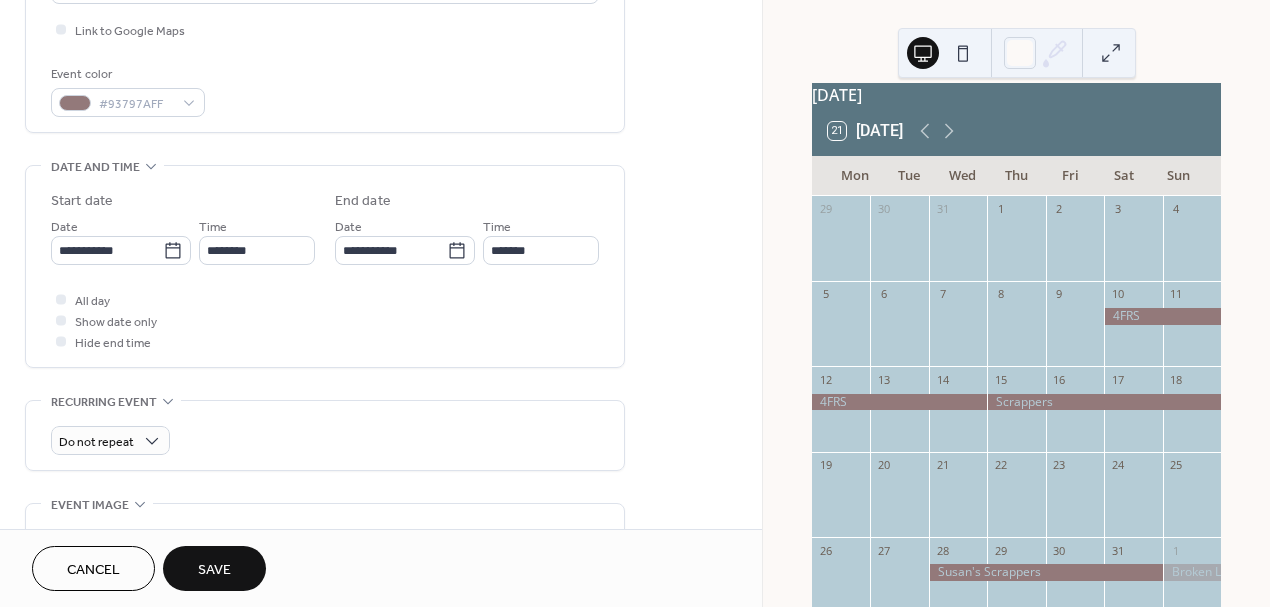type on "**********" 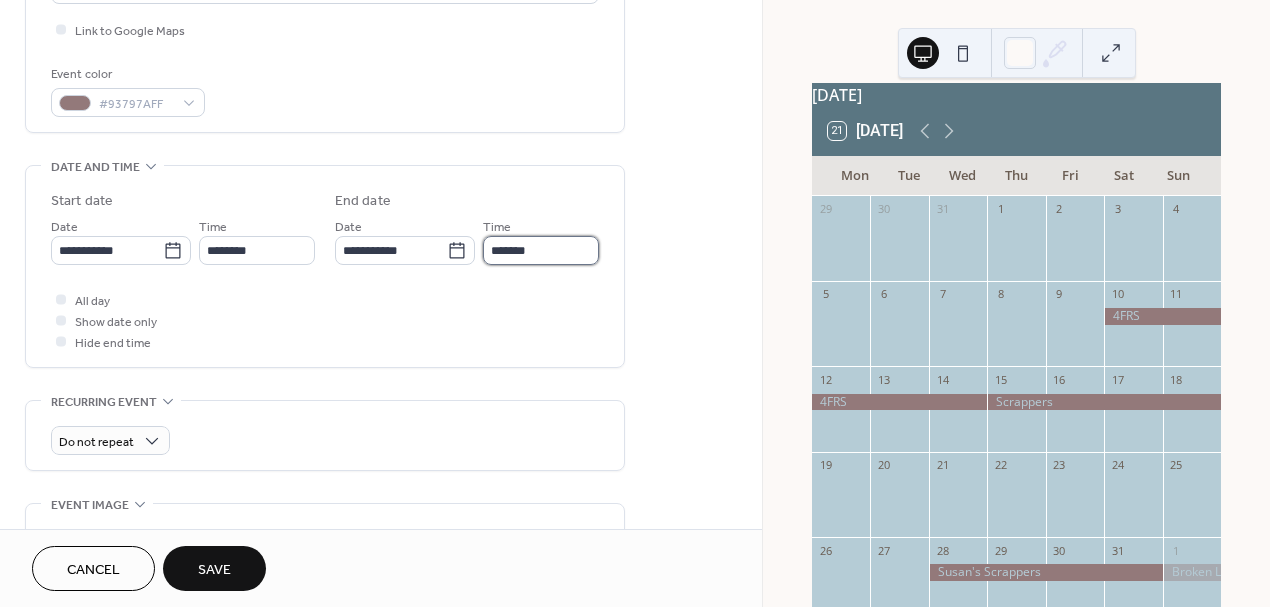click on "*******" at bounding box center (541, 250) 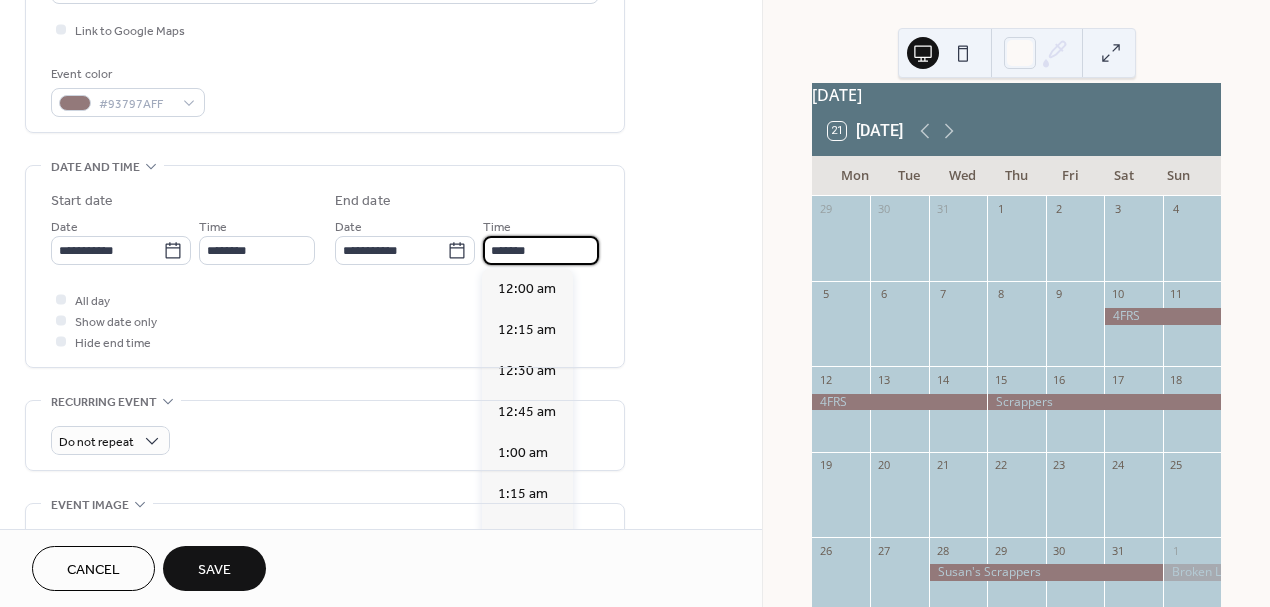 scroll, scrollTop: 2132, scrollLeft: 0, axis: vertical 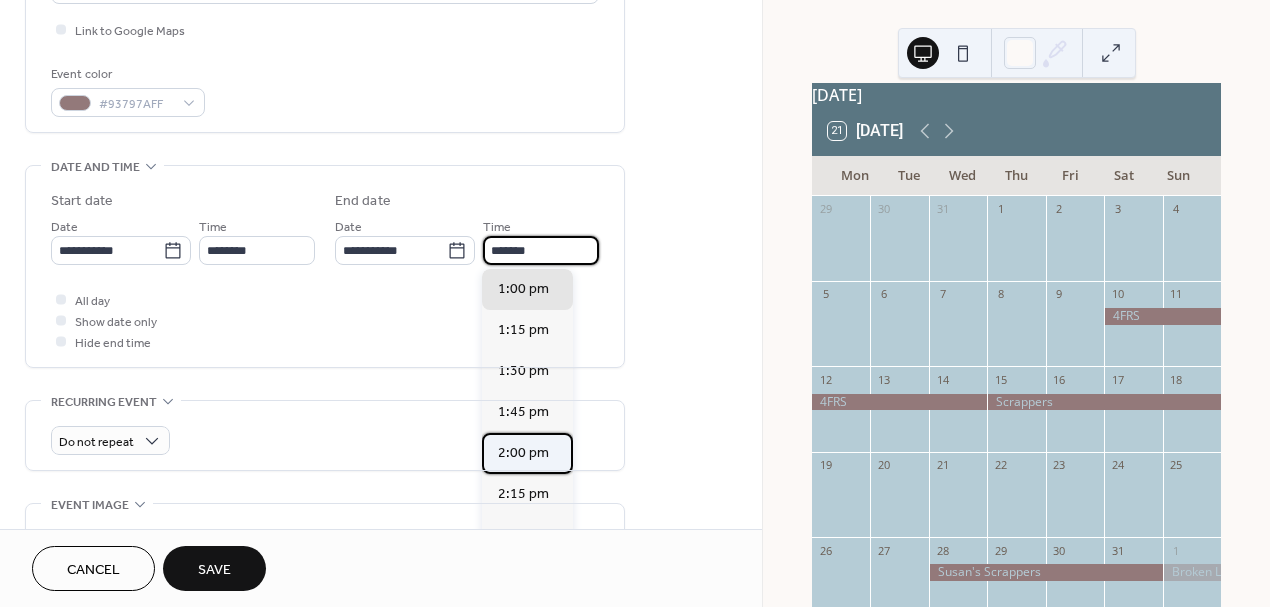 click on "2:00 pm" at bounding box center (523, 453) 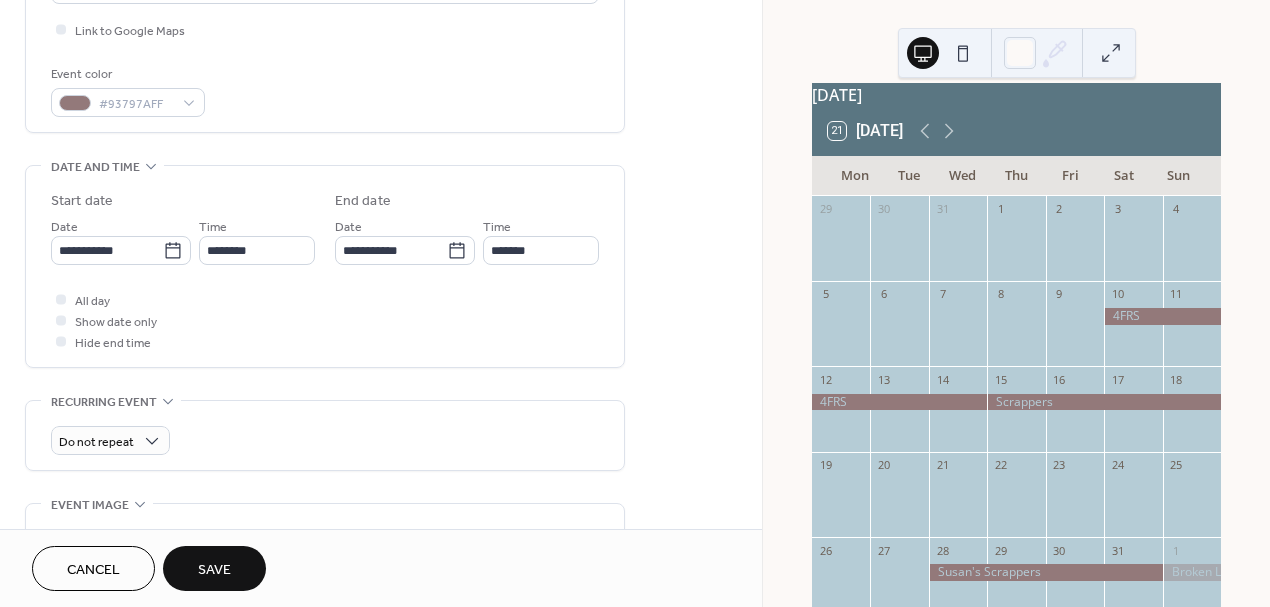 type on "*******" 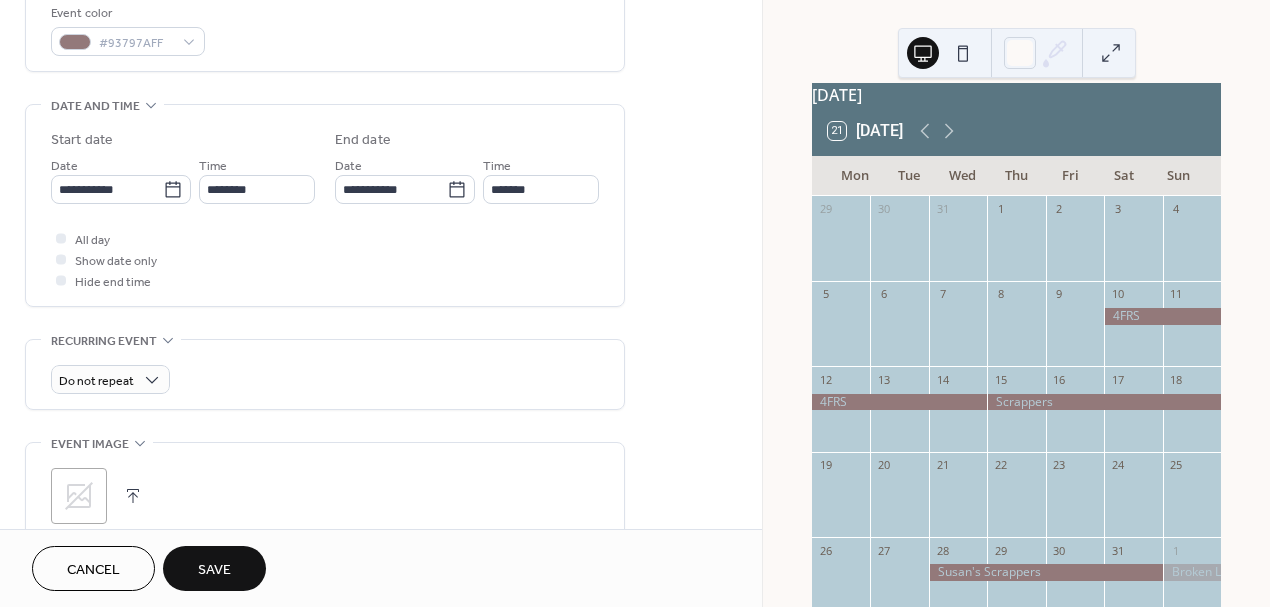 scroll, scrollTop: 554, scrollLeft: 0, axis: vertical 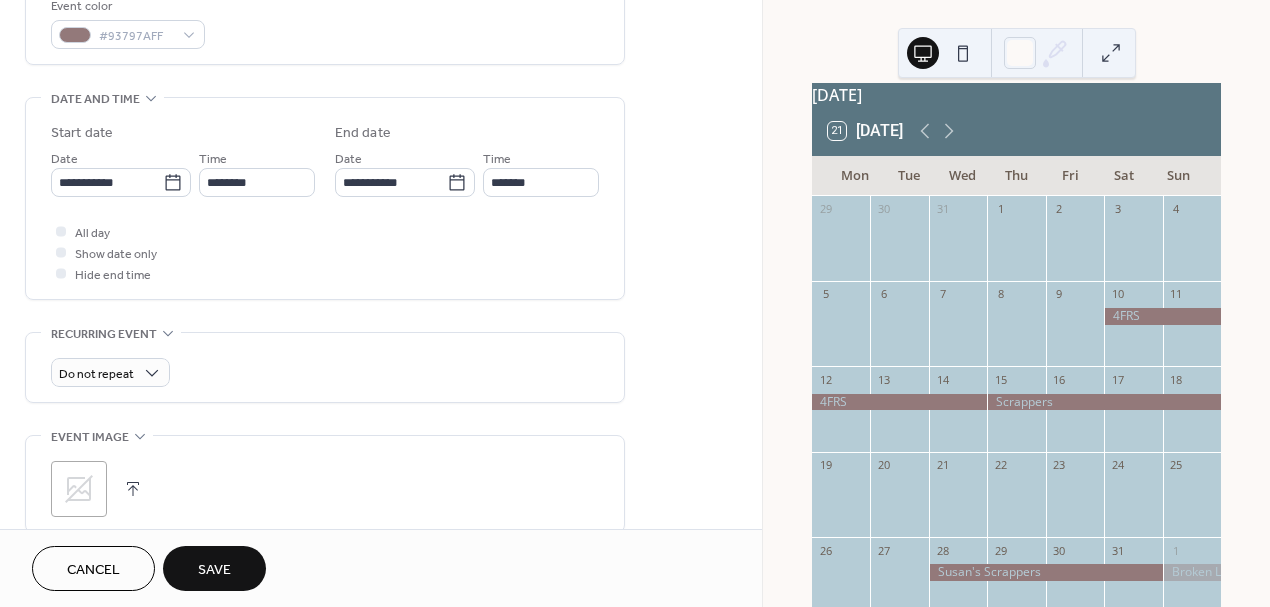 click on "Save" at bounding box center (214, 570) 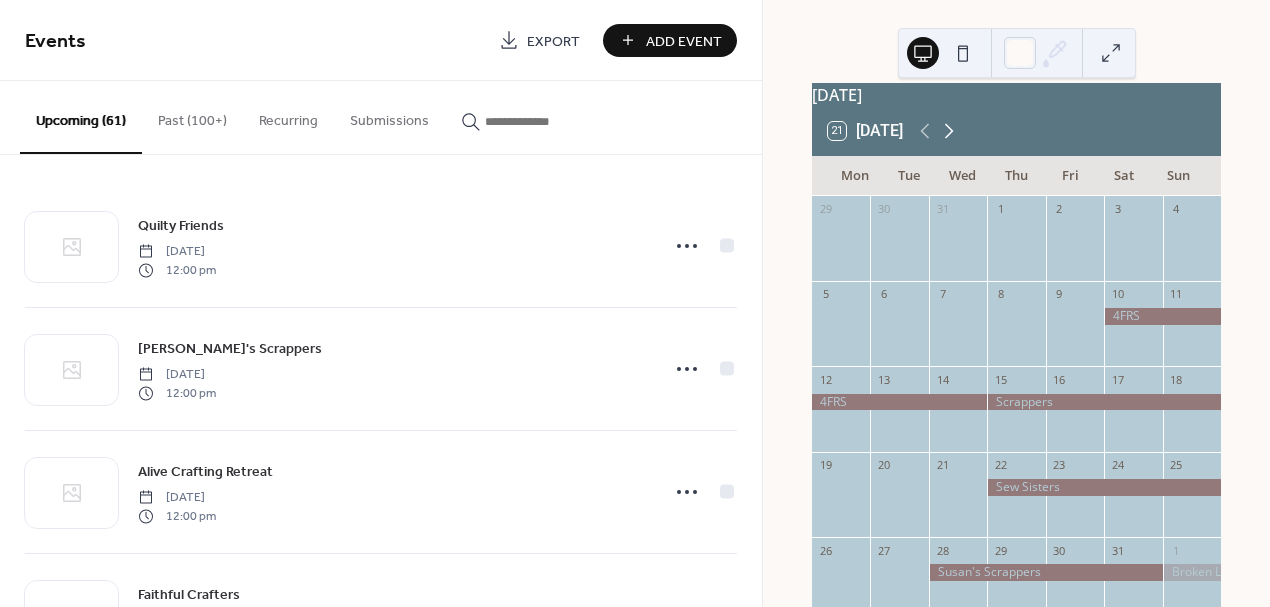 click 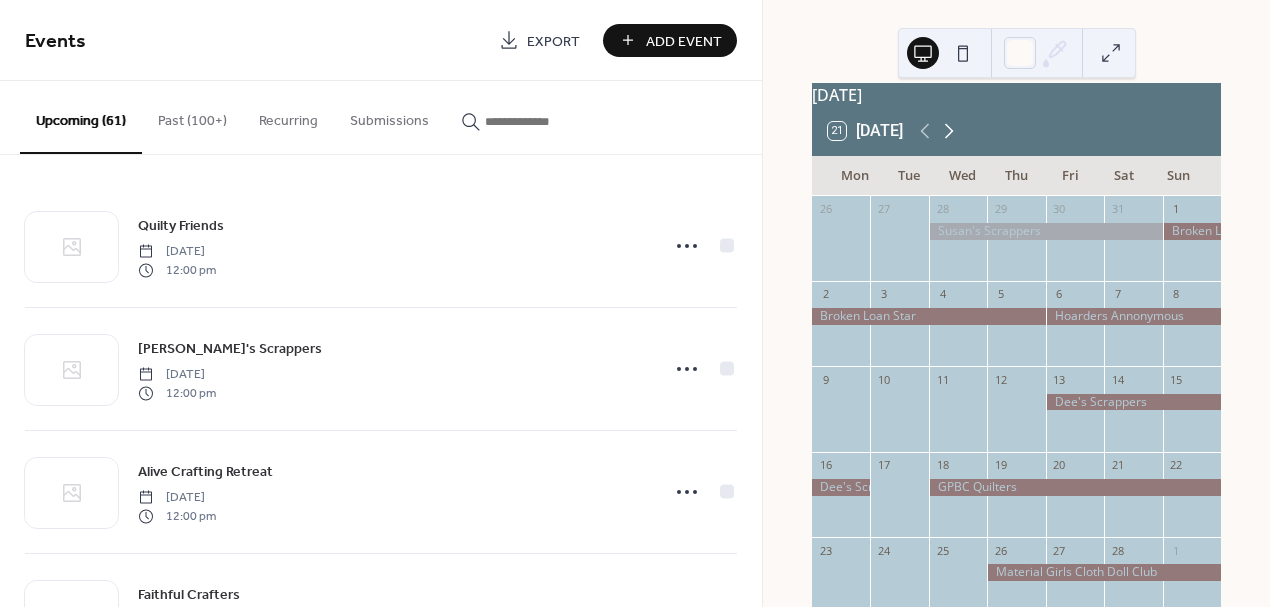 click 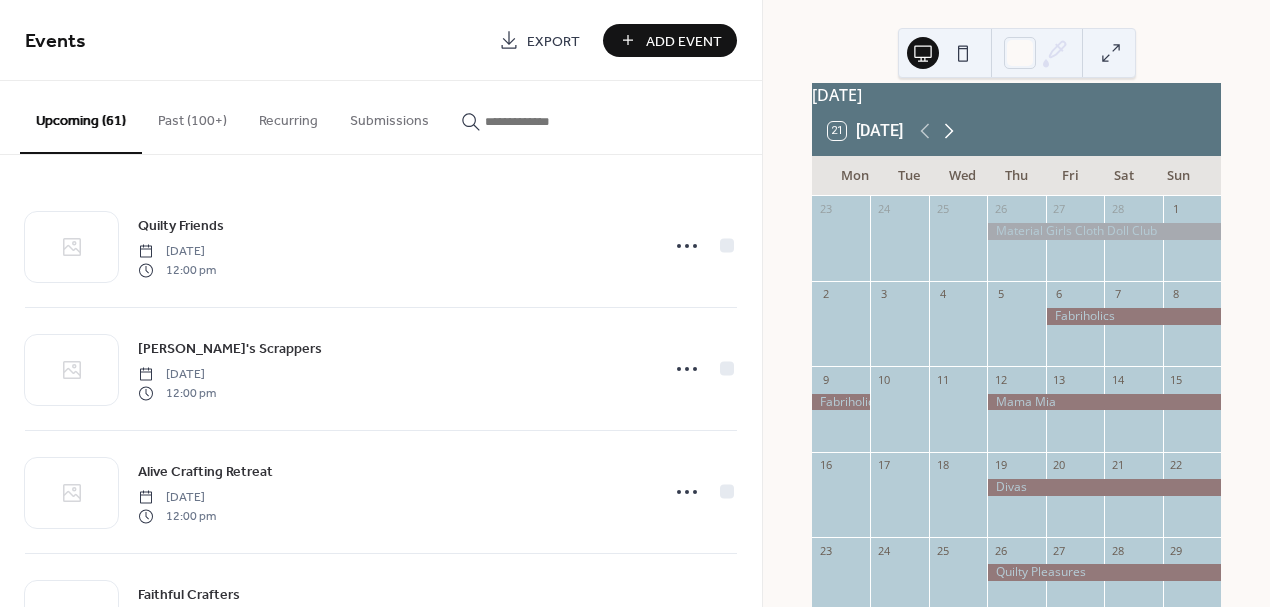 click 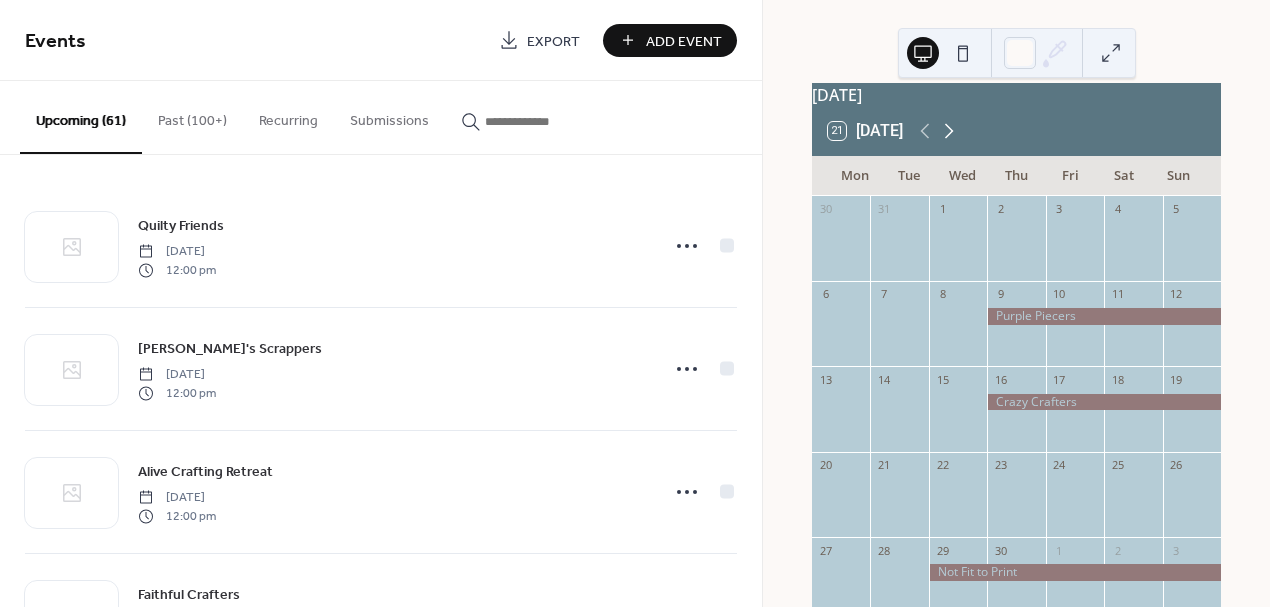 click 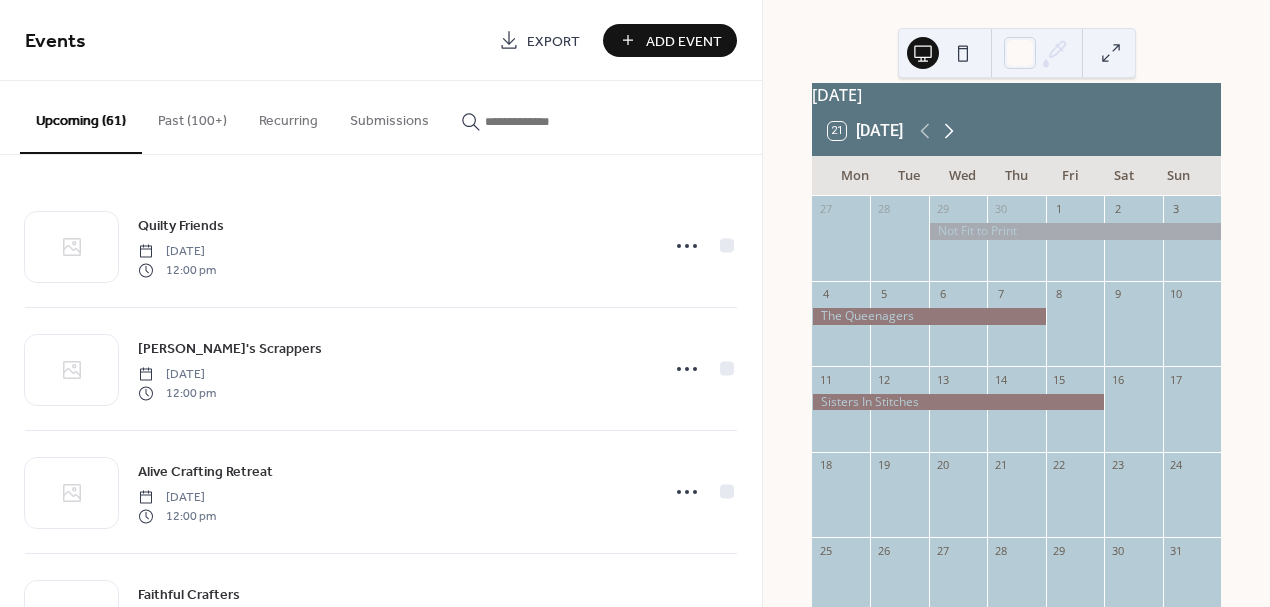 click 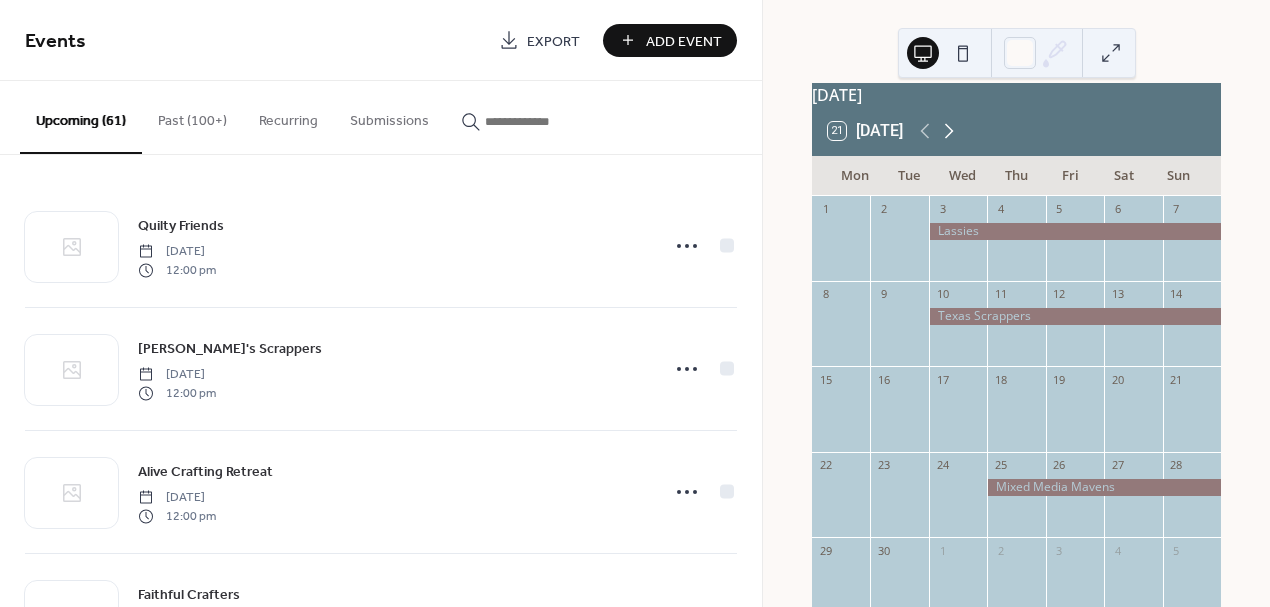 click 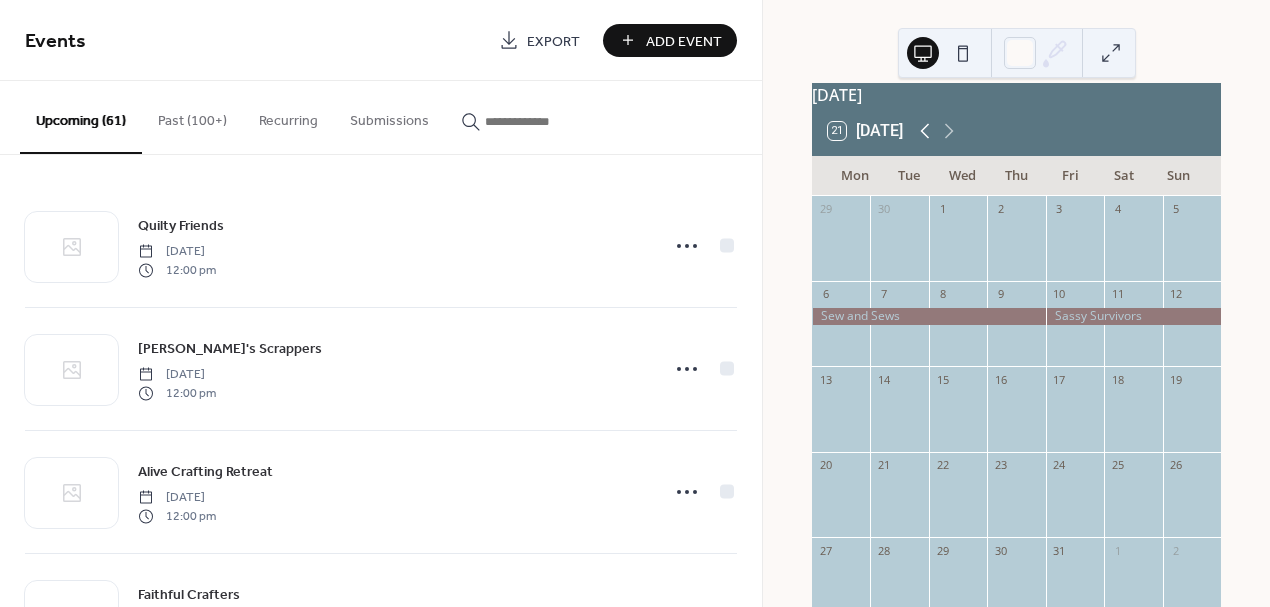 click 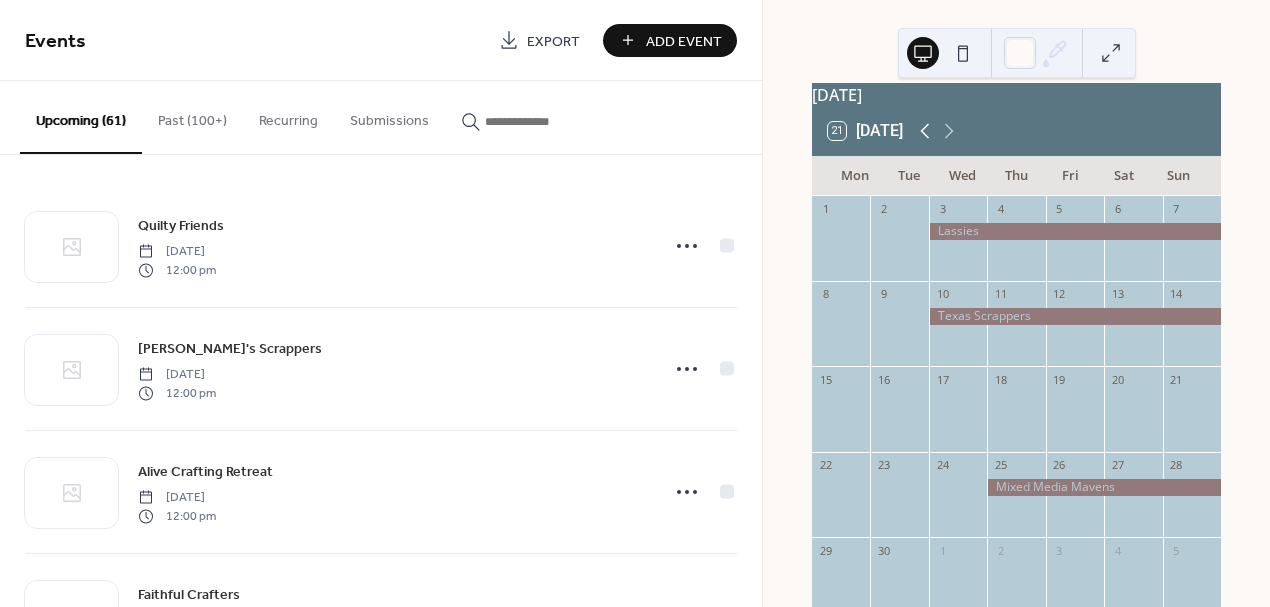 click 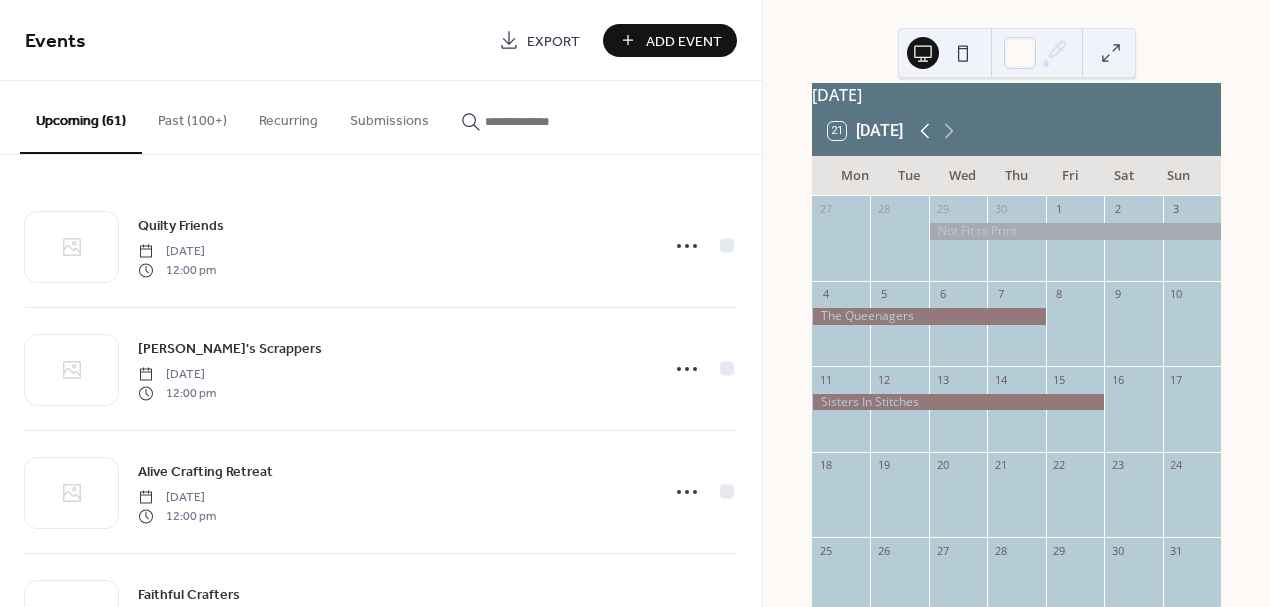 click 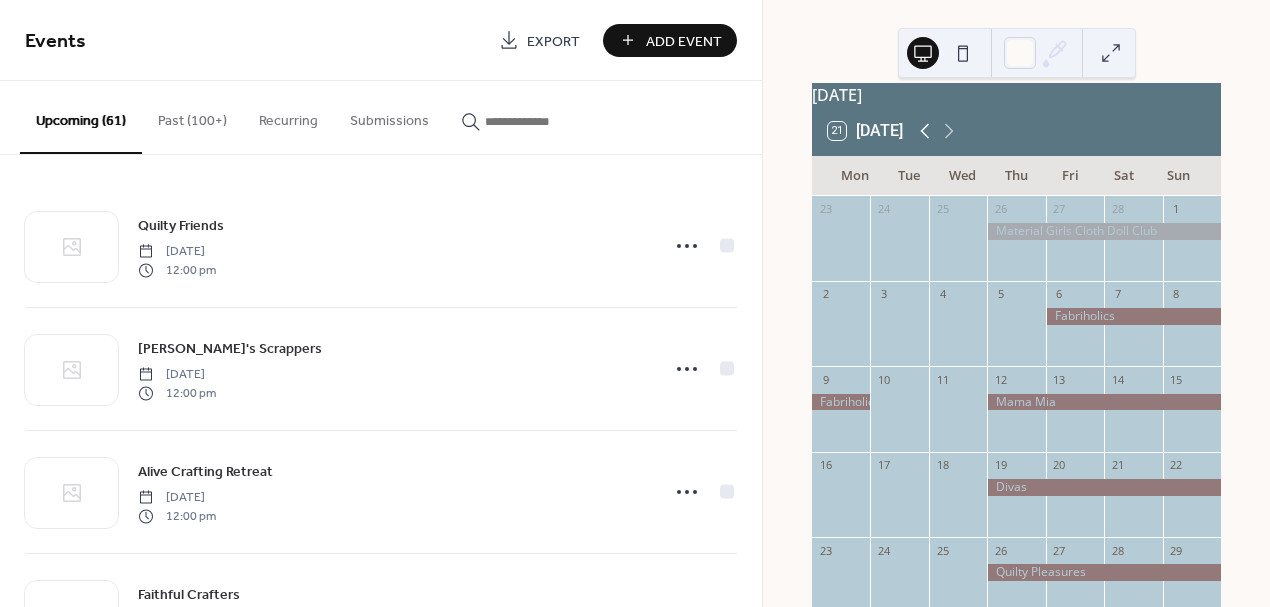 click 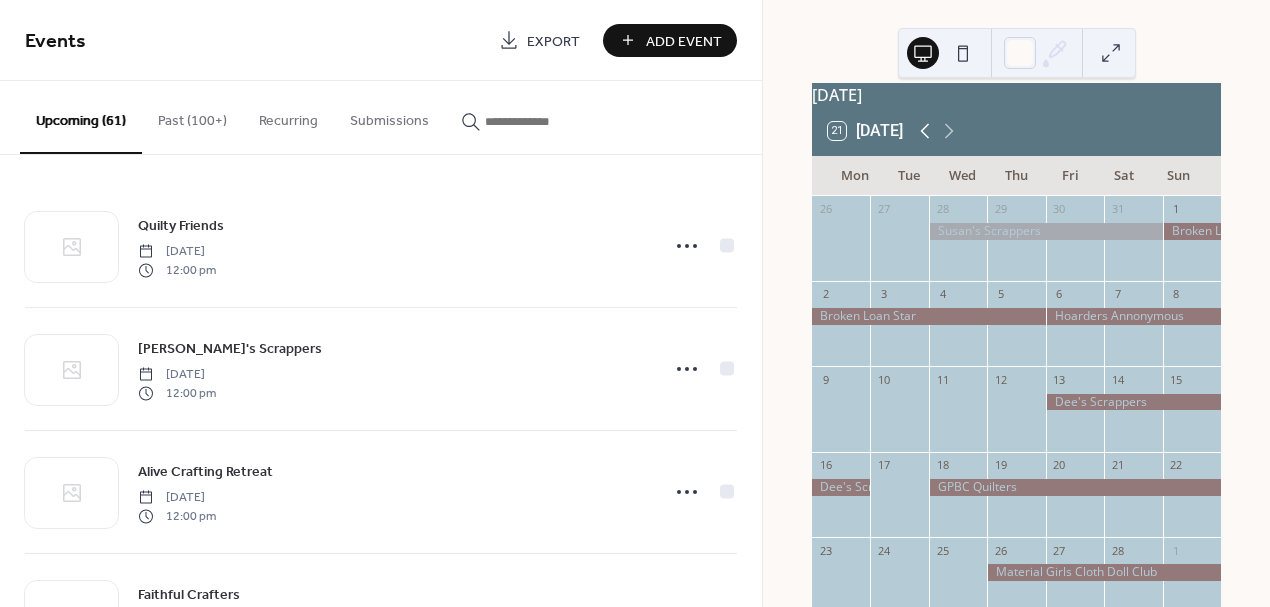 click 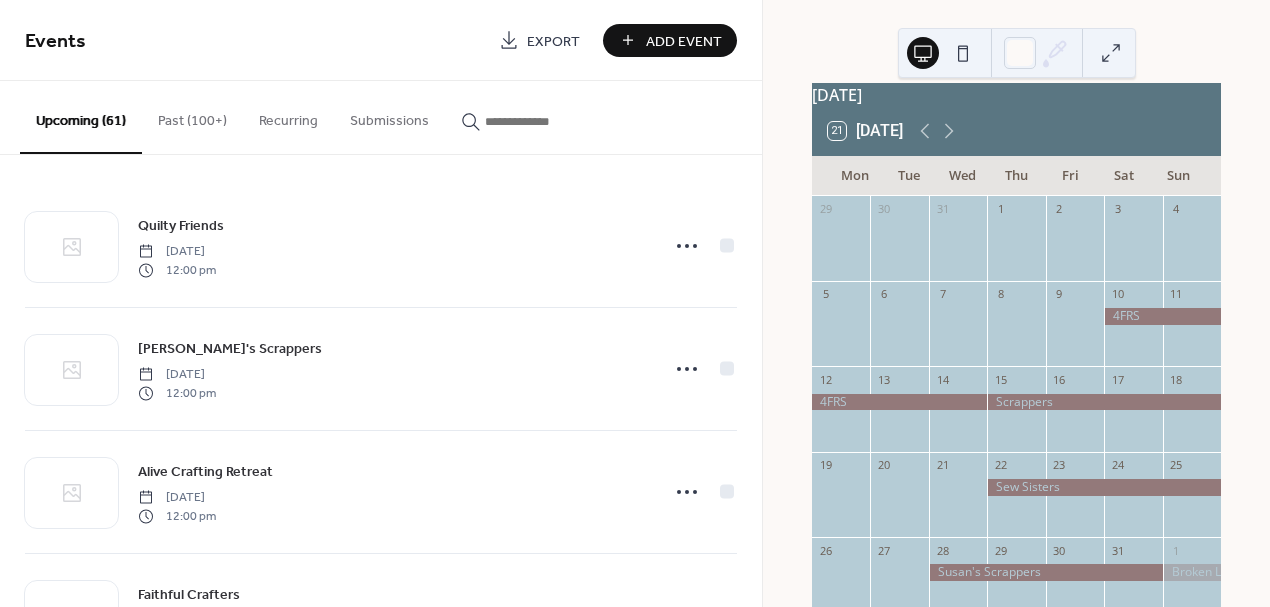 click on "Events Export Add Event" at bounding box center (381, 40) 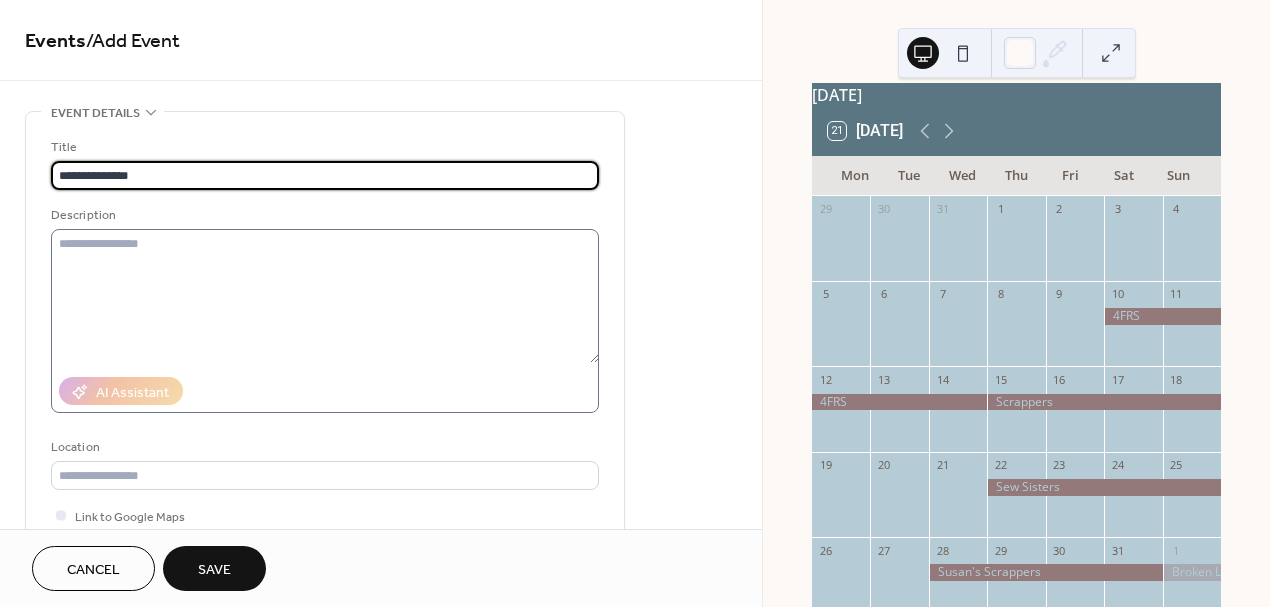 type on "**********" 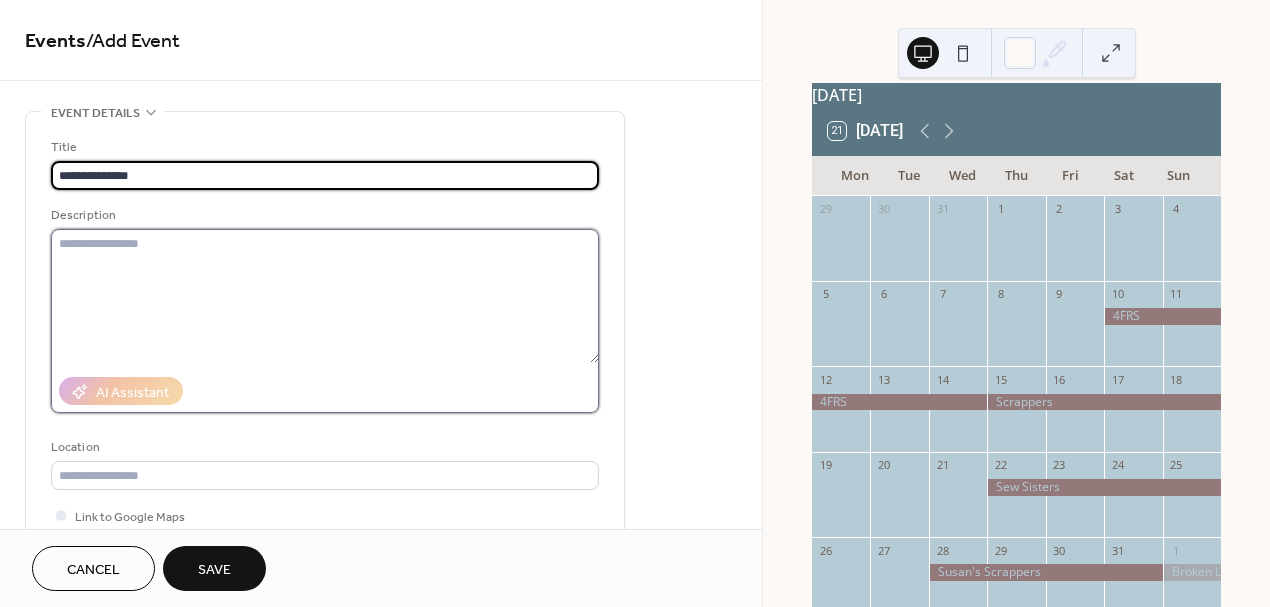 click at bounding box center [325, 296] 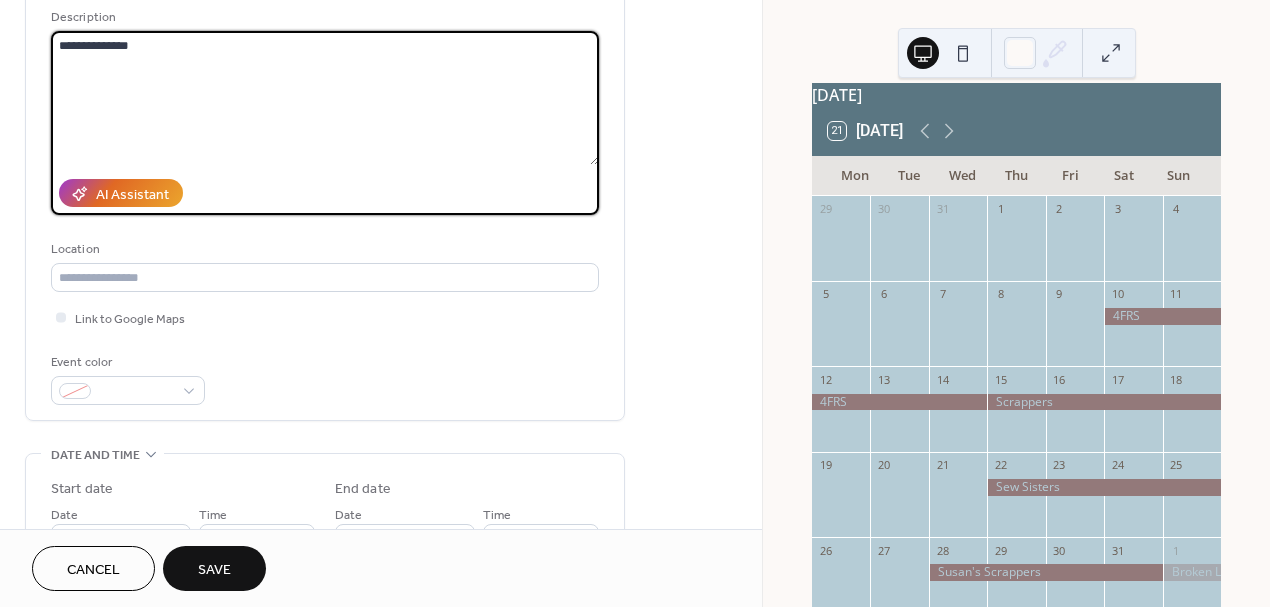 scroll, scrollTop: 228, scrollLeft: 0, axis: vertical 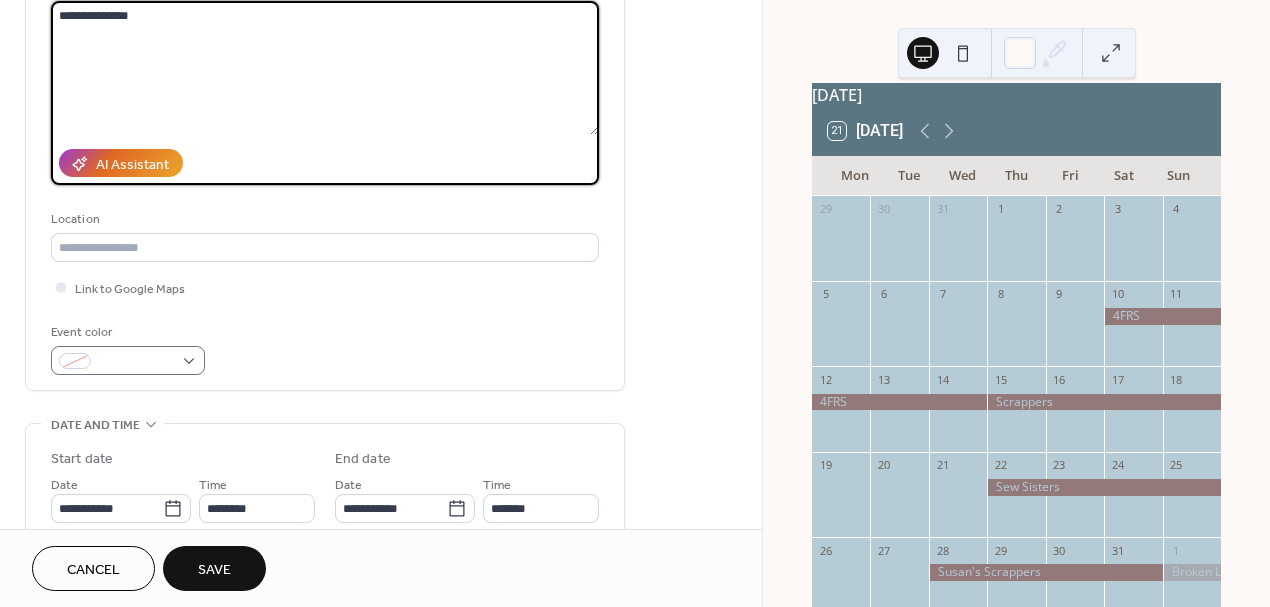 type on "**********" 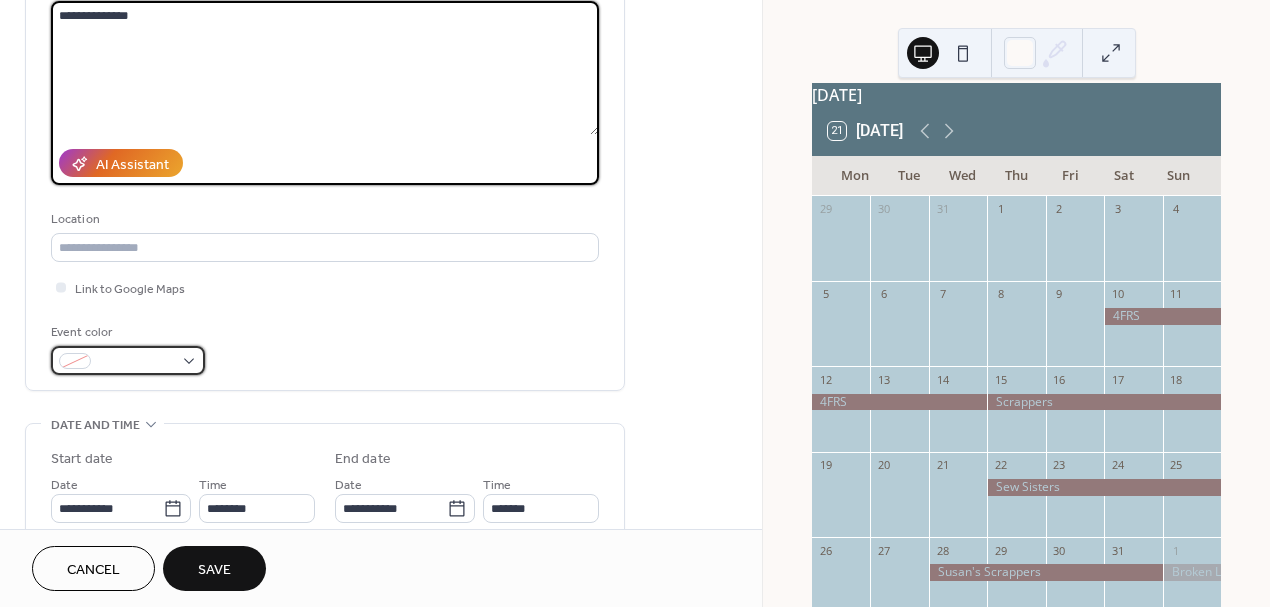 click at bounding box center (136, 362) 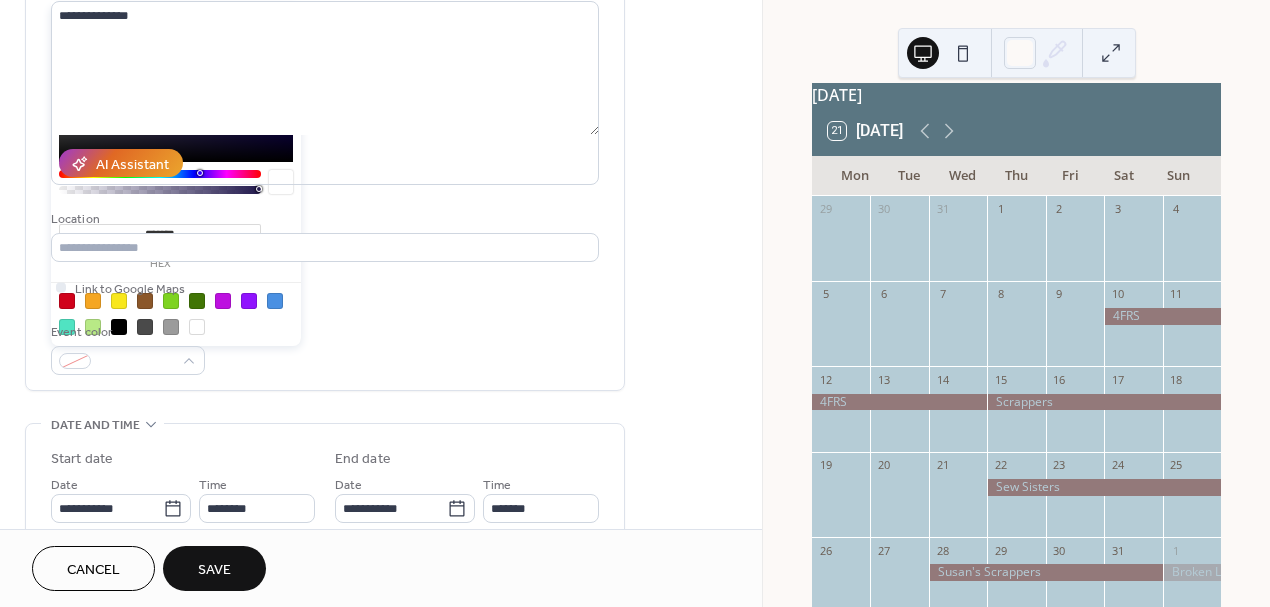 click on "*******" at bounding box center (160, 234) 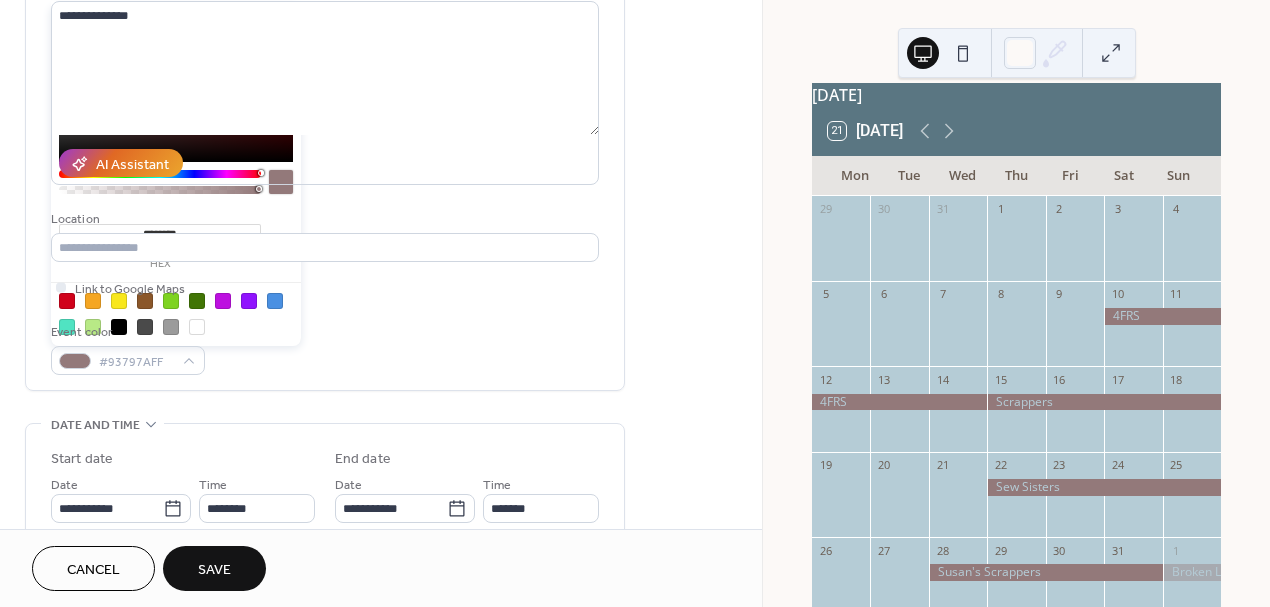 type on "*********" 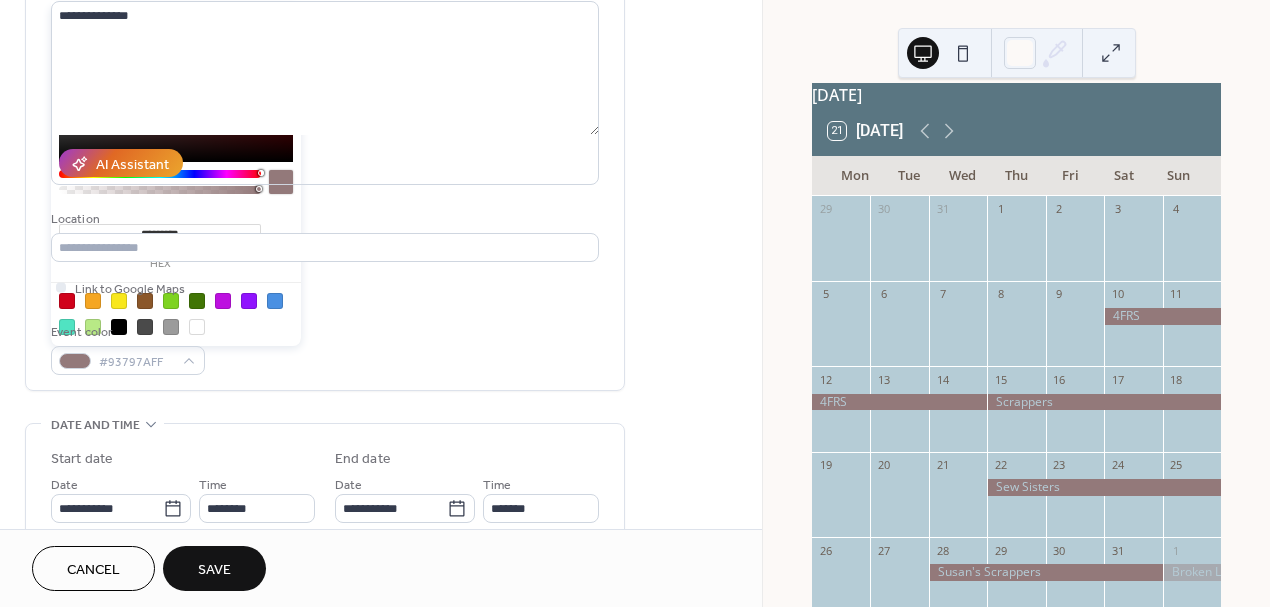 click on "Location" at bounding box center (323, 219) 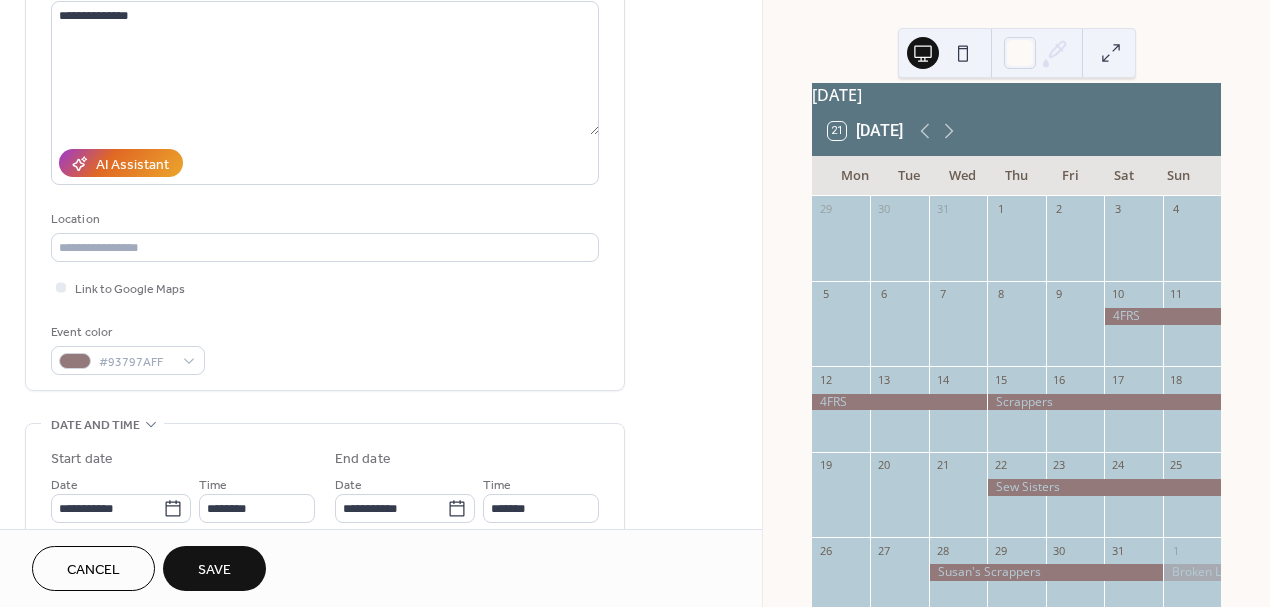 click on "**********" at bounding box center (325, 524) 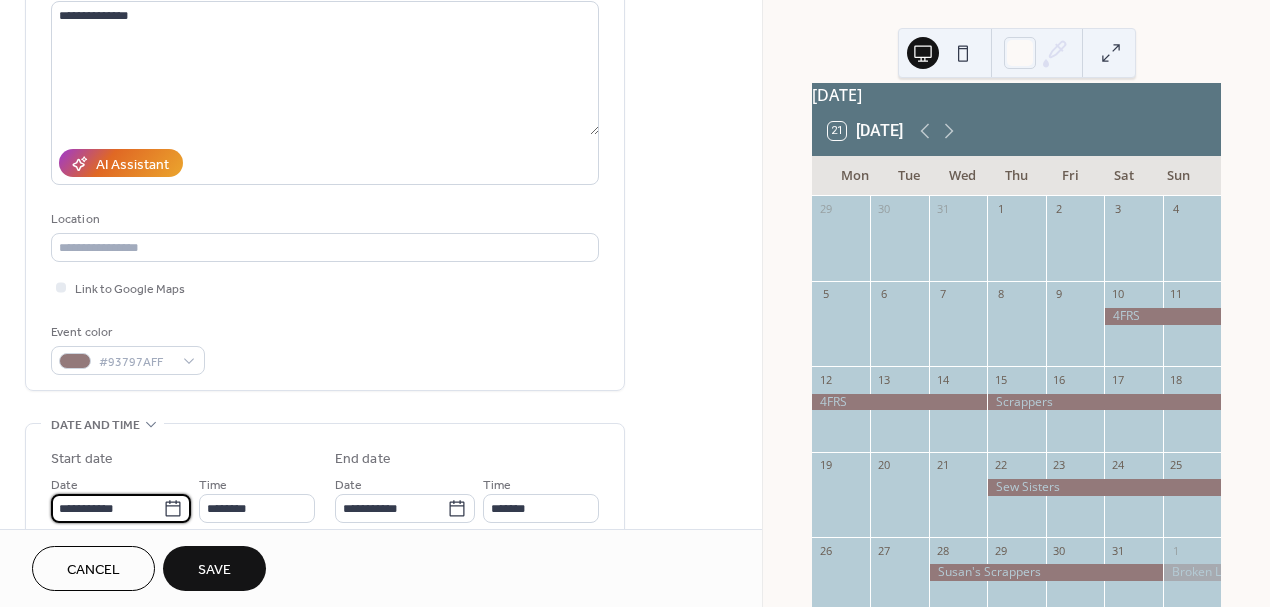 click on "**********" at bounding box center (107, 508) 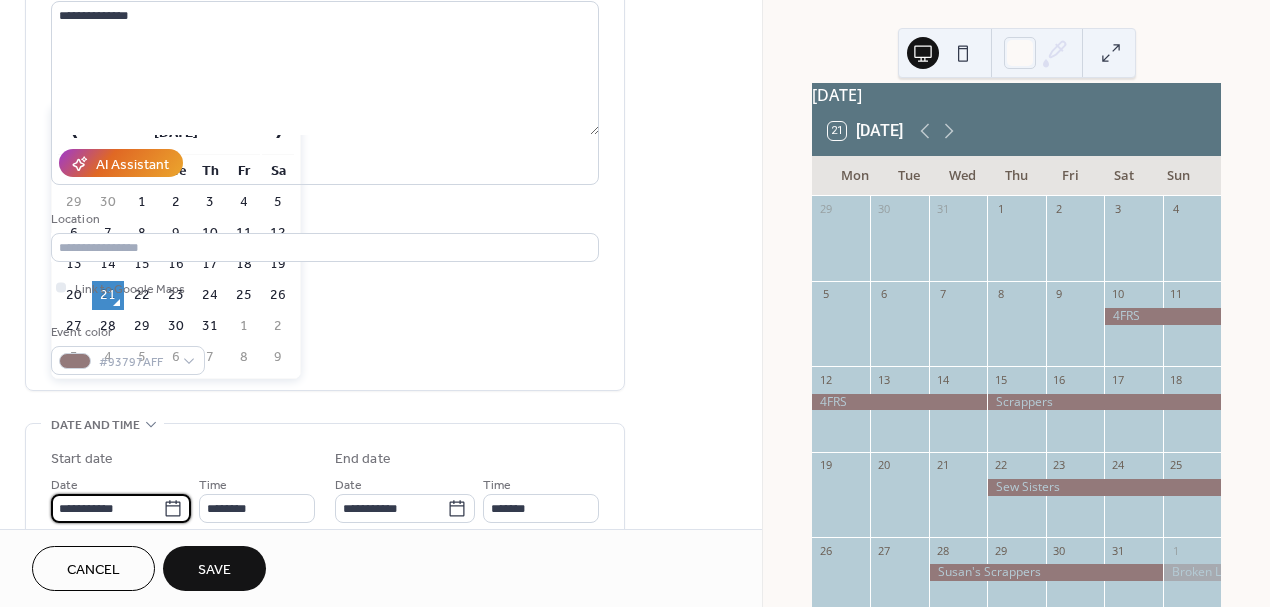 scroll, scrollTop: 343, scrollLeft: 0, axis: vertical 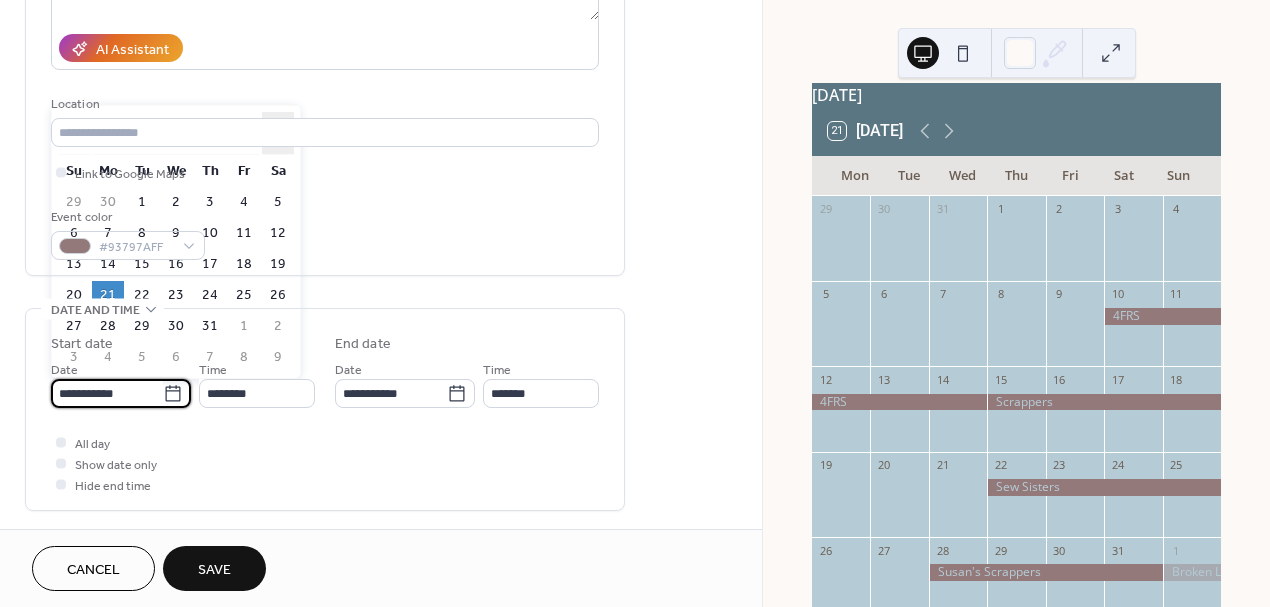 click on "›" at bounding box center (278, 133) 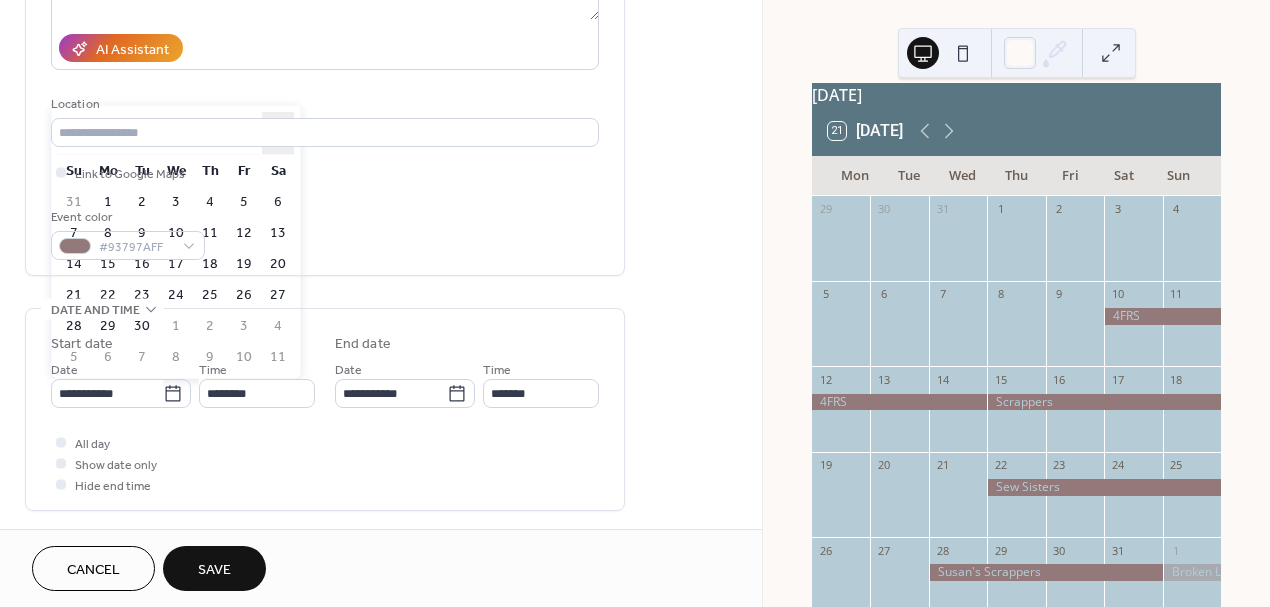click on "›" at bounding box center [278, 133] 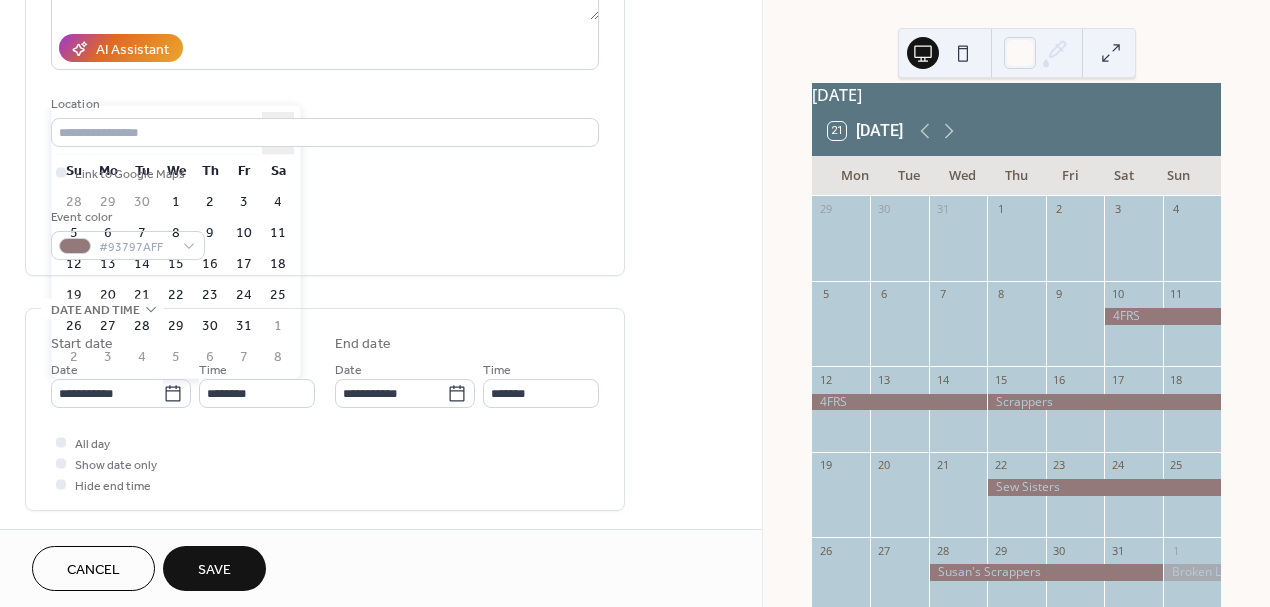 click on "›" at bounding box center (278, 133) 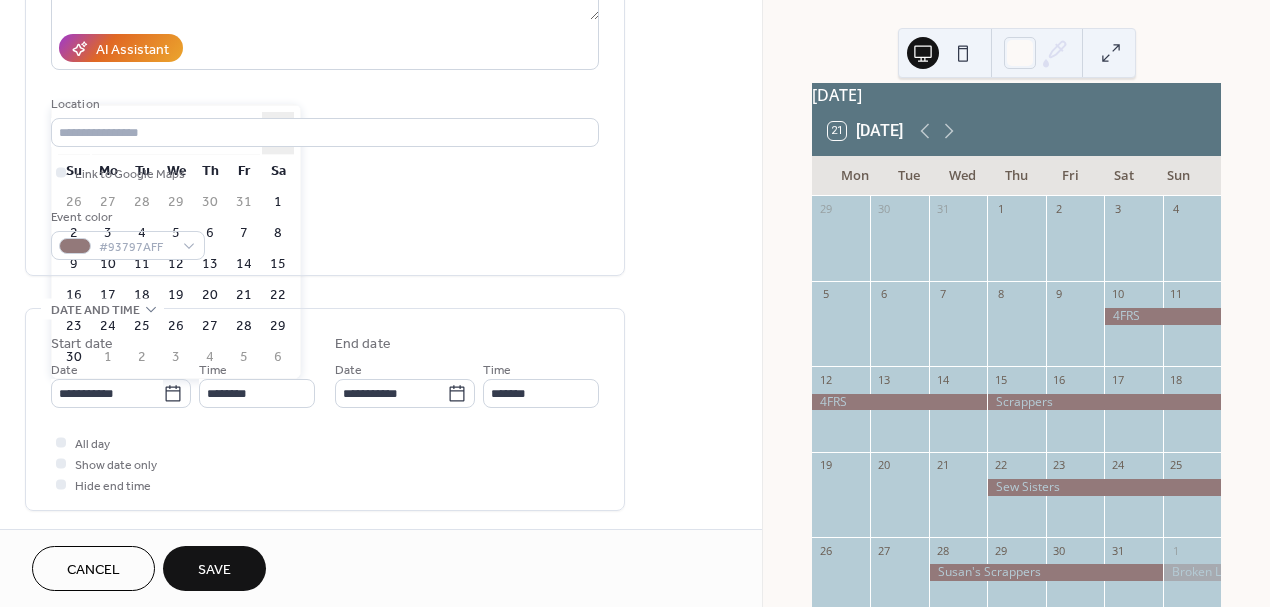 click on "›" at bounding box center (278, 133) 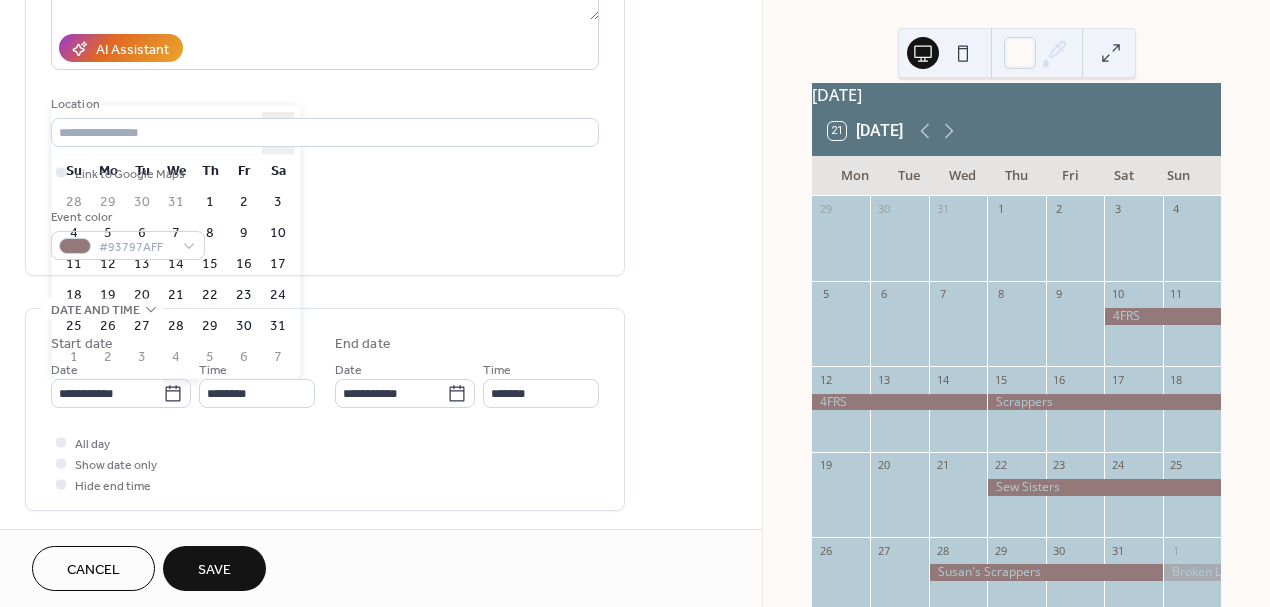 click on "›" at bounding box center [278, 133] 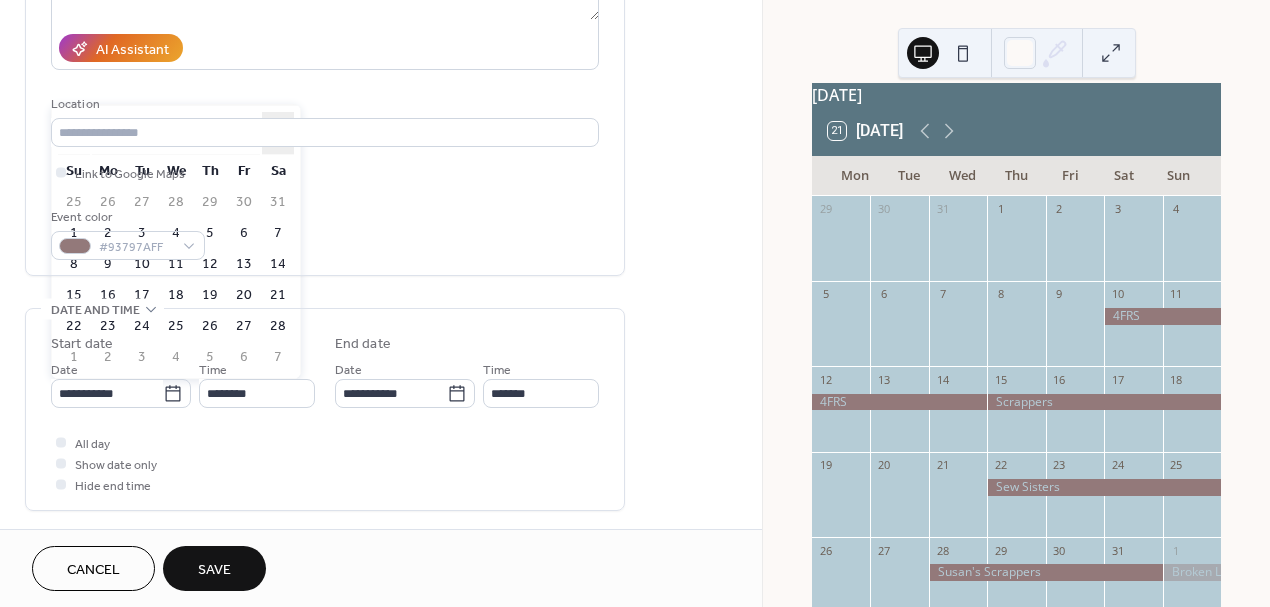 click on "›" at bounding box center [278, 133] 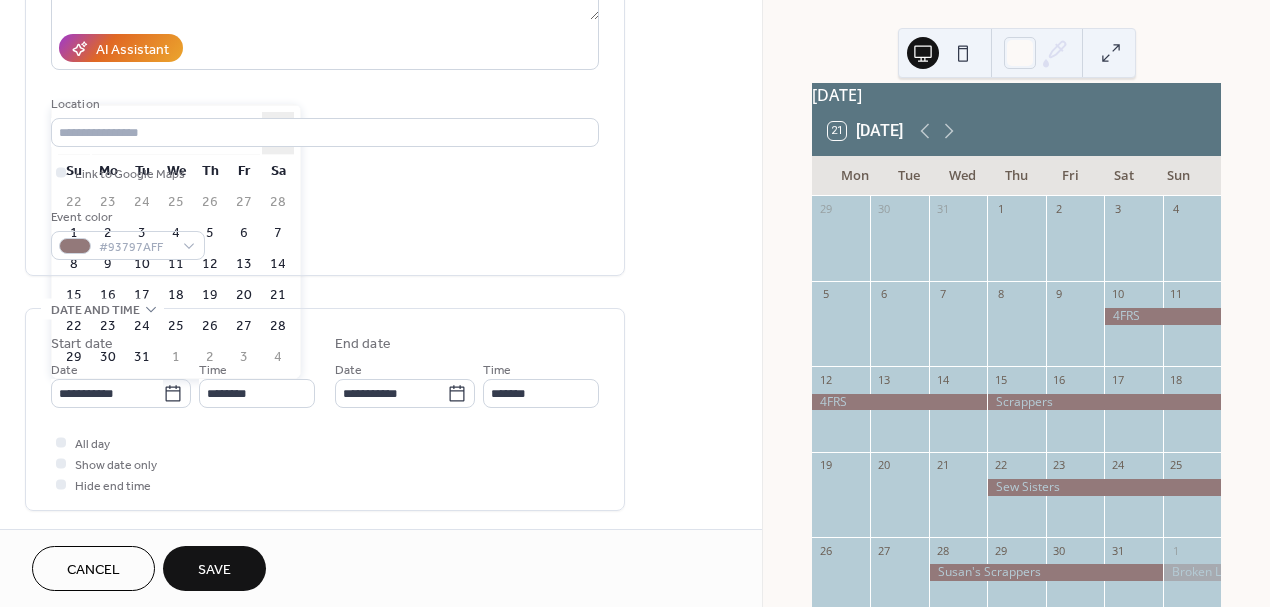 click on "›" at bounding box center (278, 133) 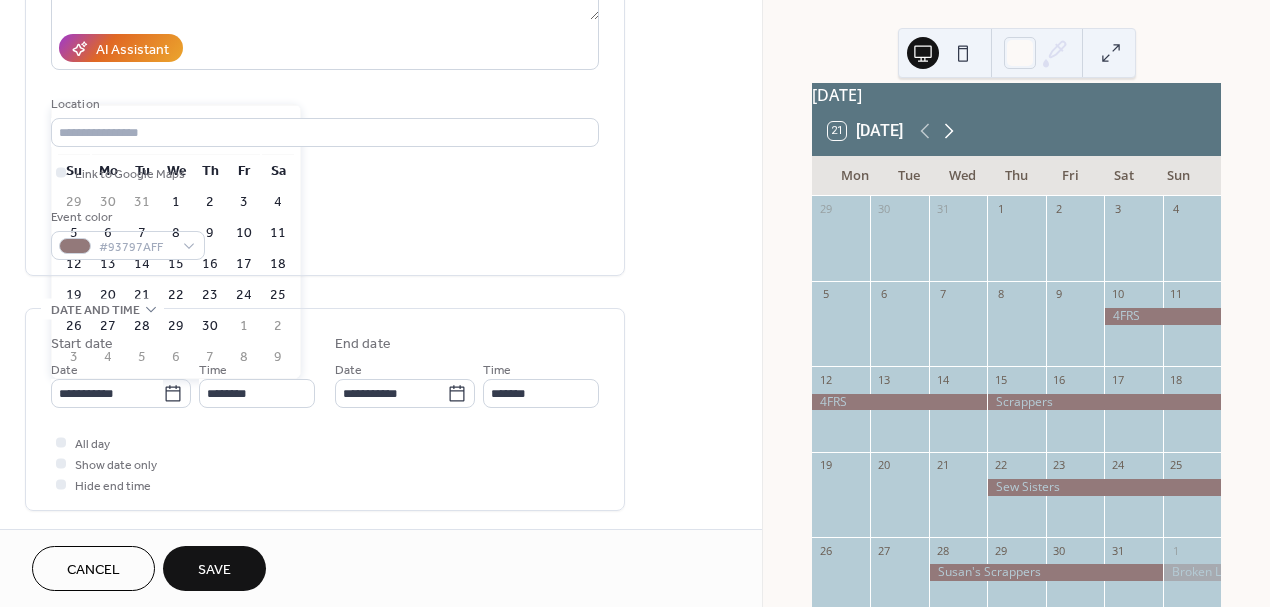 click 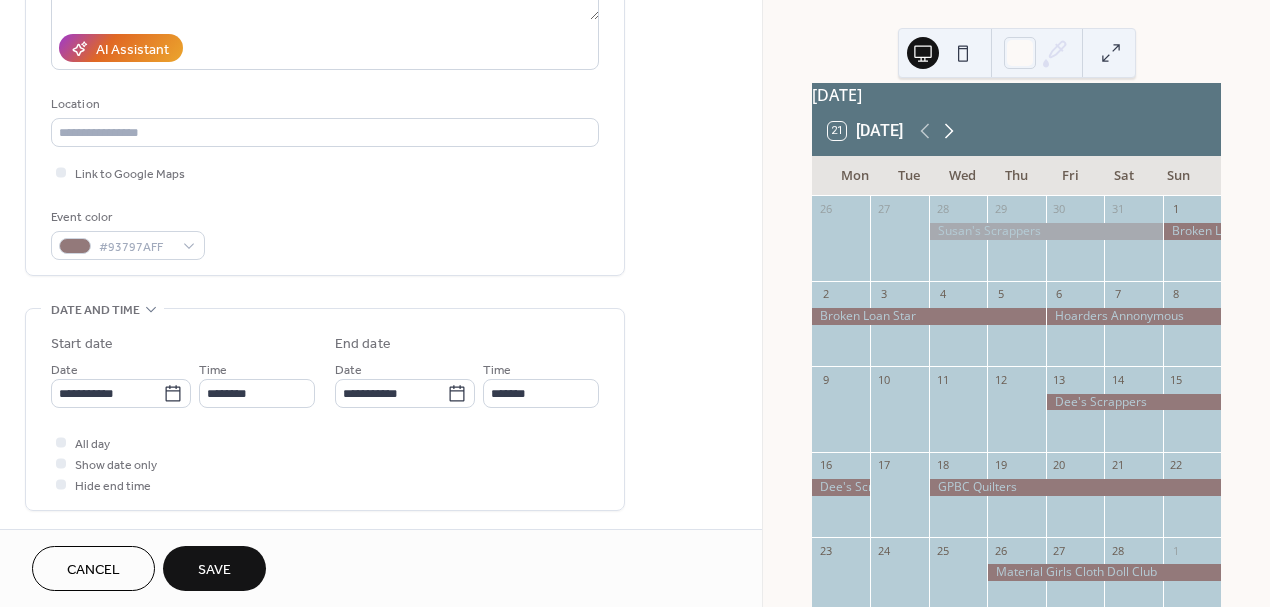 click 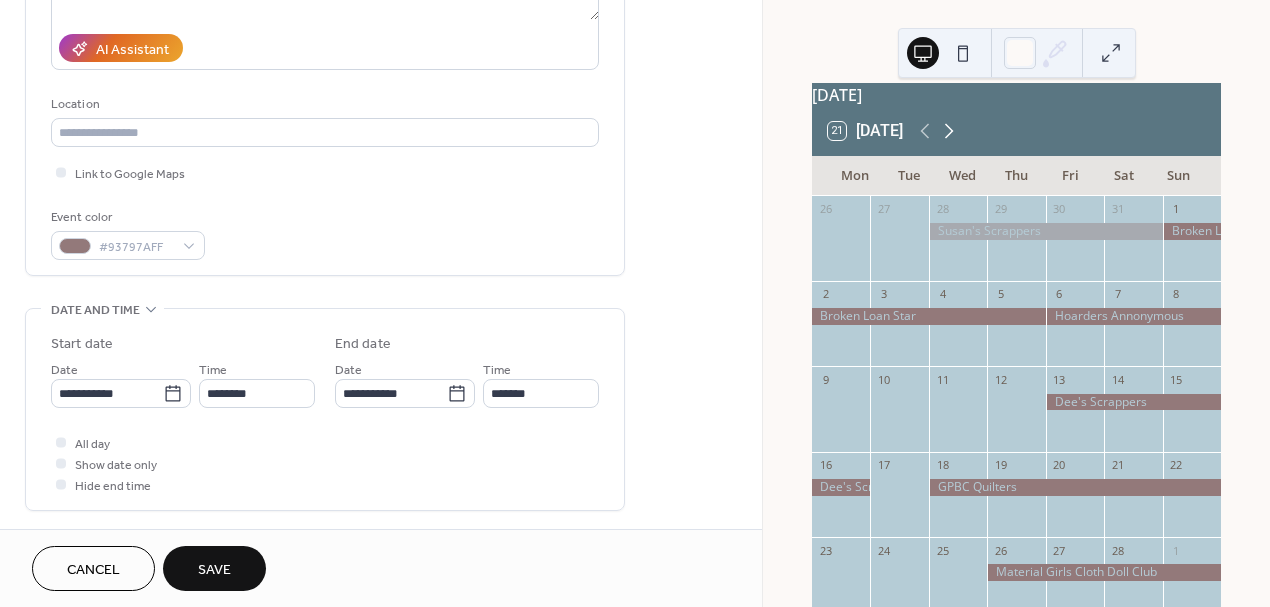 click 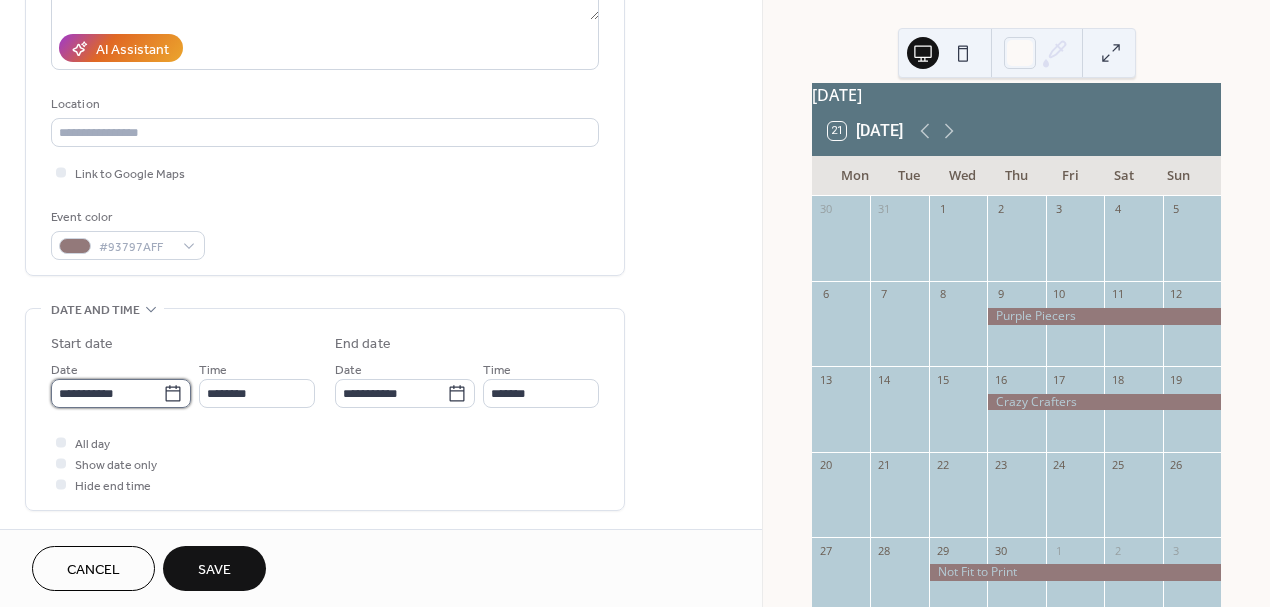 click on "**********" at bounding box center (107, 393) 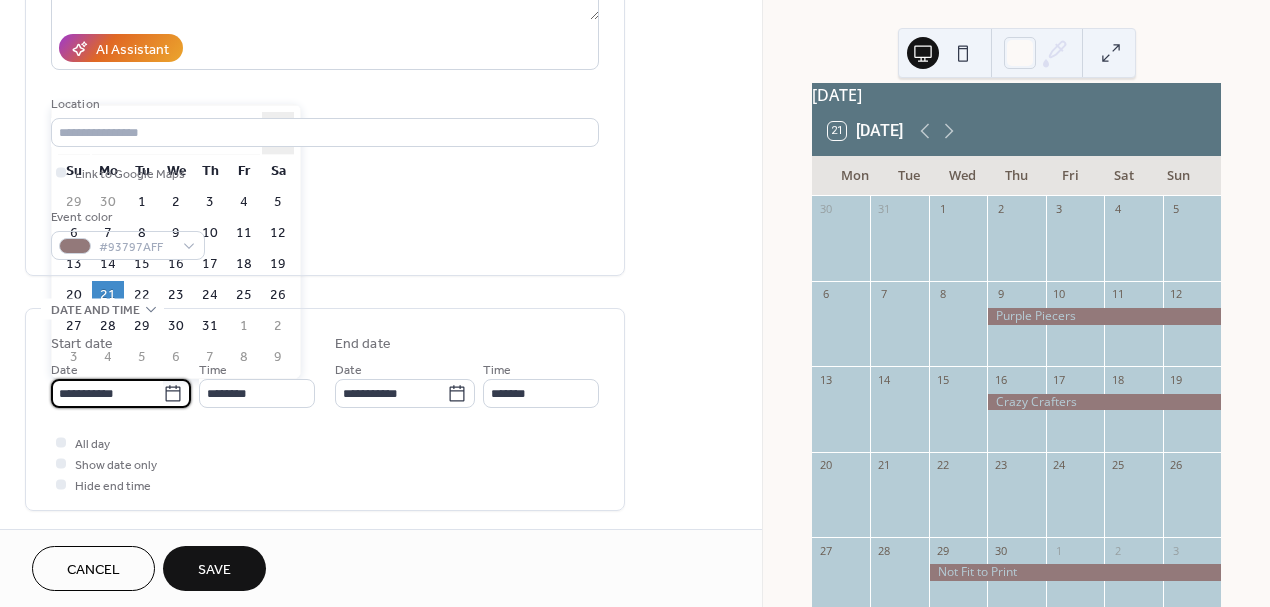 click on "›" at bounding box center [278, 133] 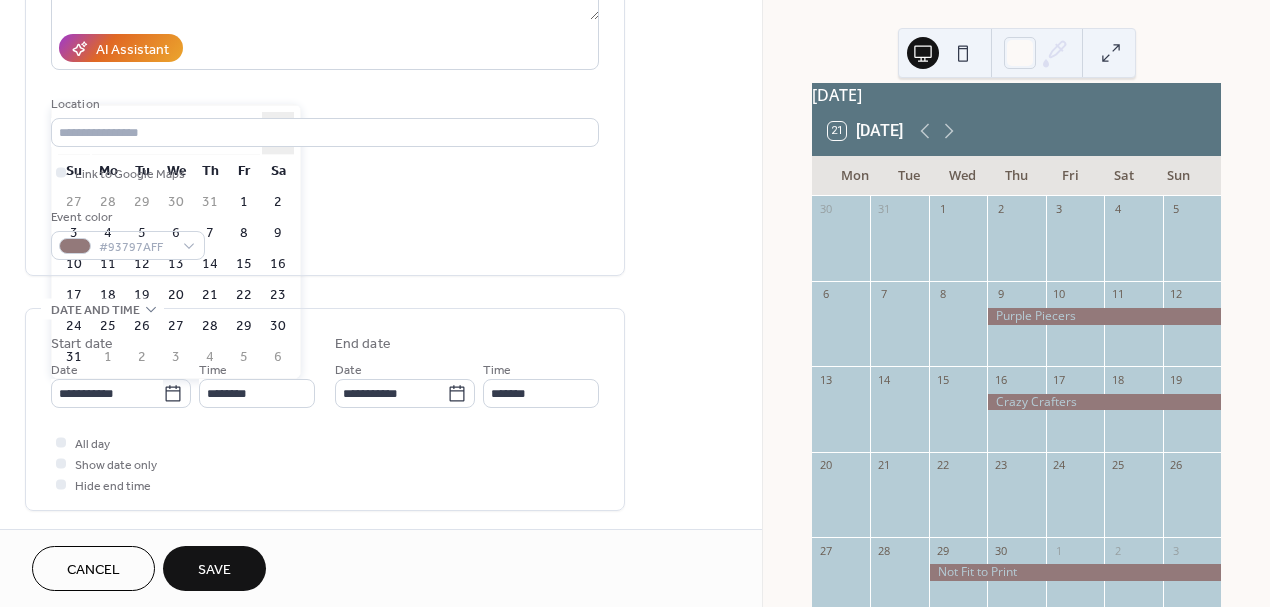 click on "›" at bounding box center [278, 133] 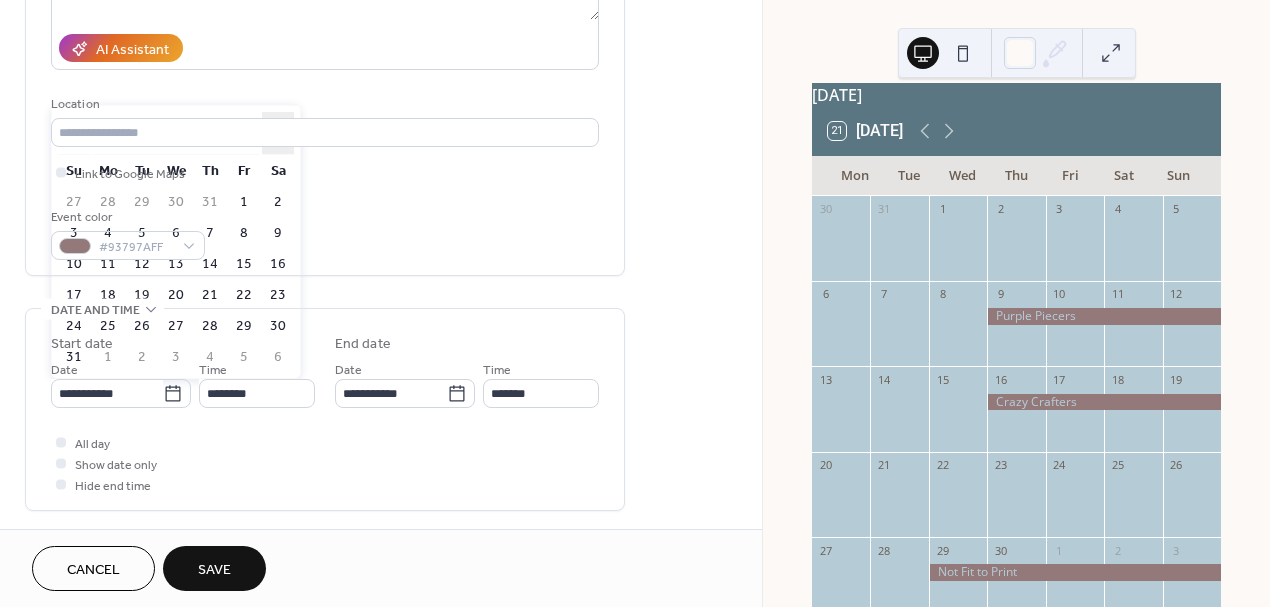 click on "›" at bounding box center [278, 133] 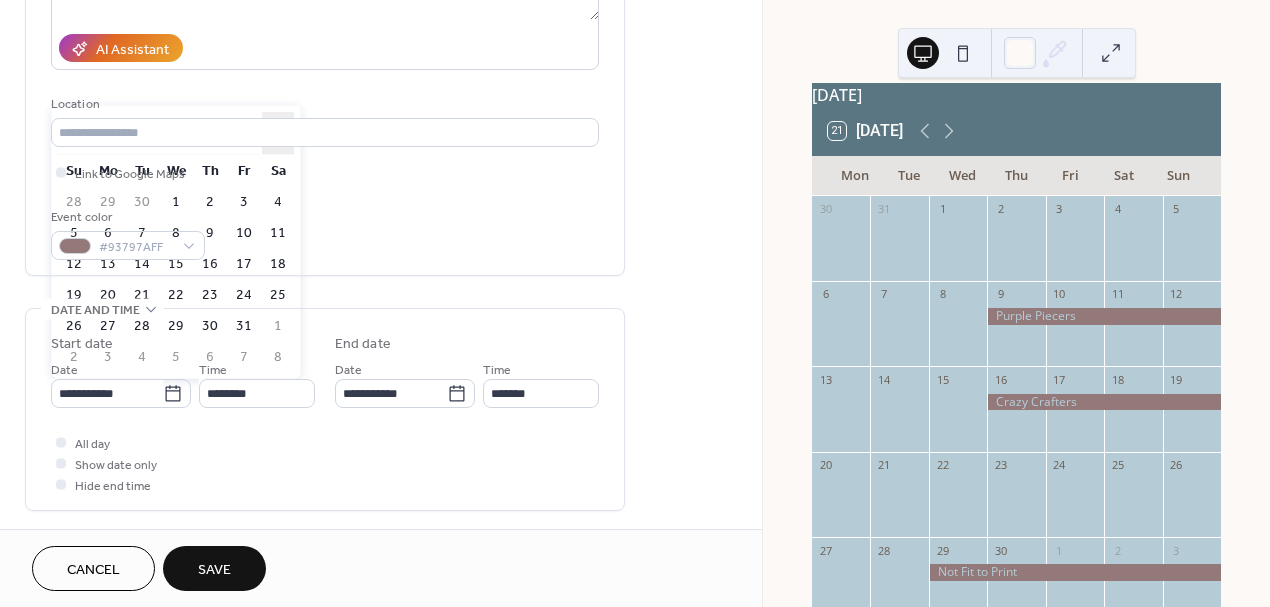 click on "›" at bounding box center [278, 133] 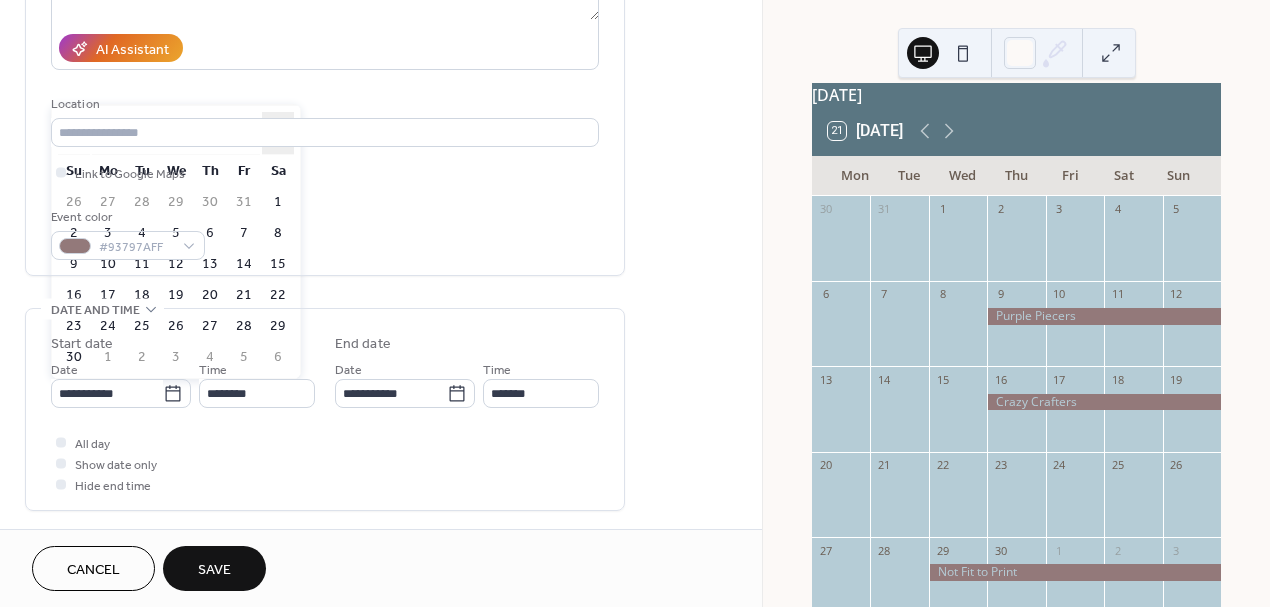 click on "›" at bounding box center [278, 133] 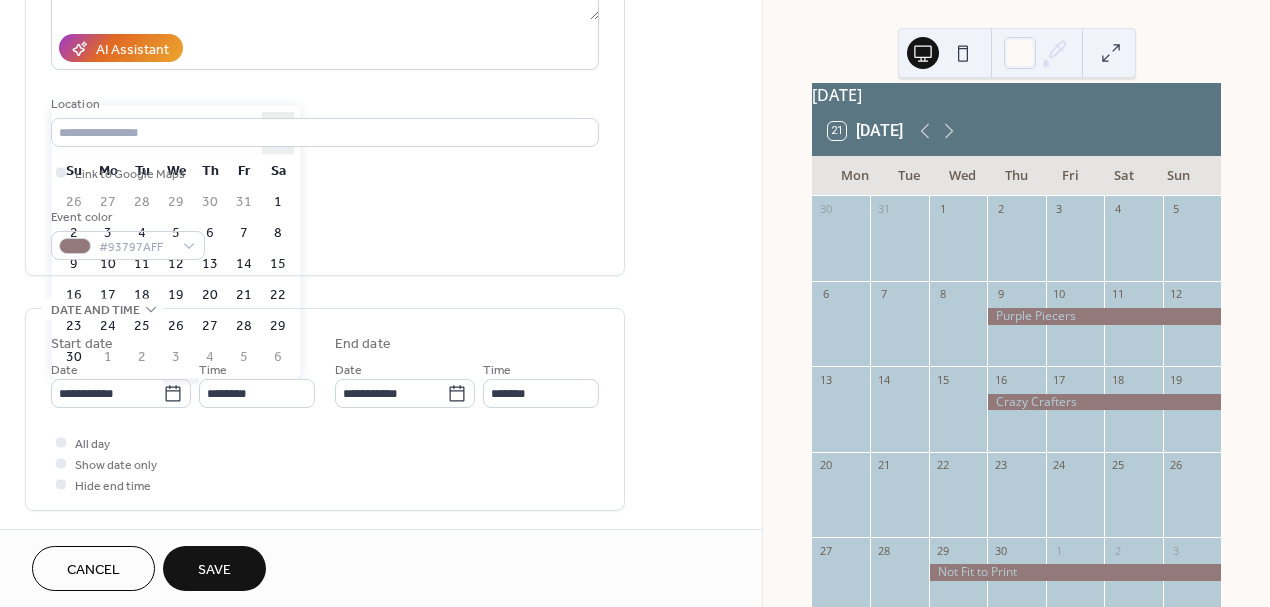 click on "›" at bounding box center [278, 133] 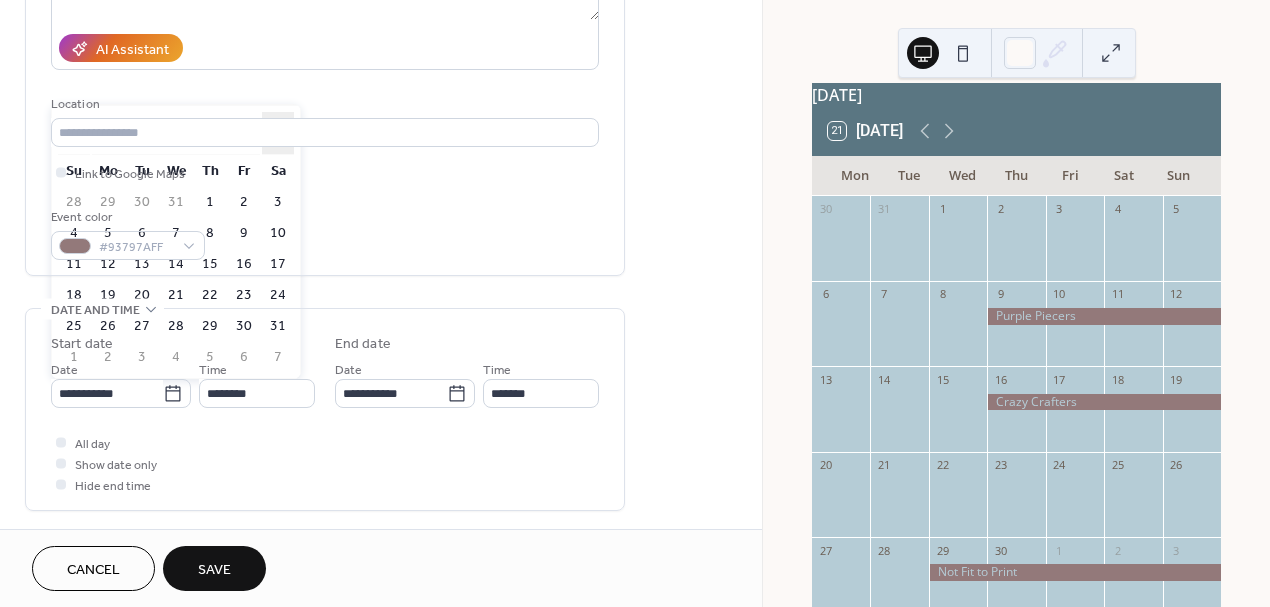 click on "›" at bounding box center (278, 133) 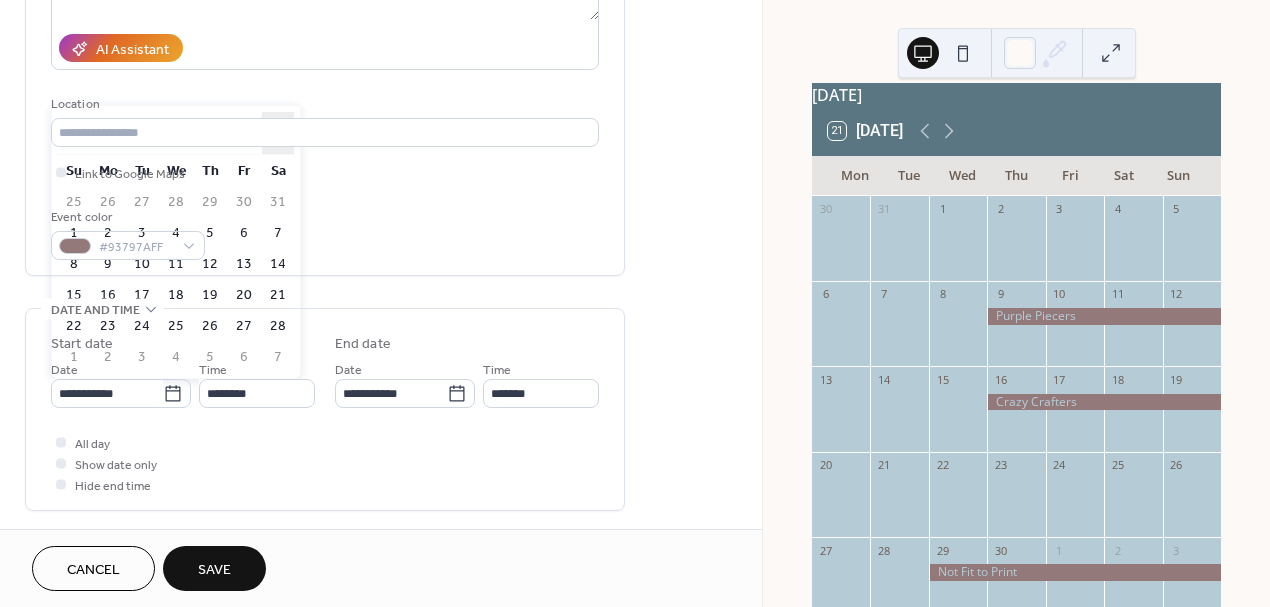 click on "›" at bounding box center [278, 133] 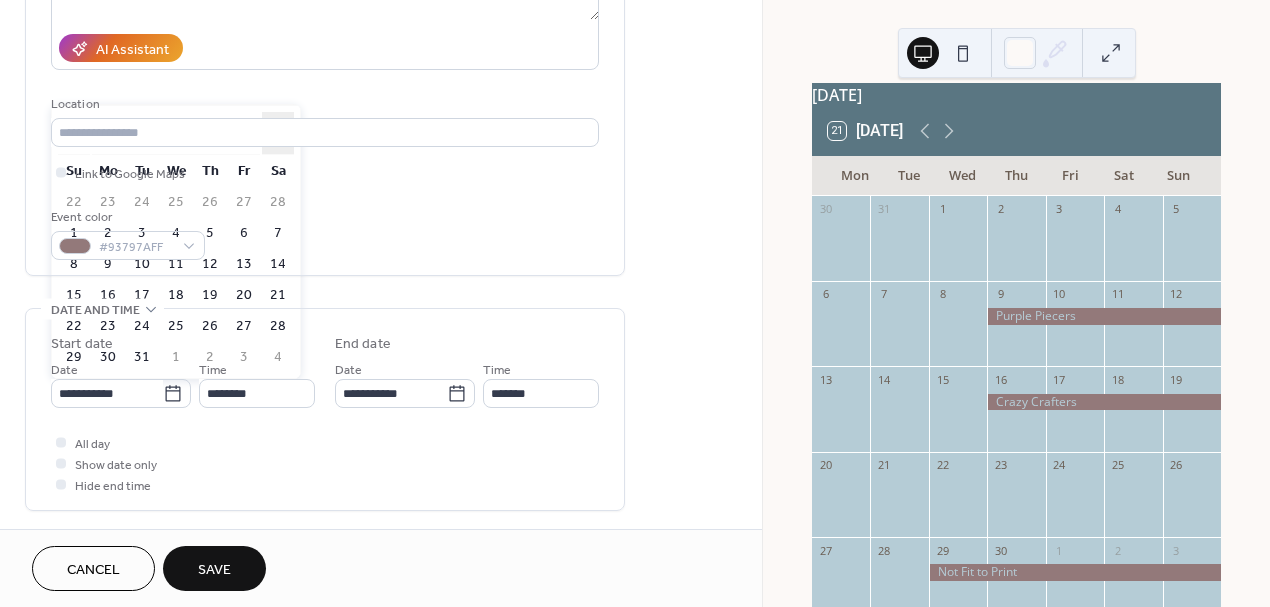 click on "›" at bounding box center [278, 133] 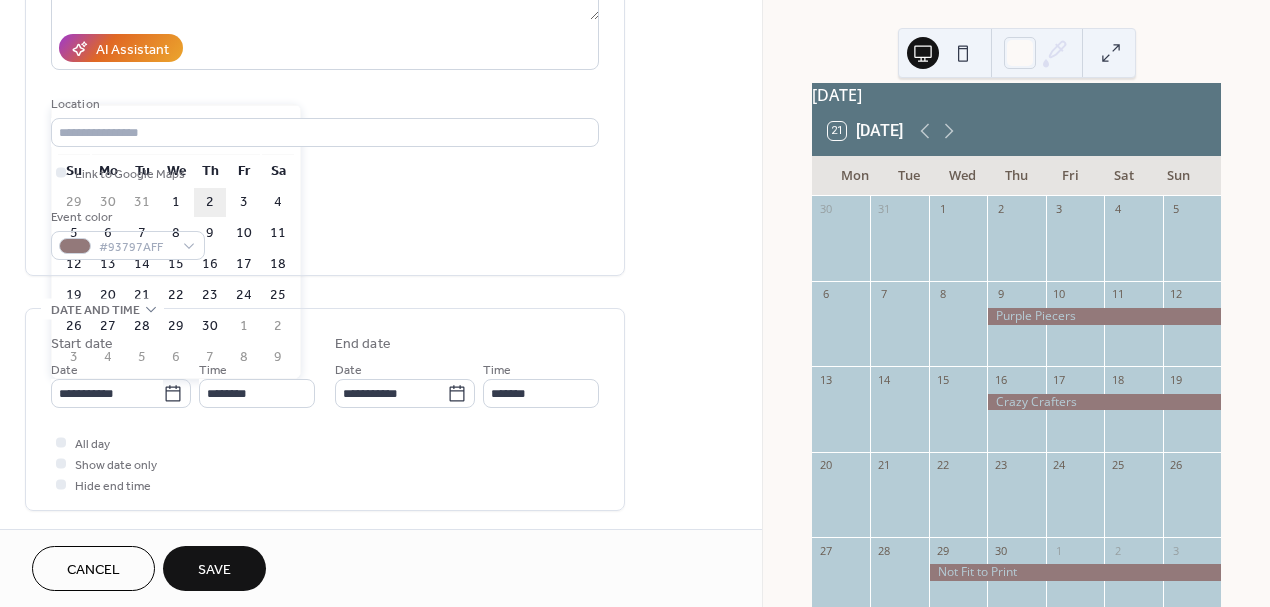 click on "2" at bounding box center [210, 202] 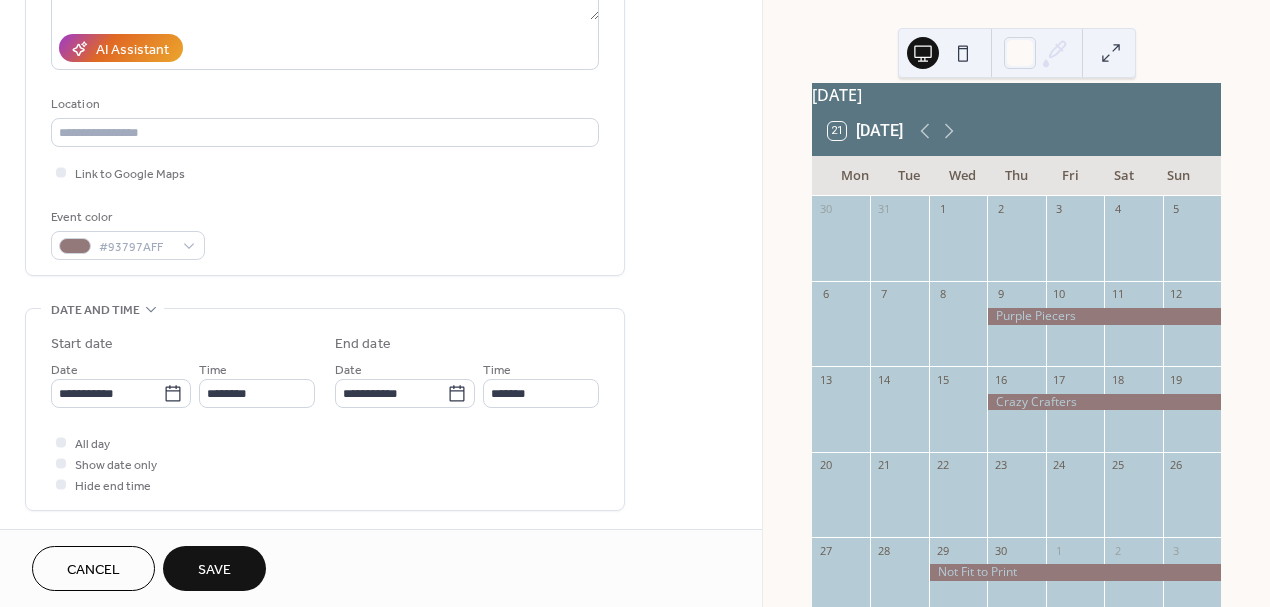 type on "**********" 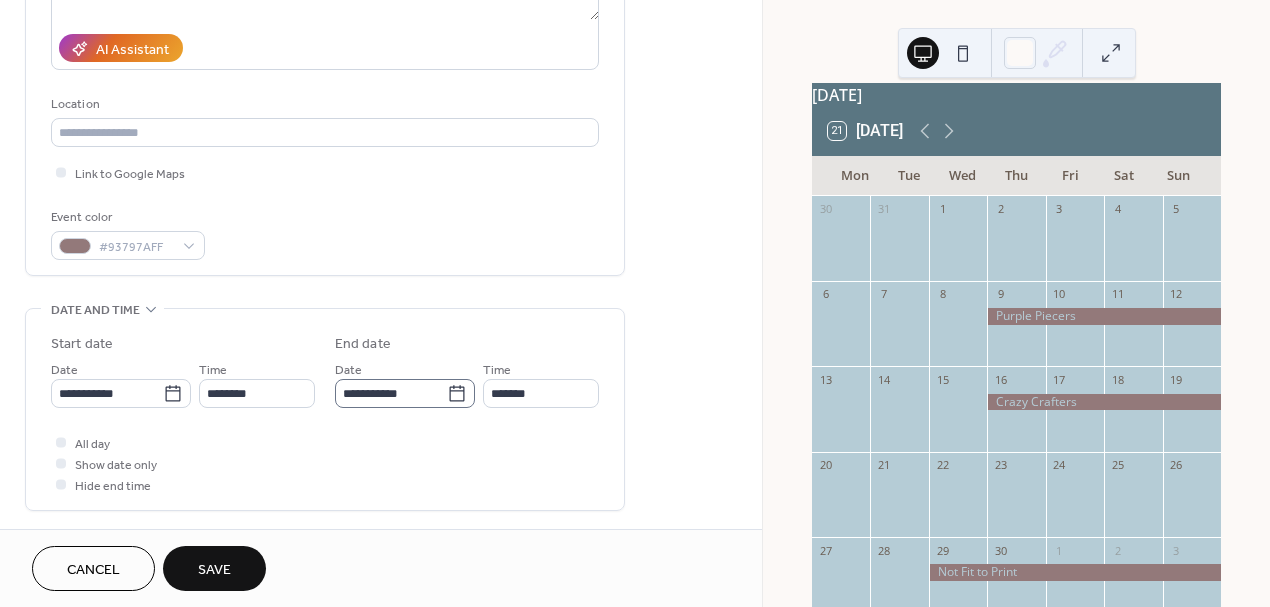 click 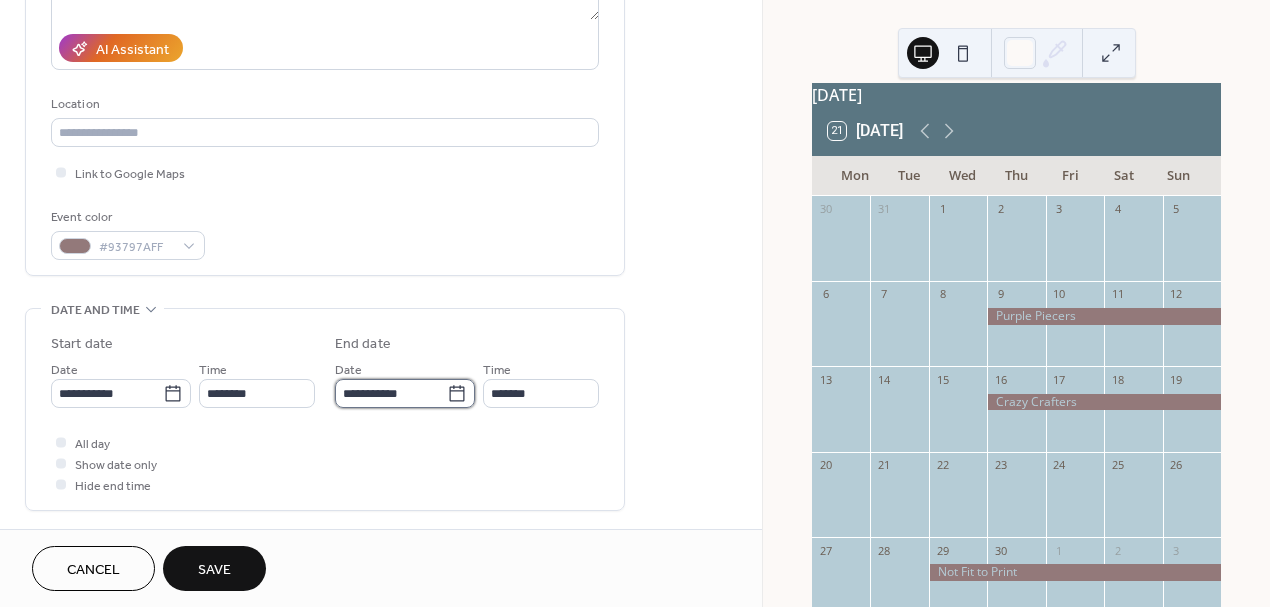click on "**********" at bounding box center (391, 393) 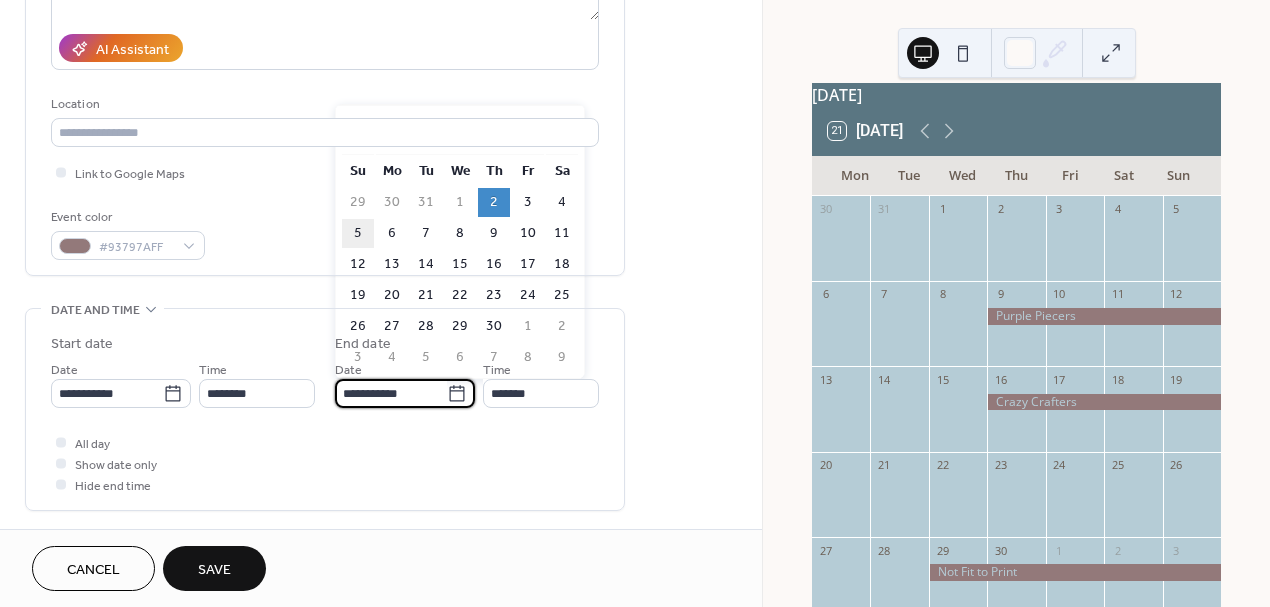 click on "5" at bounding box center (358, 233) 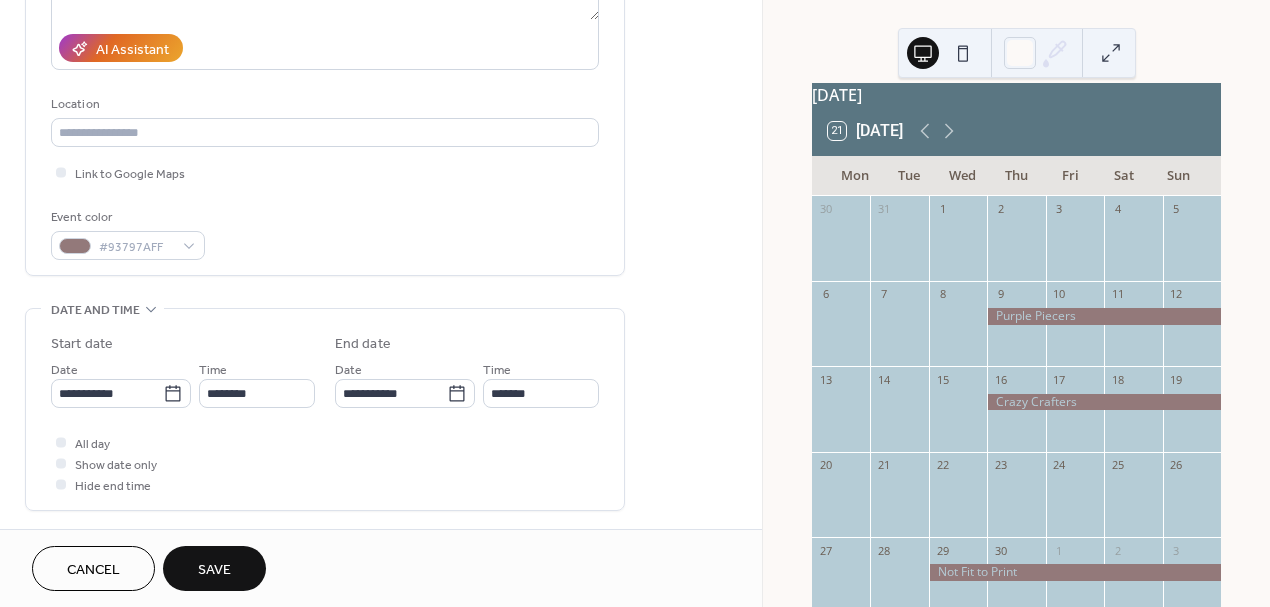 type on "**********" 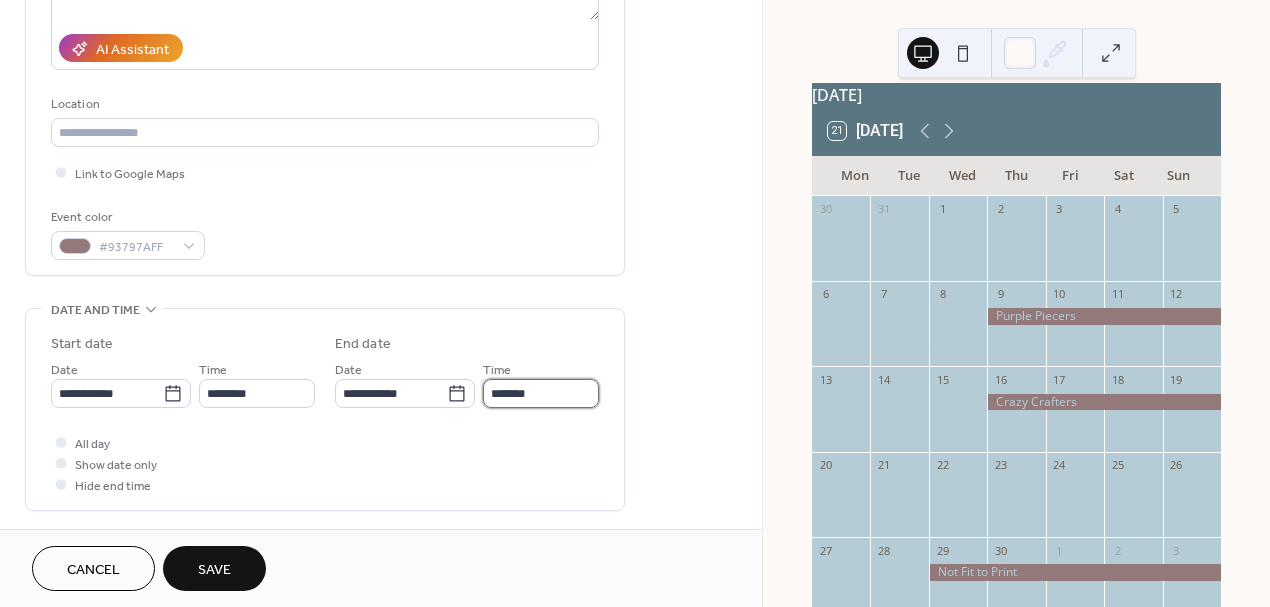 click on "*******" at bounding box center [541, 393] 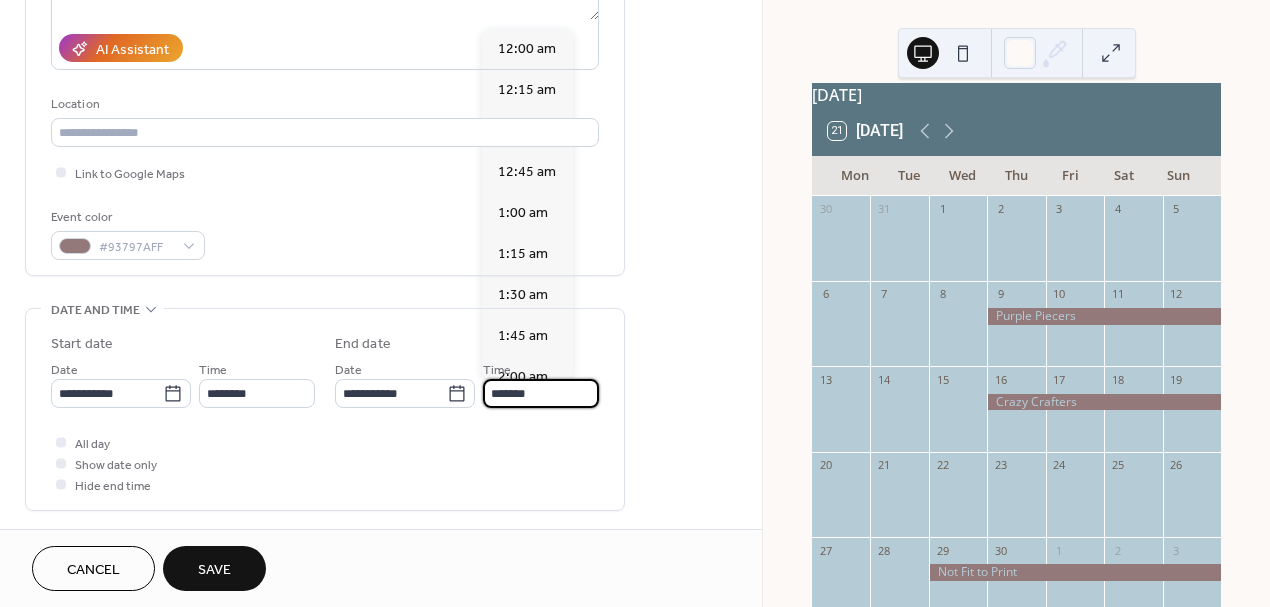scroll, scrollTop: 2132, scrollLeft: 0, axis: vertical 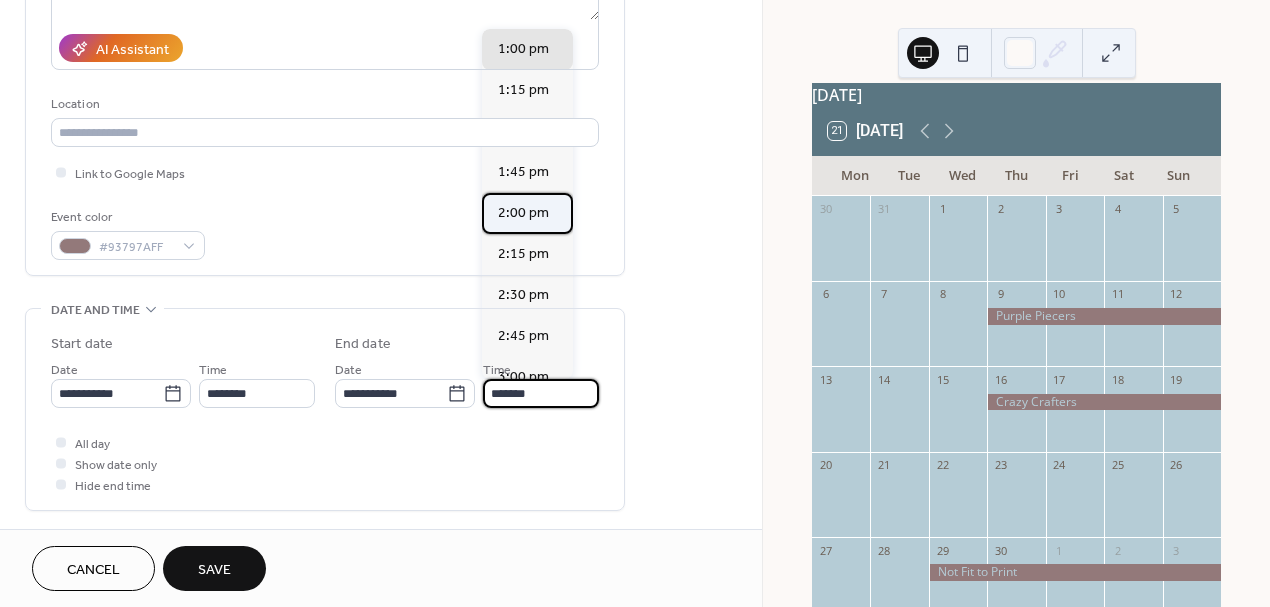 click on "2:00 pm" at bounding box center [523, 213] 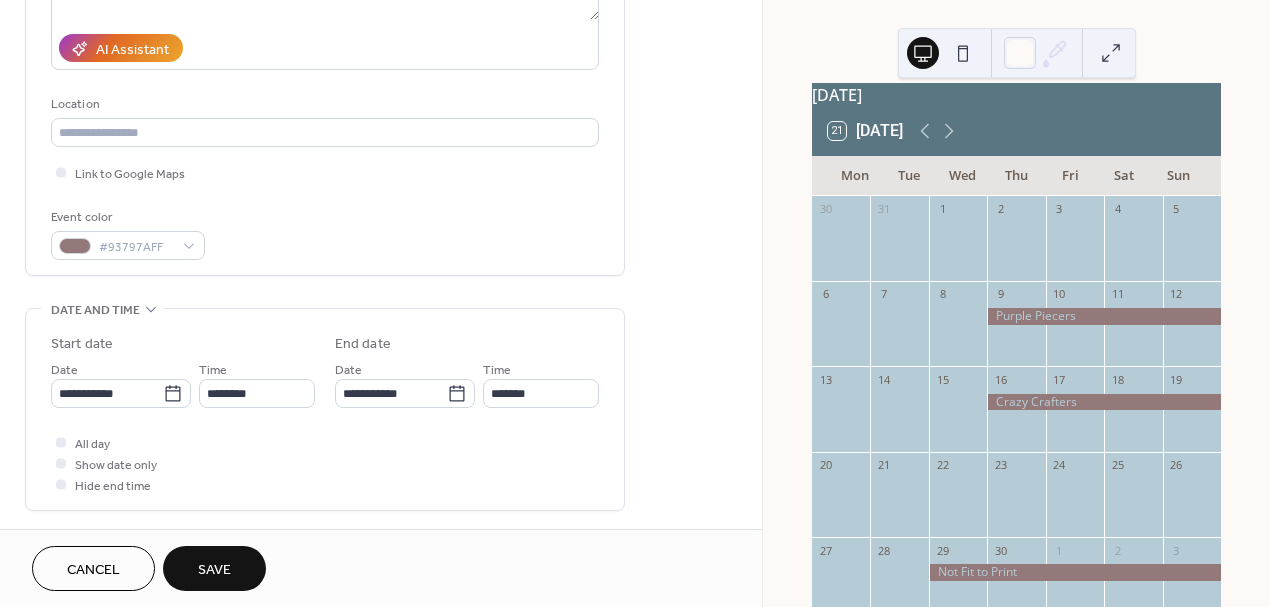 type on "*******" 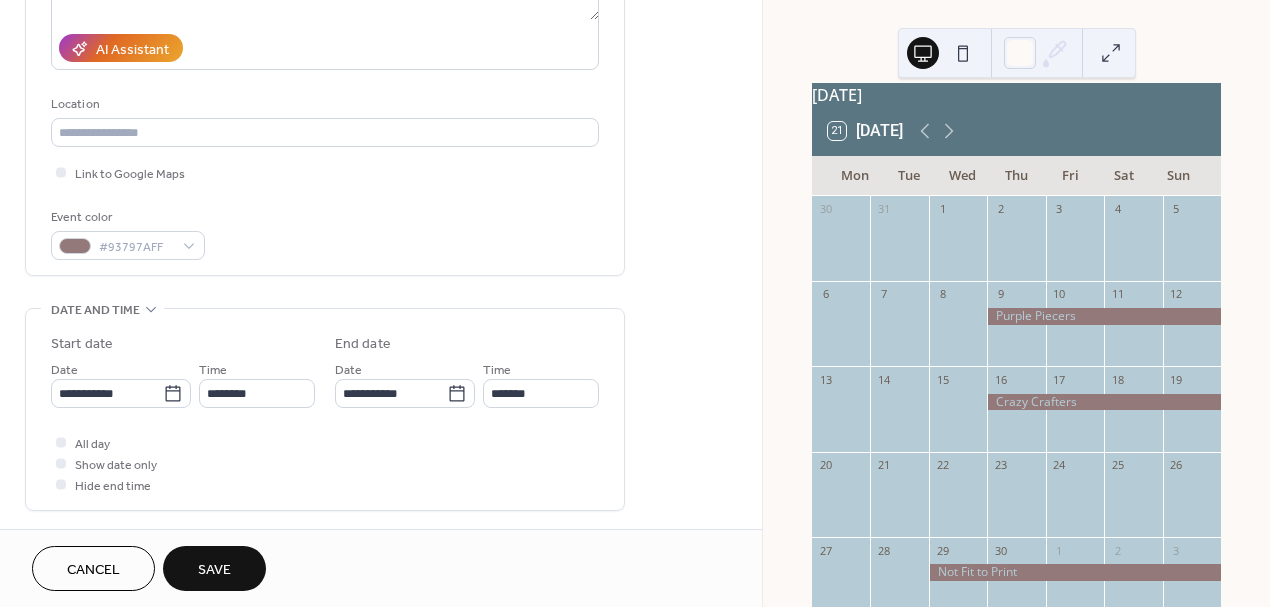 click on "Save" at bounding box center (214, 570) 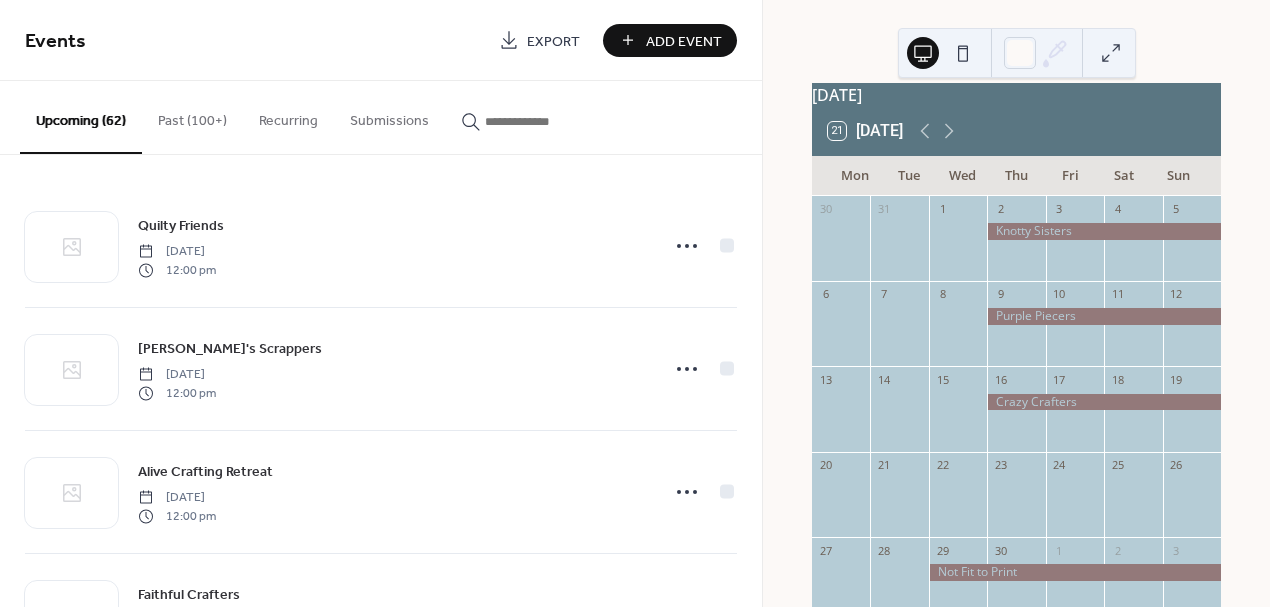 click on "Add Event" at bounding box center [684, 41] 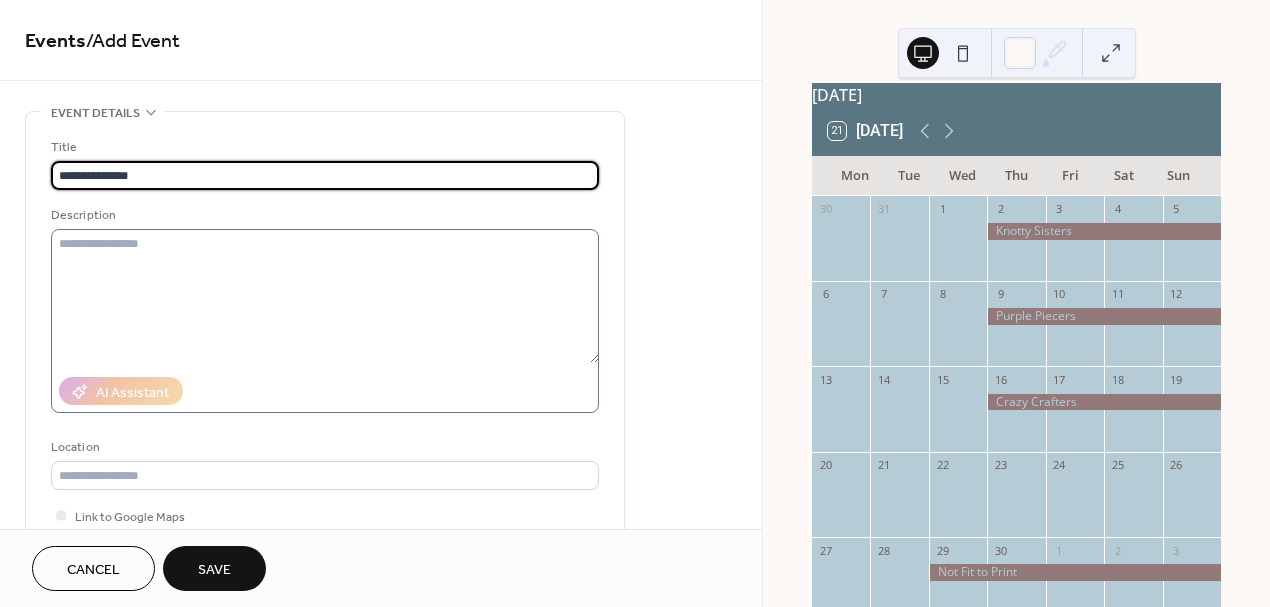 type on "**********" 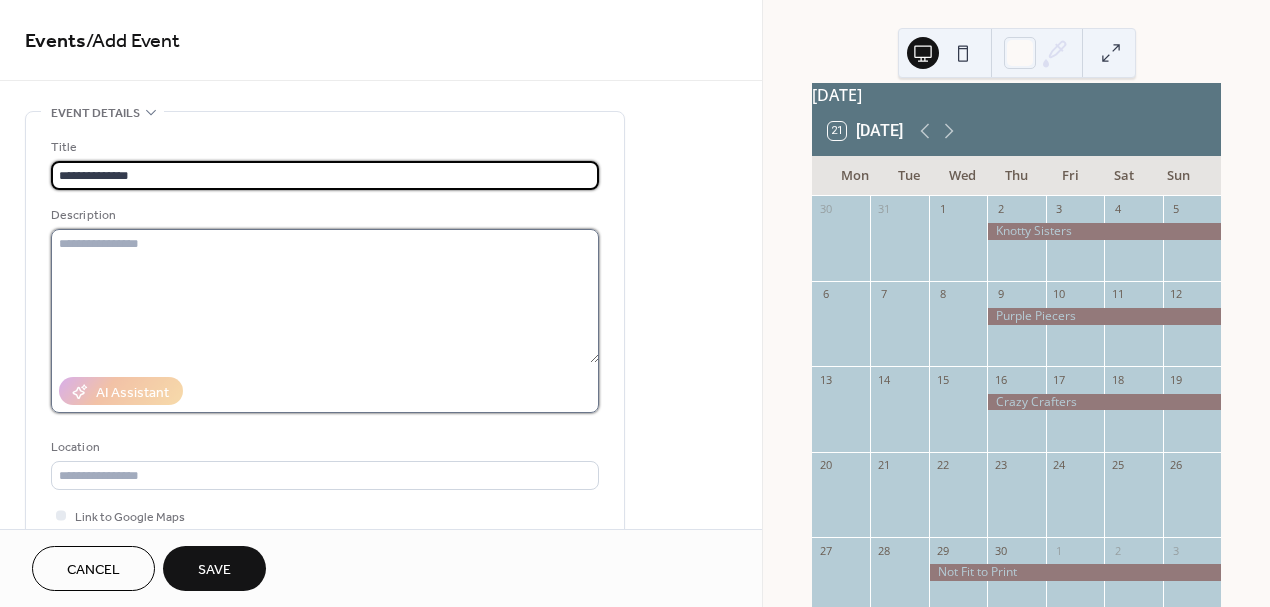 click at bounding box center [325, 296] 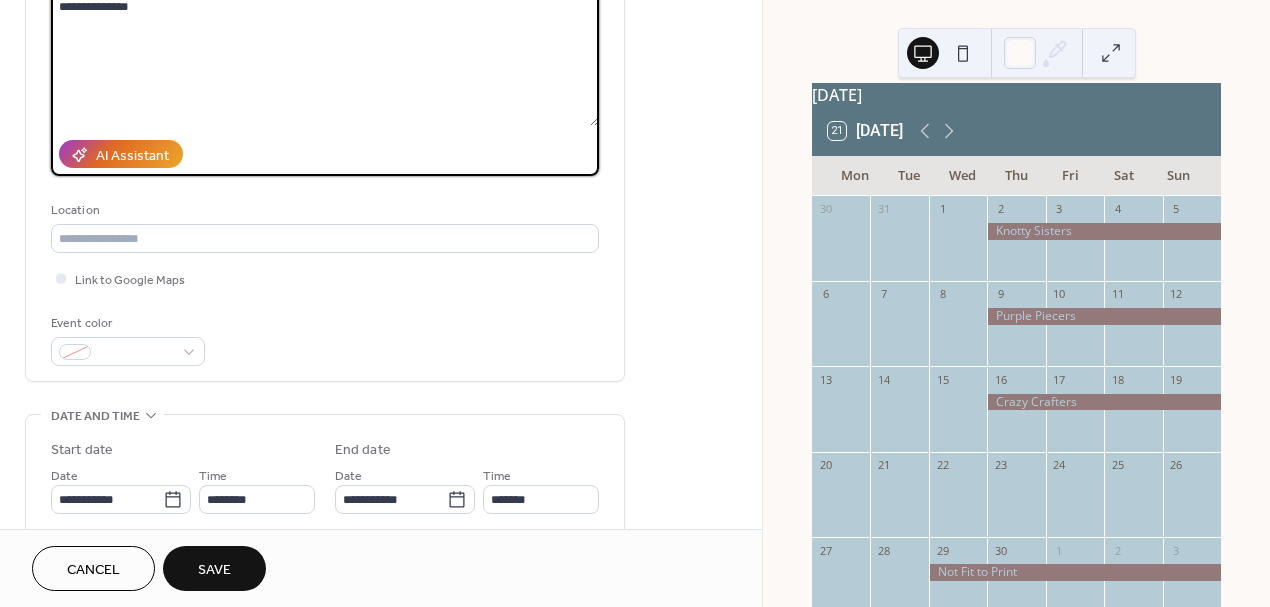 scroll, scrollTop: 239, scrollLeft: 0, axis: vertical 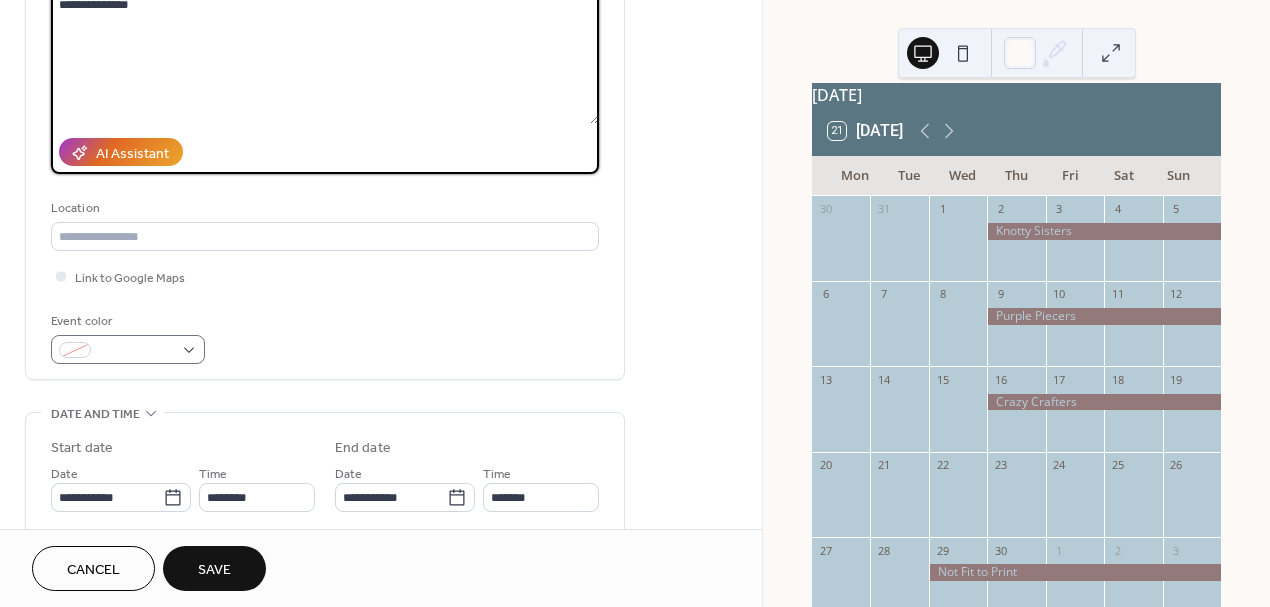 type on "**********" 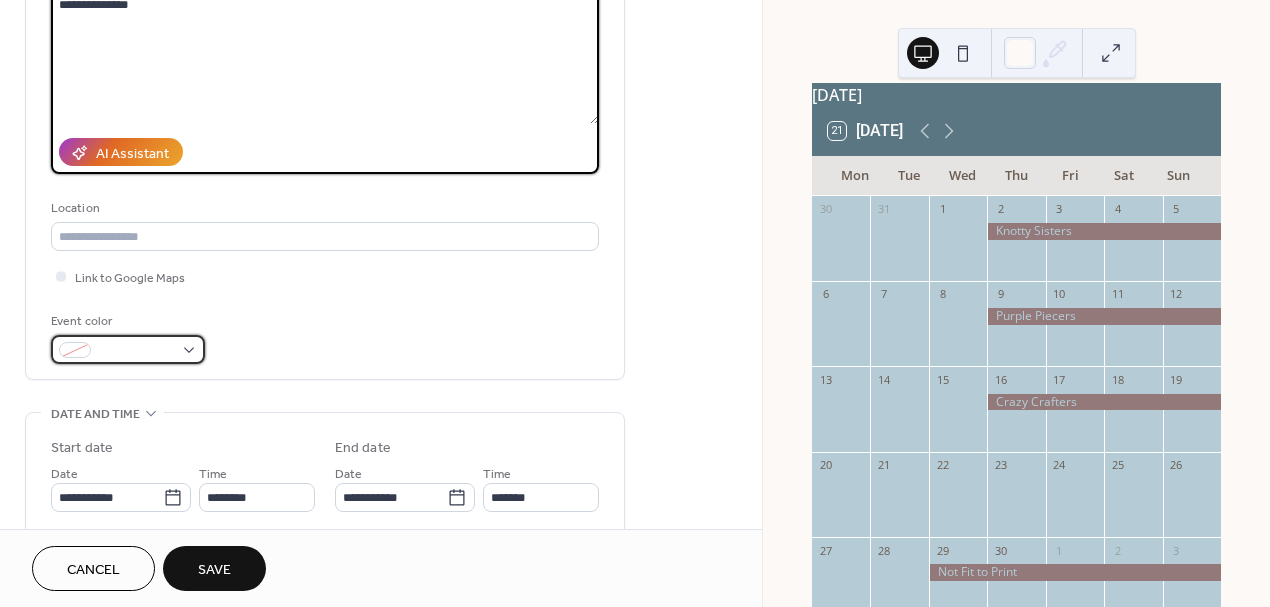 click at bounding box center [136, 351] 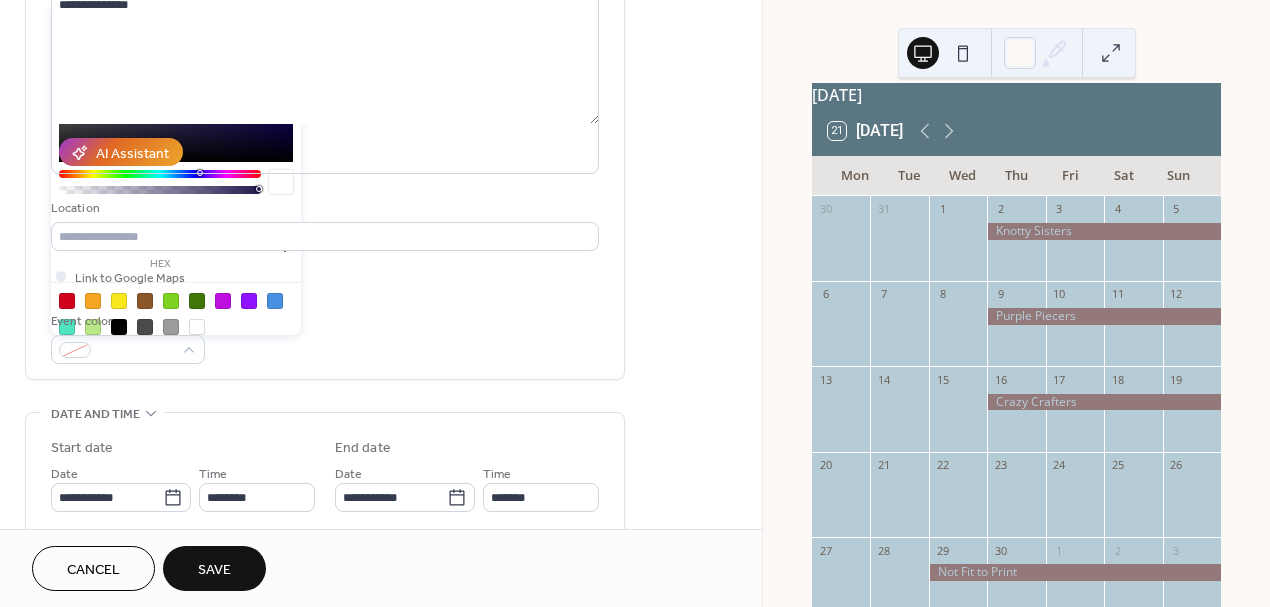 click on "*******" at bounding box center [160, 234] 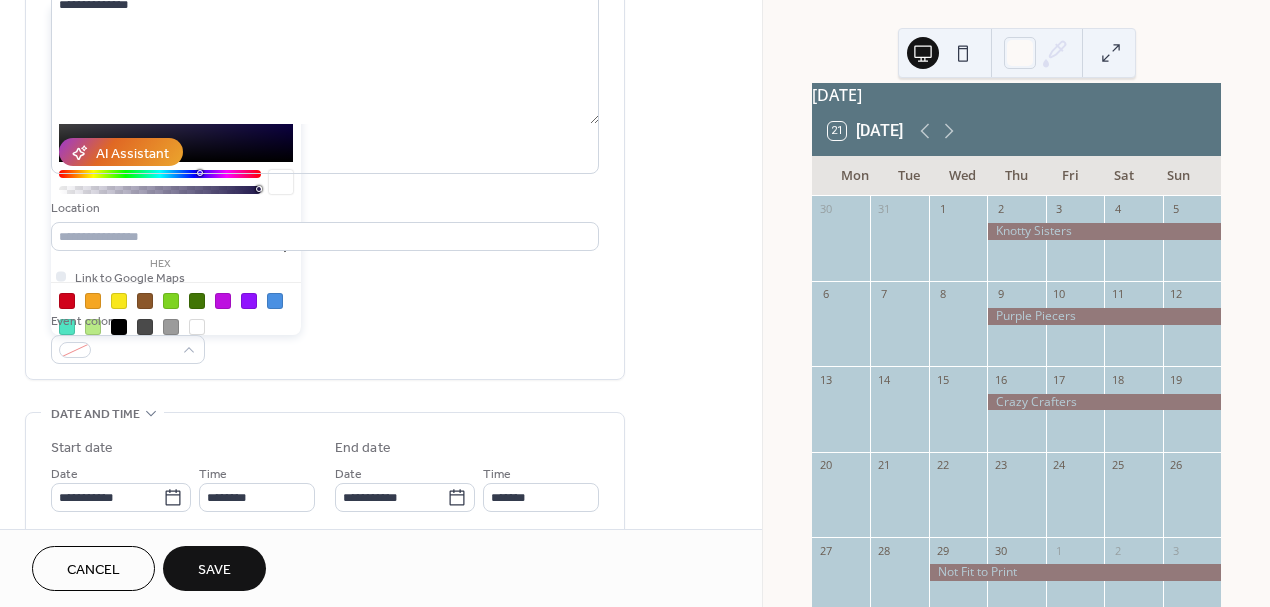 click on "*******" at bounding box center [160, 234] 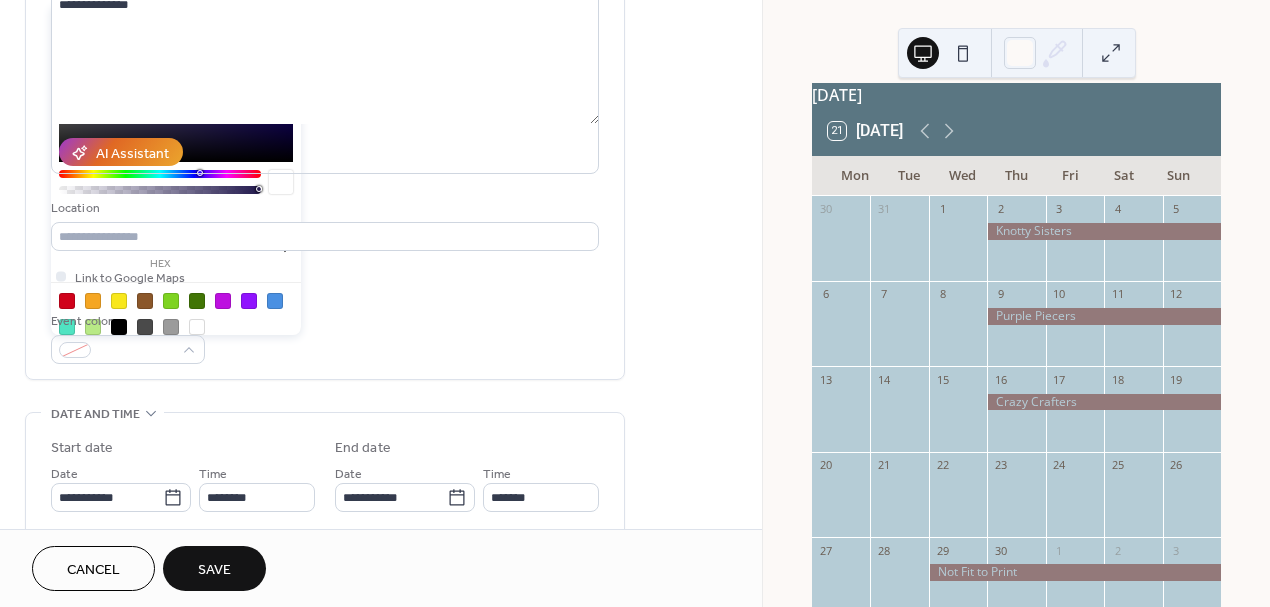click on "*******" at bounding box center (160, 234) 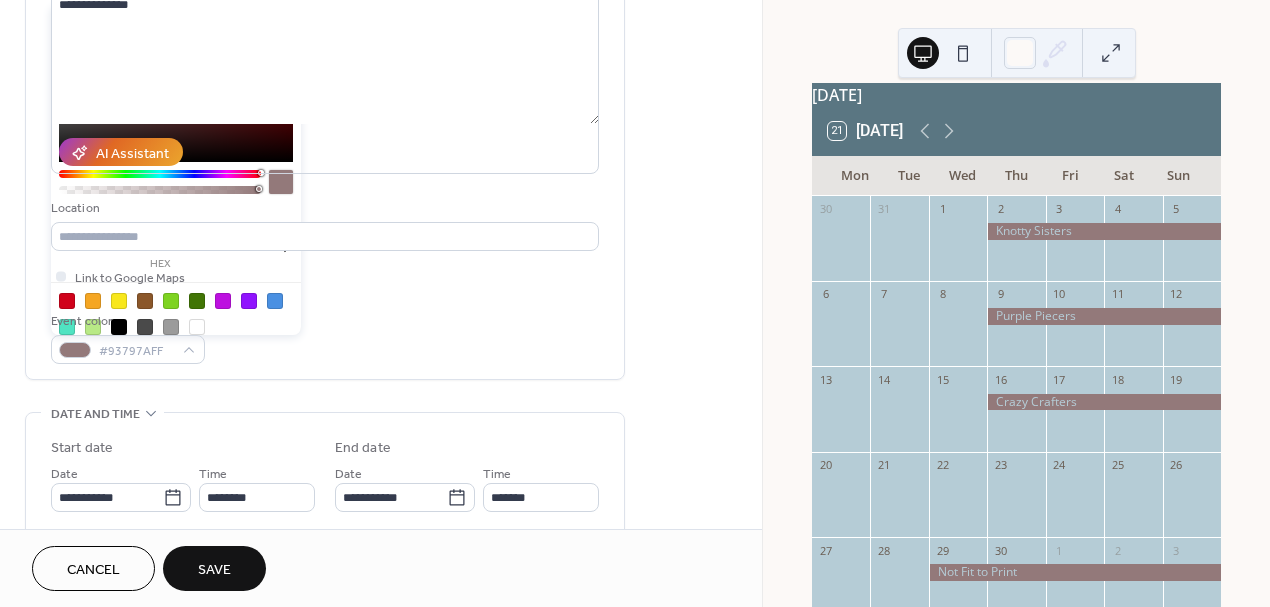type on "*********" 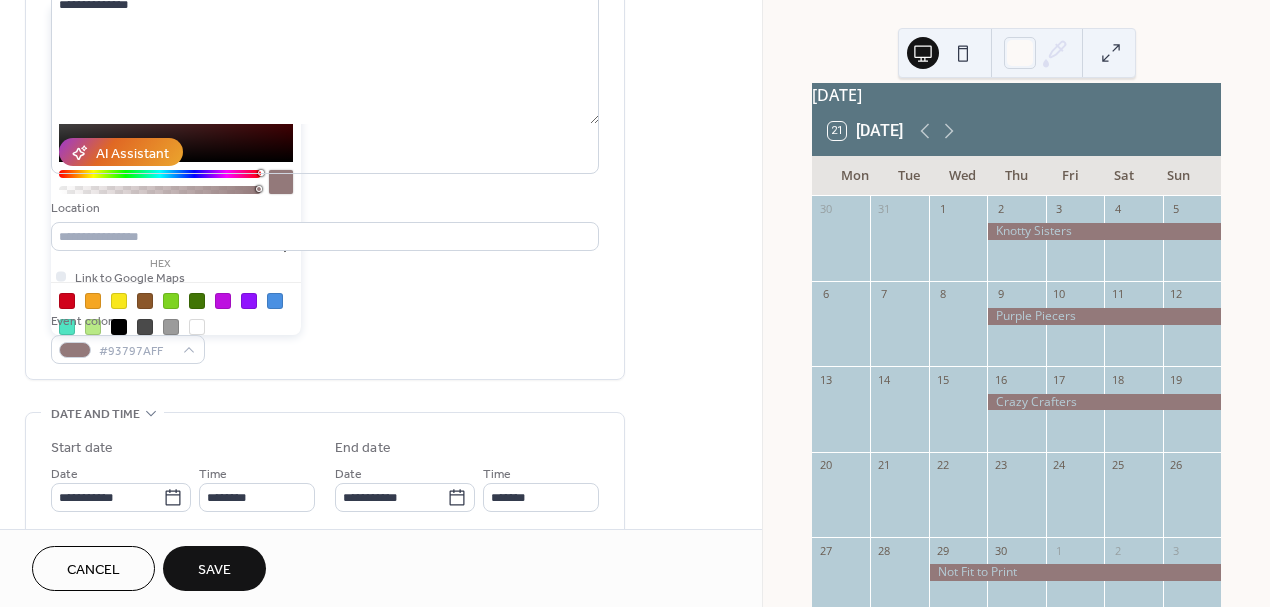 click on "Location" at bounding box center [323, 208] 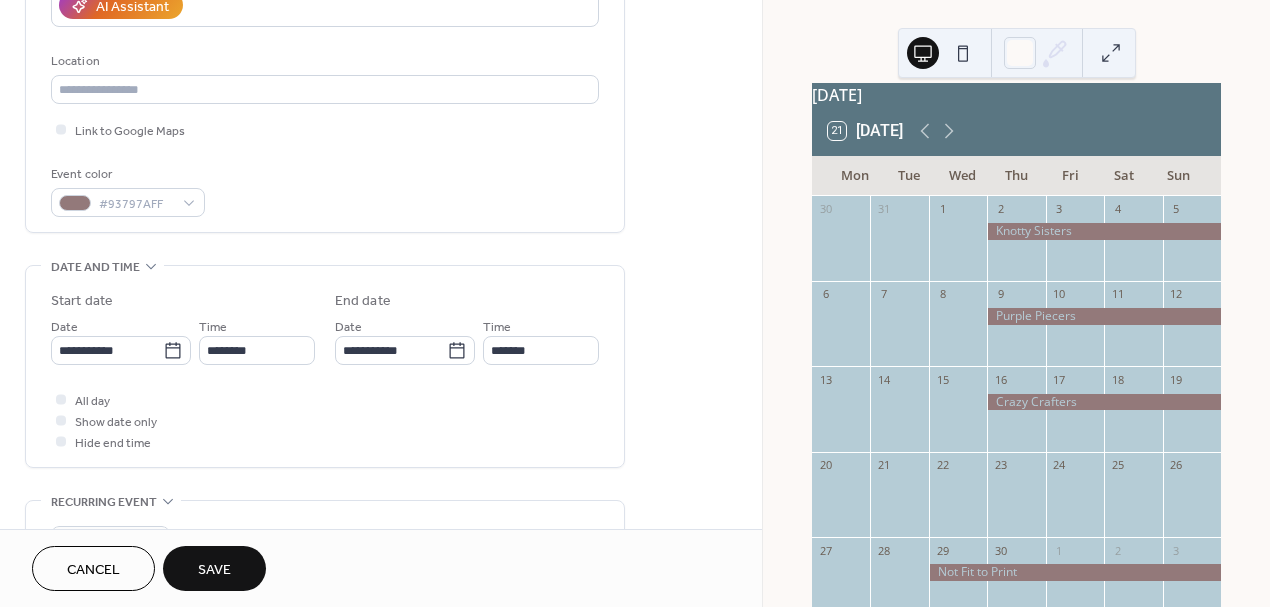 scroll, scrollTop: 388, scrollLeft: 0, axis: vertical 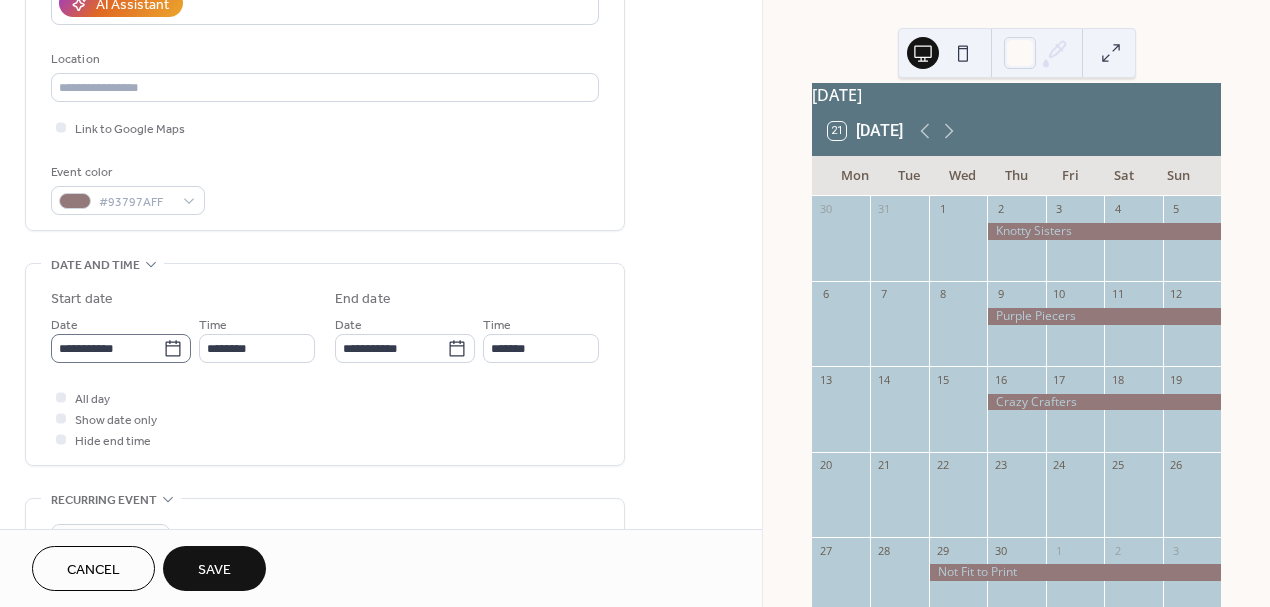 click 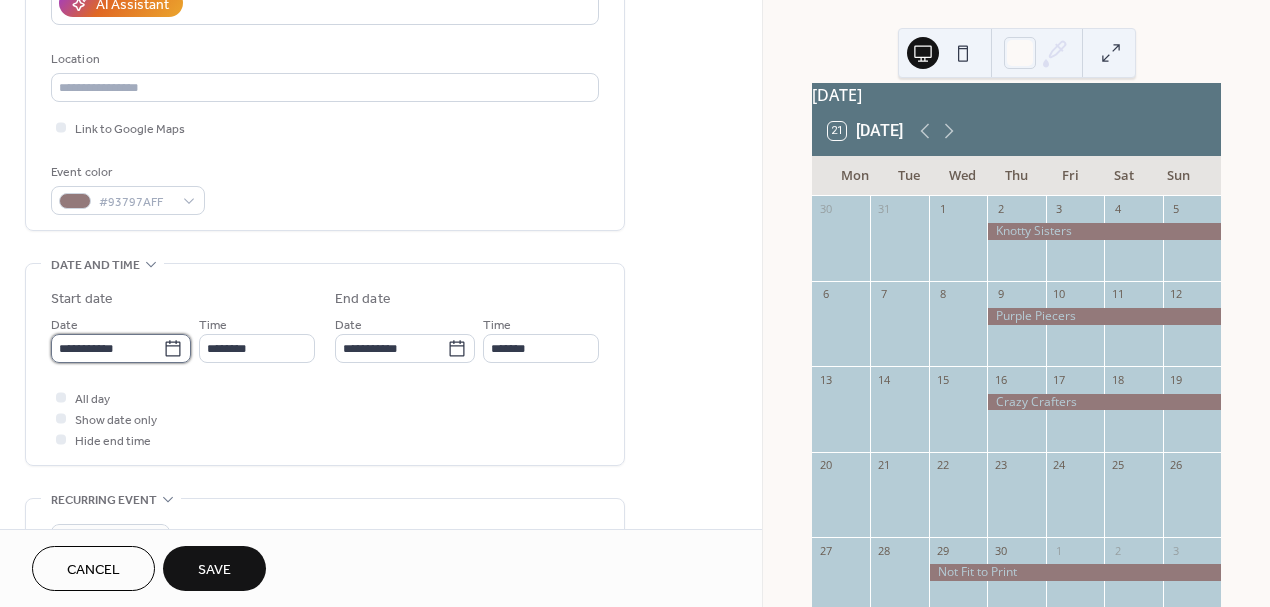 click on "**********" at bounding box center (107, 348) 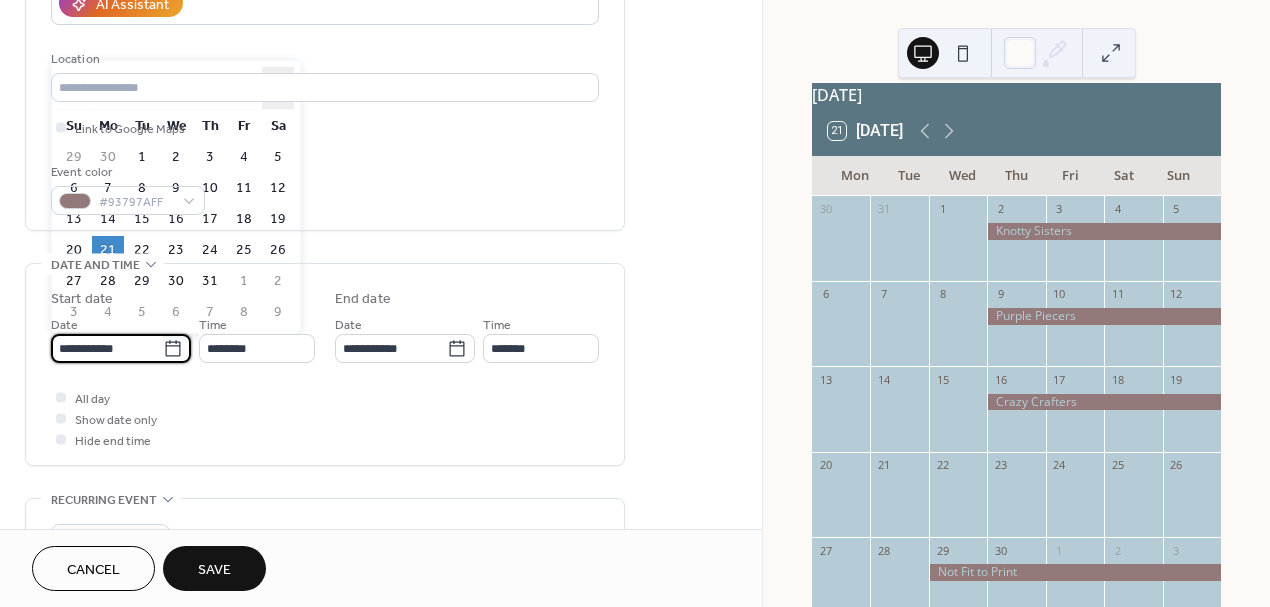 click on "›" at bounding box center [278, 88] 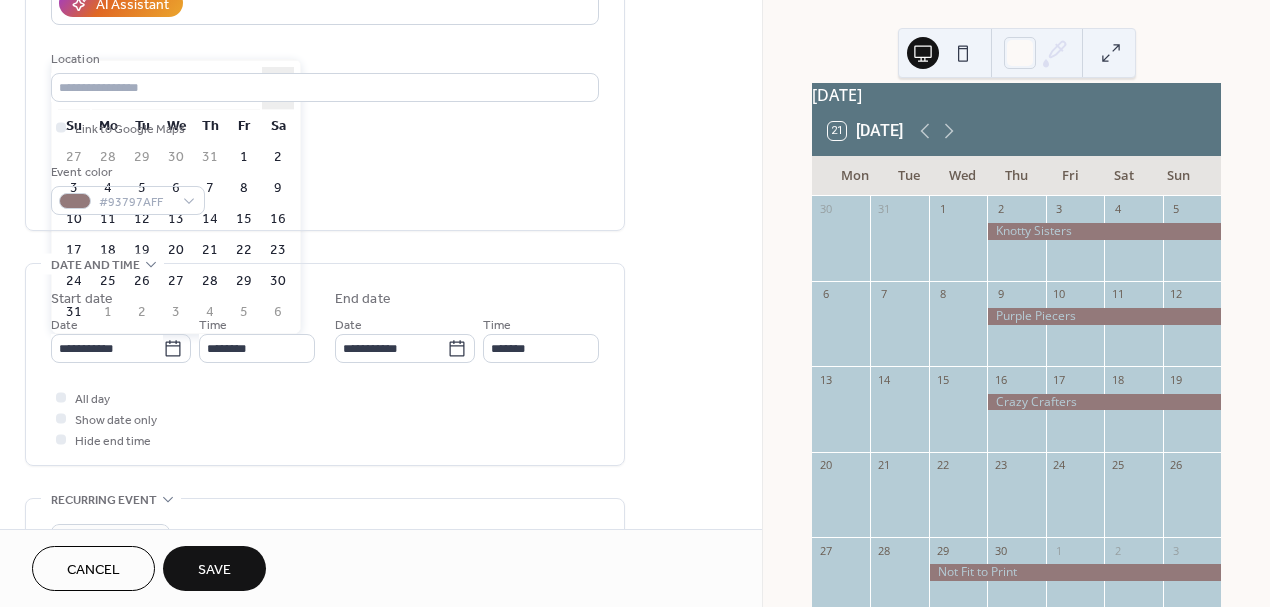 click on "›" at bounding box center [278, 88] 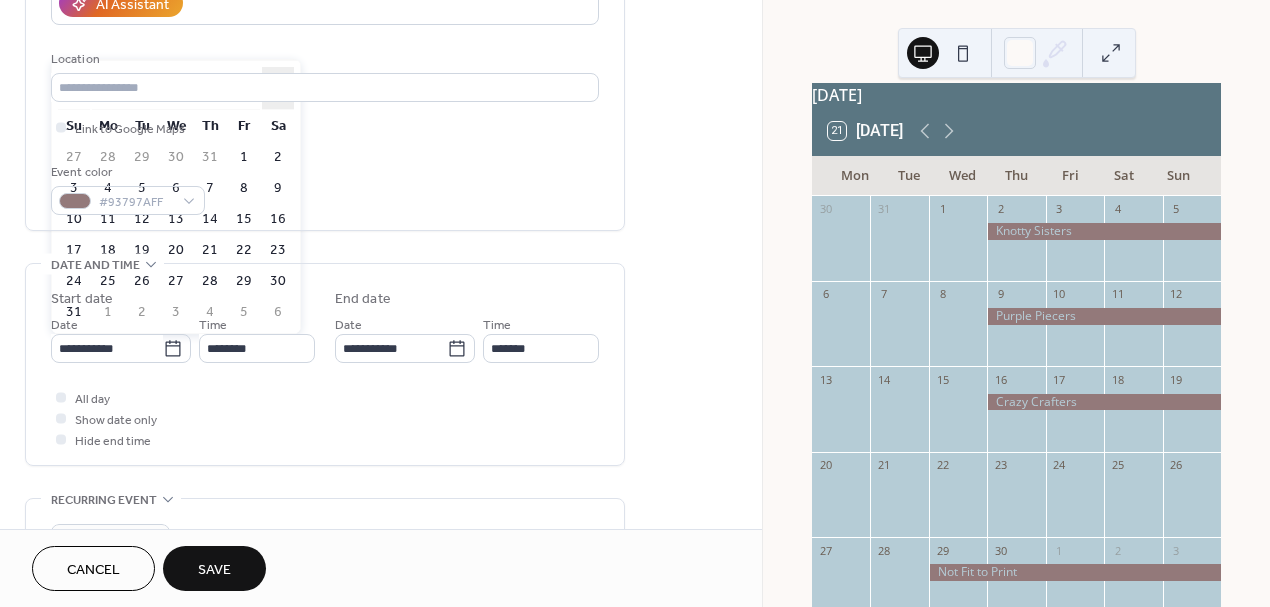 click on "›" at bounding box center (278, 88) 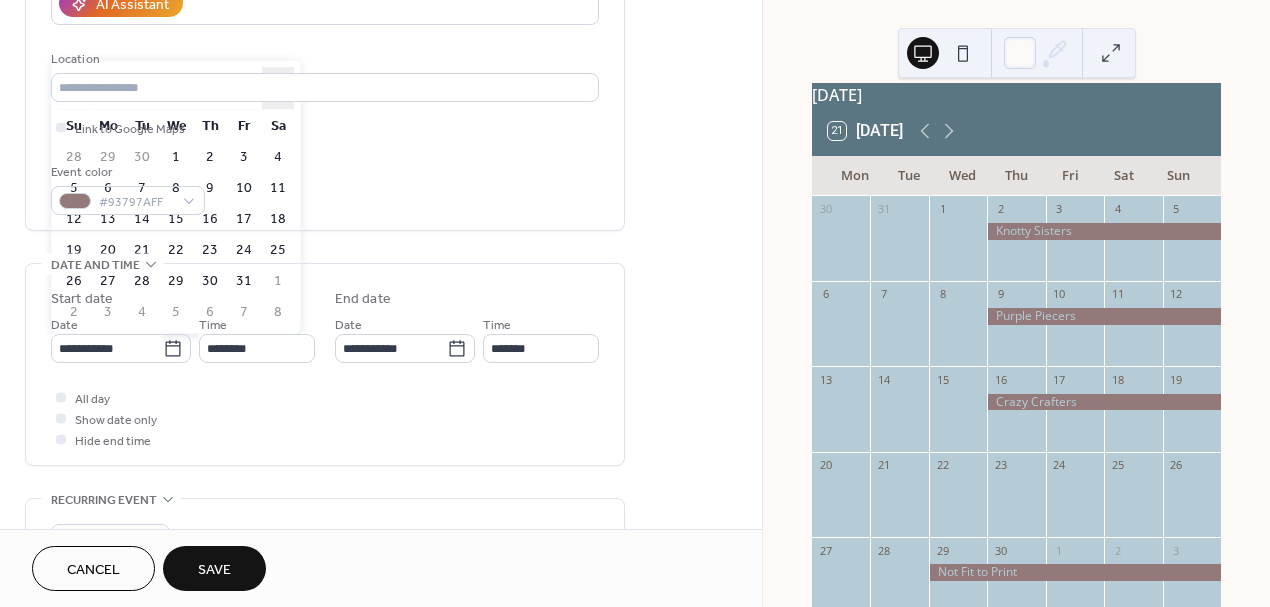 click on "›" at bounding box center [278, 88] 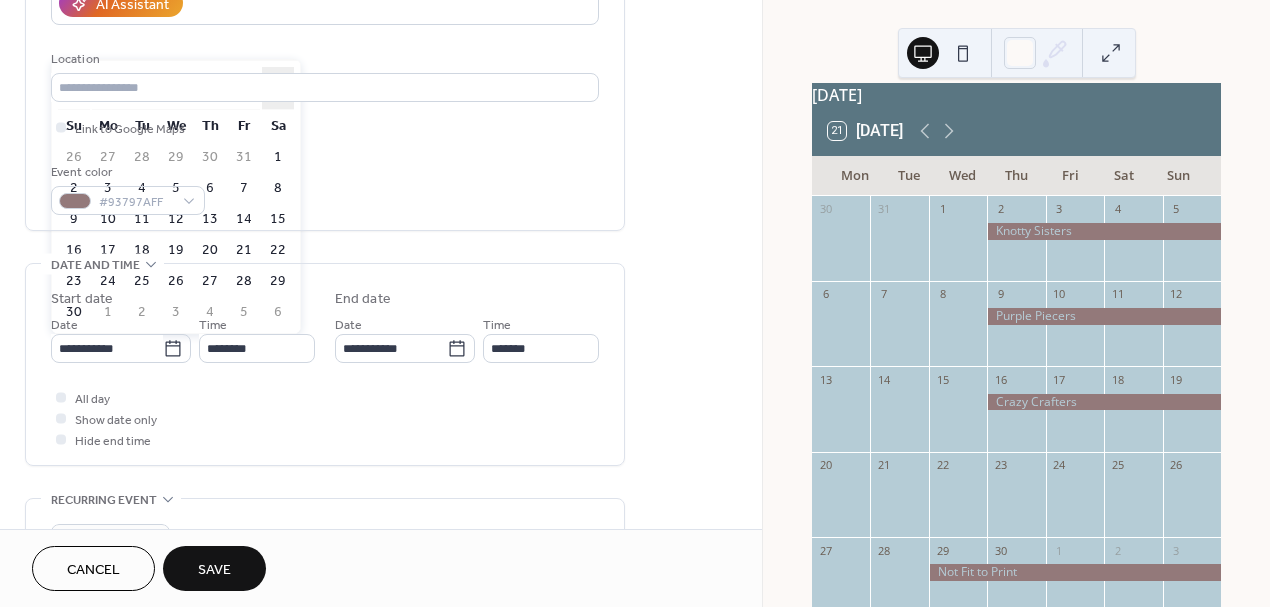 click on "›" at bounding box center (278, 88) 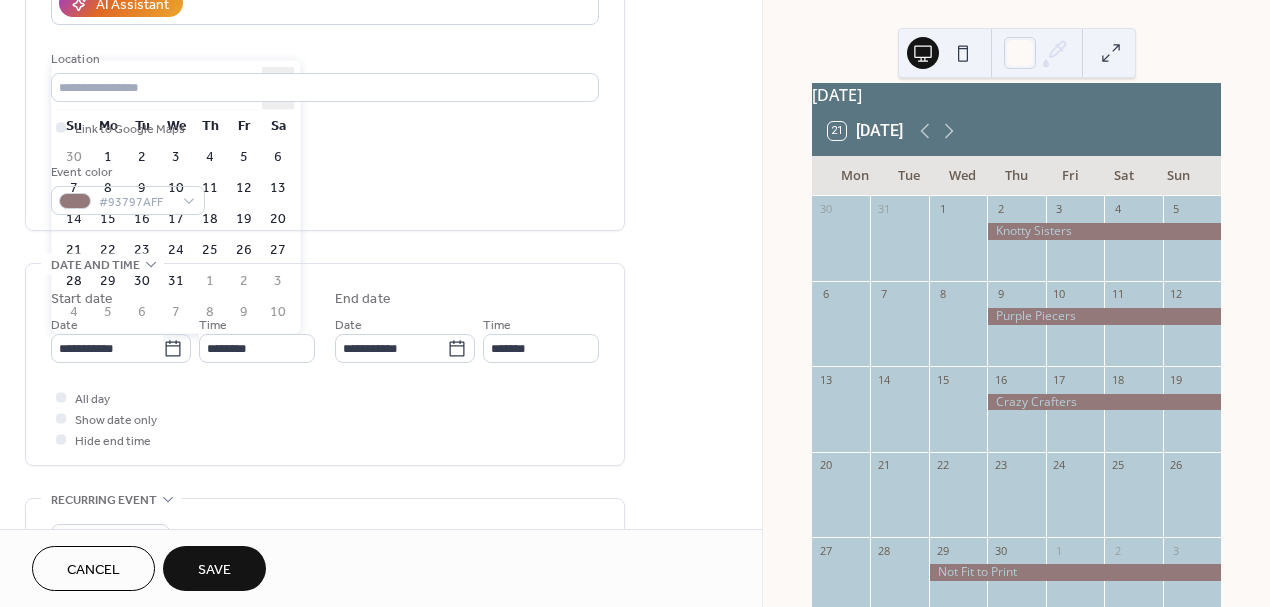 click on "›" at bounding box center [278, 88] 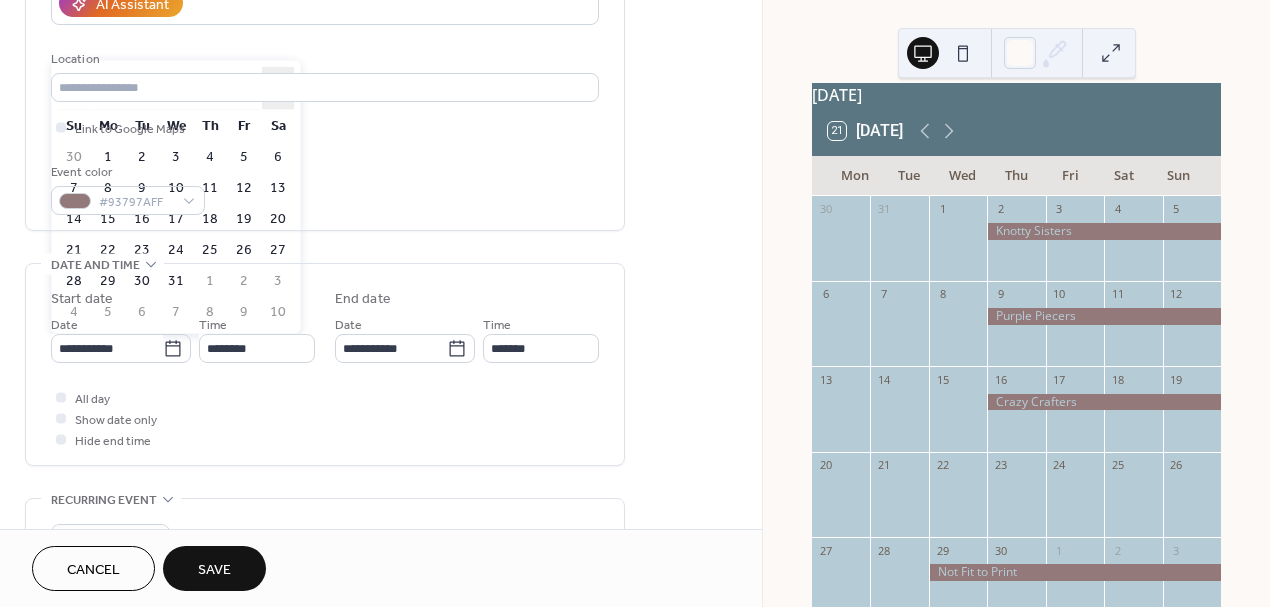 click on "›" at bounding box center (278, 88) 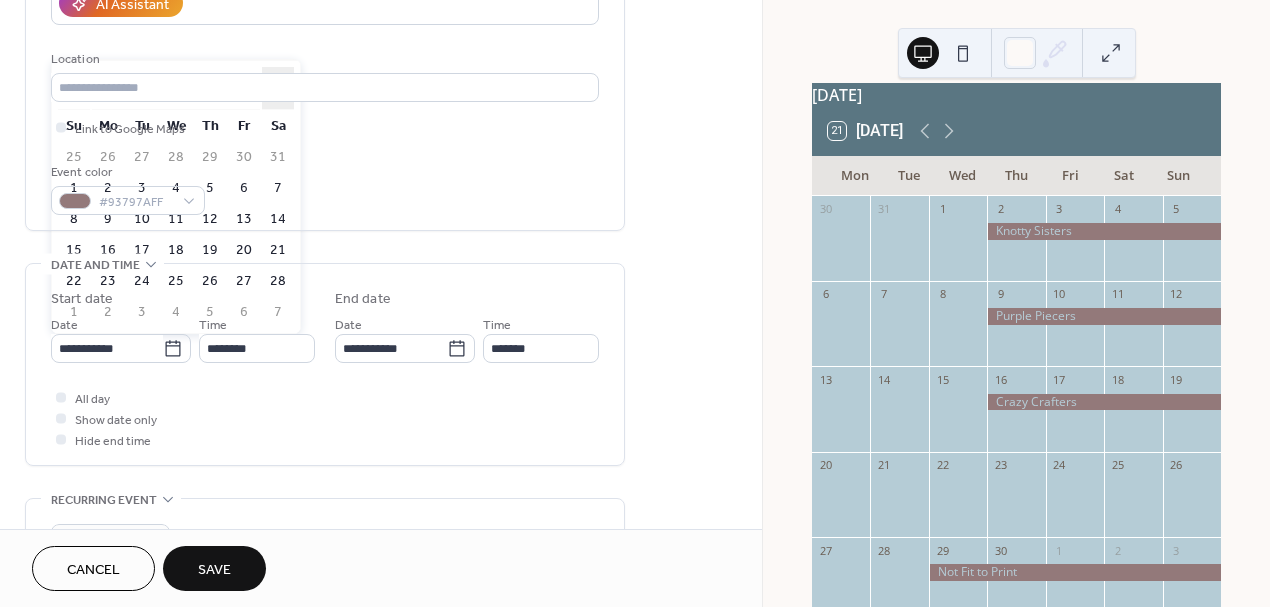 click on "›" at bounding box center (278, 88) 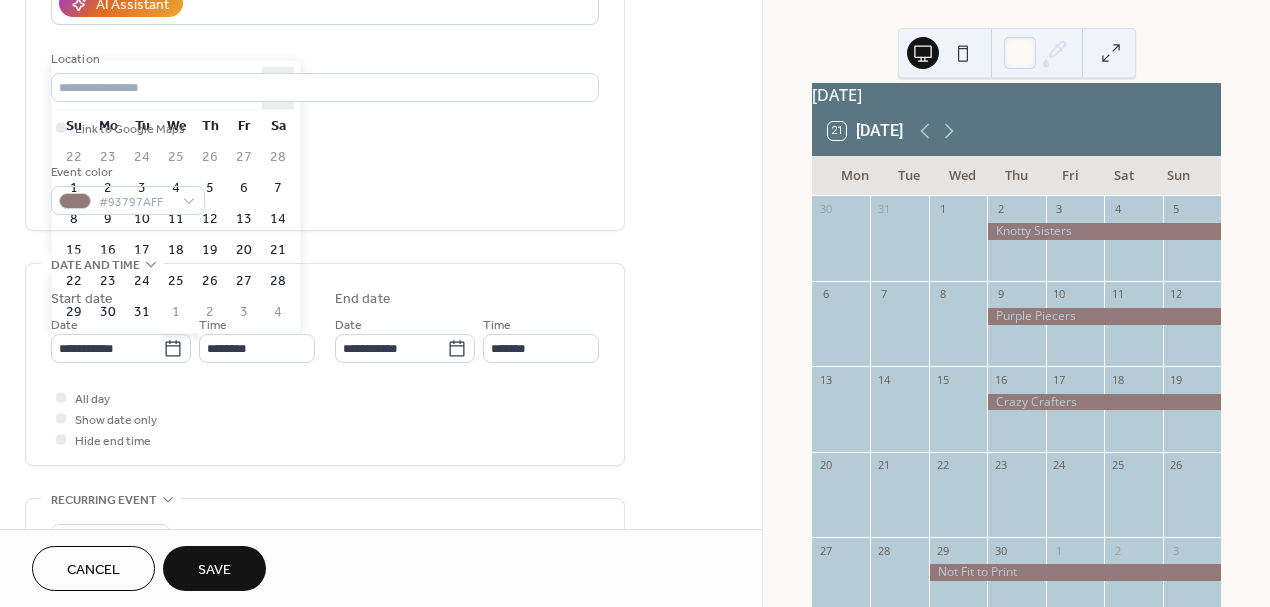 click on "›" at bounding box center [278, 88] 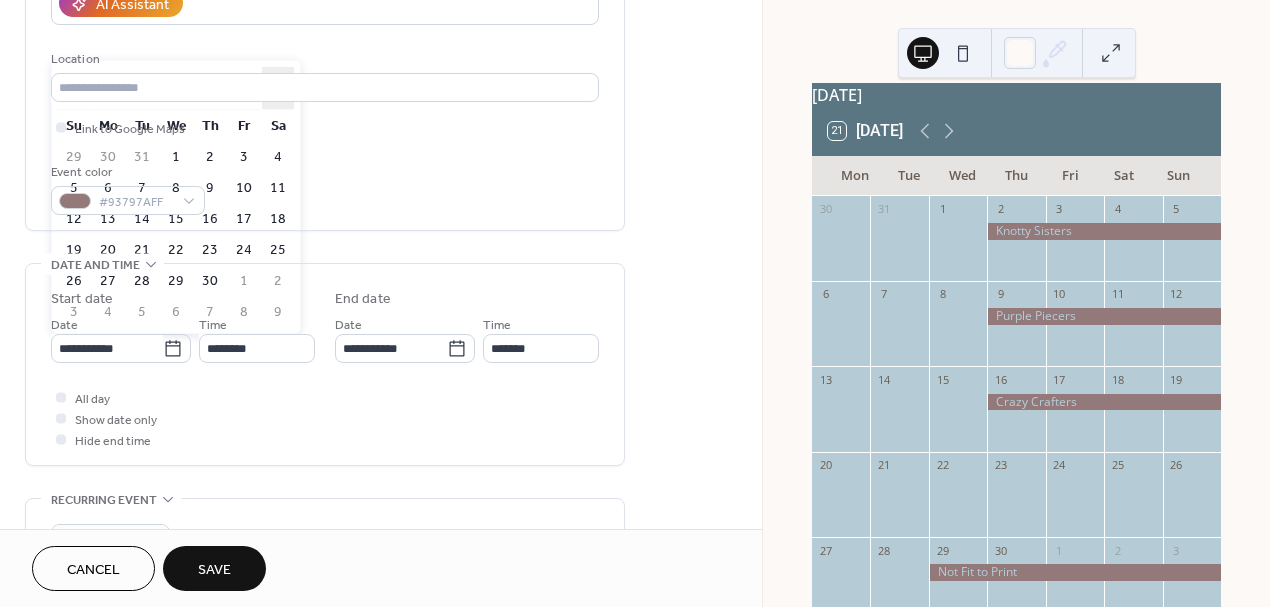click on "›" at bounding box center (278, 88) 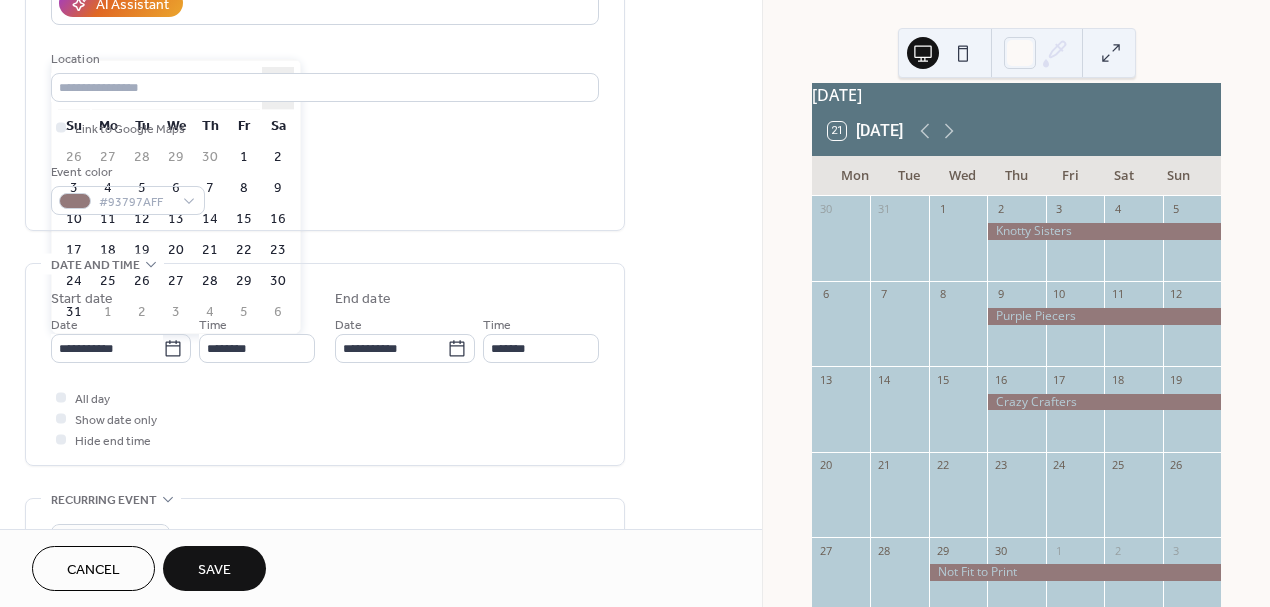 click on "›" at bounding box center (278, 88) 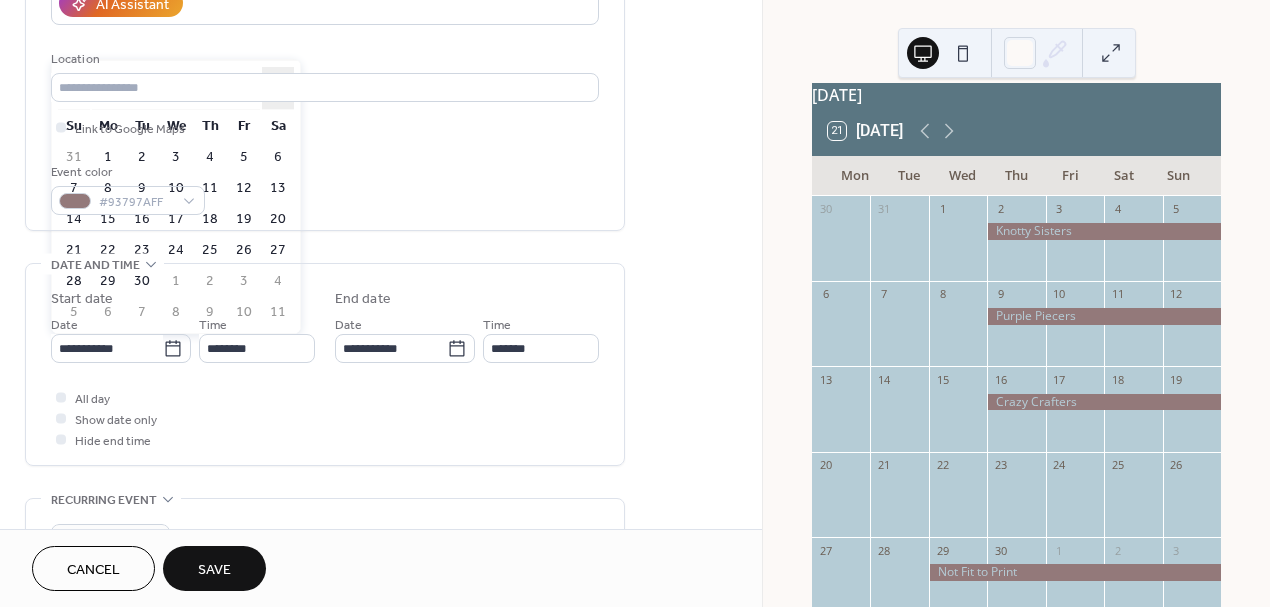 click on "›" at bounding box center [278, 88] 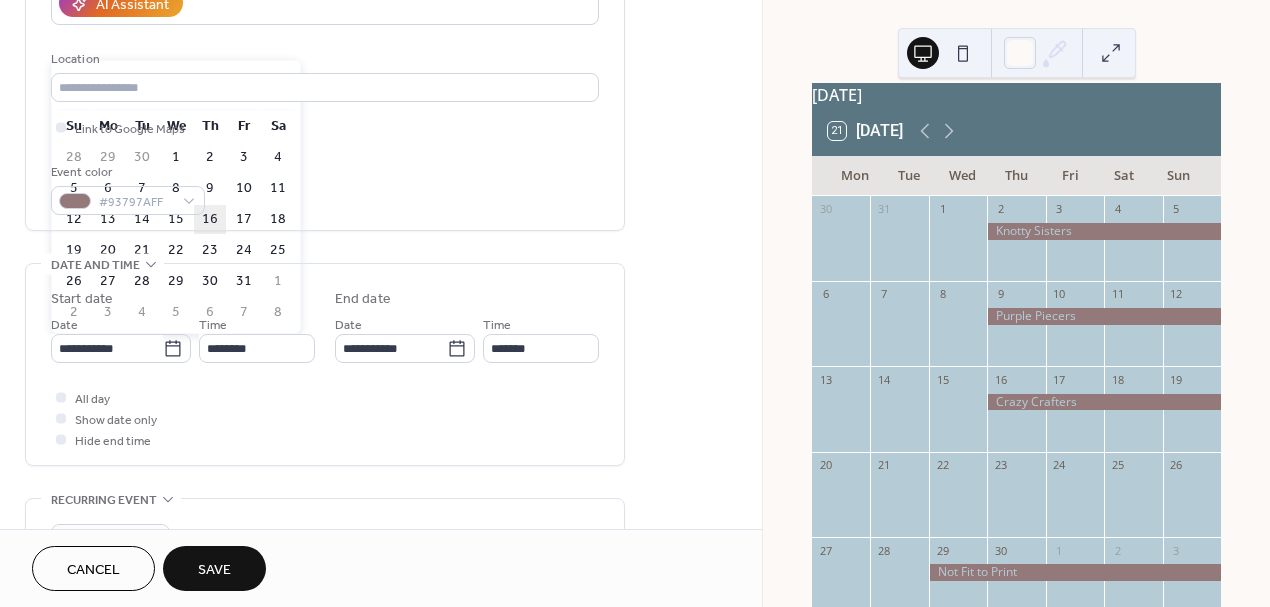 click on "16" at bounding box center [210, 219] 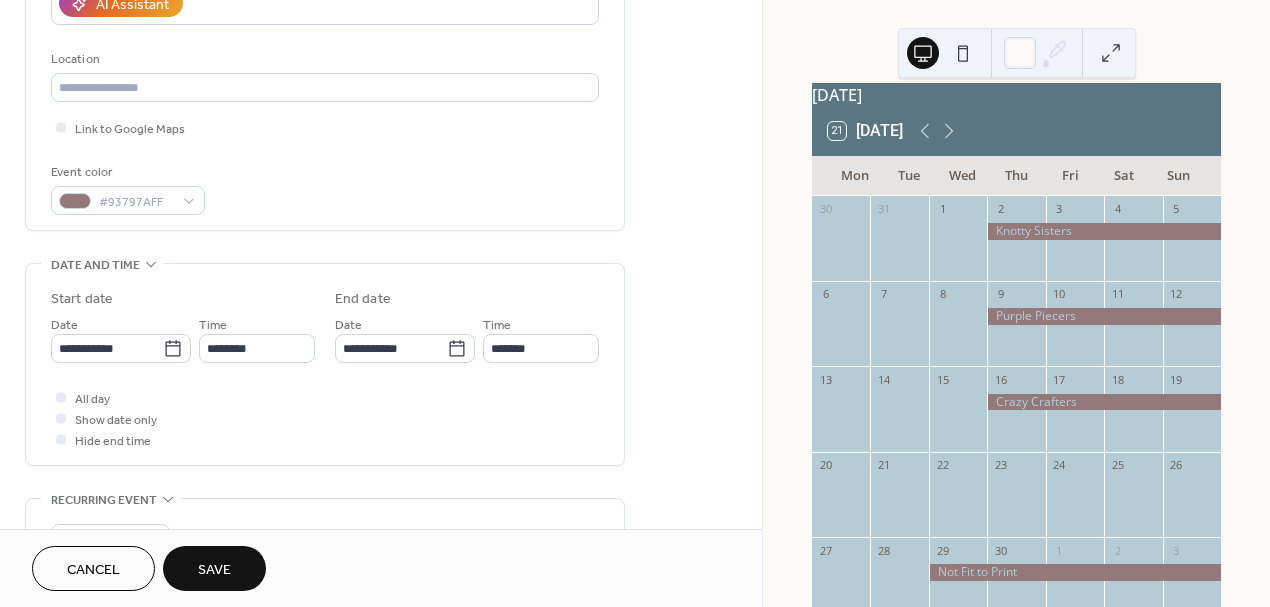 type on "**********" 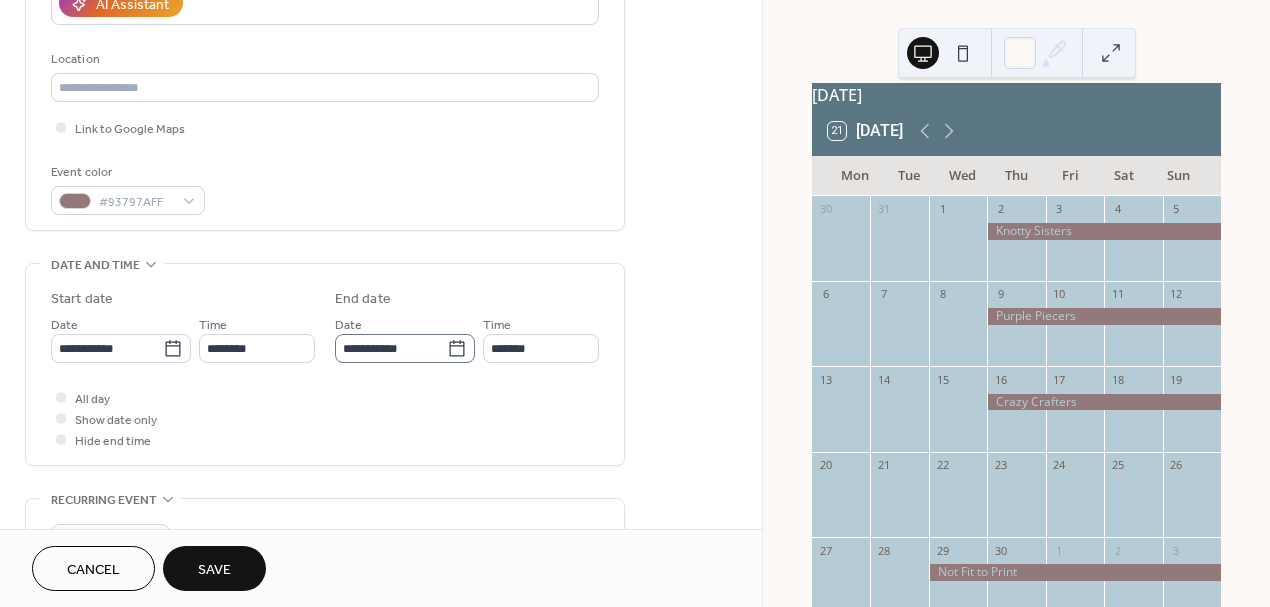 click 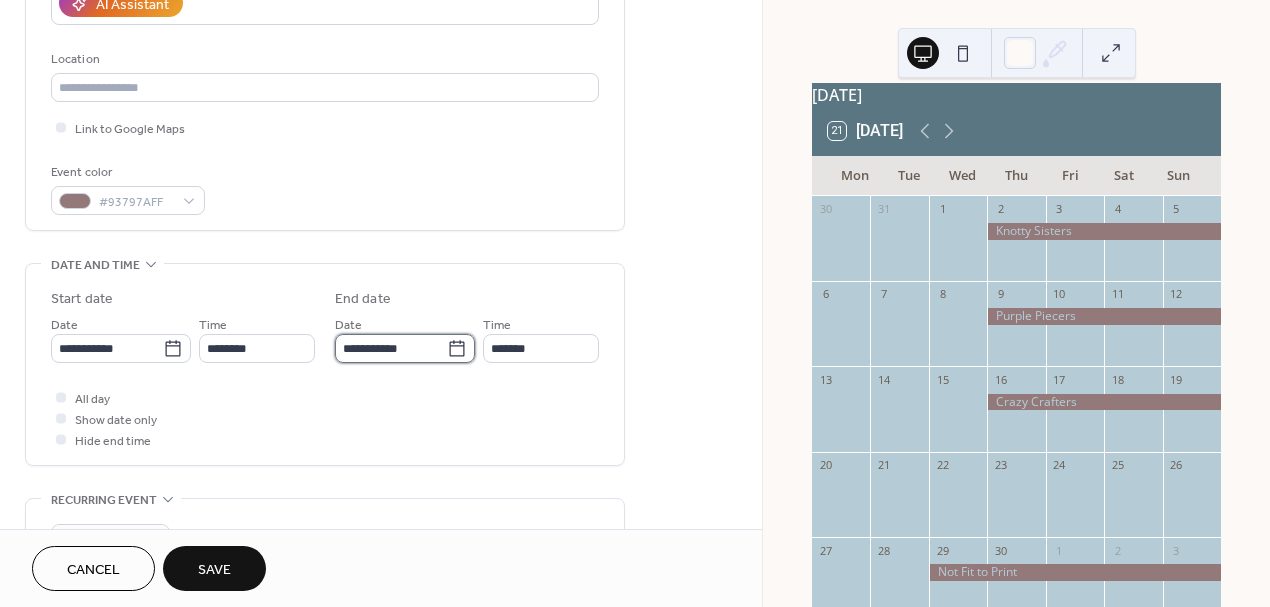 click on "**********" at bounding box center (391, 348) 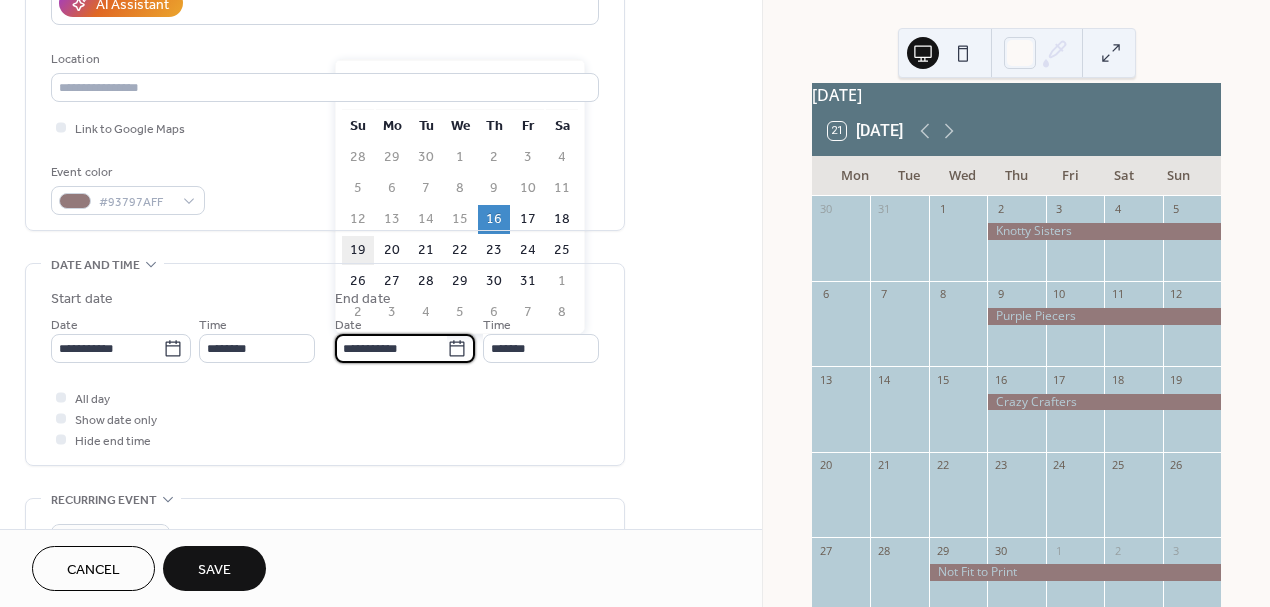 click on "19" at bounding box center [358, 250] 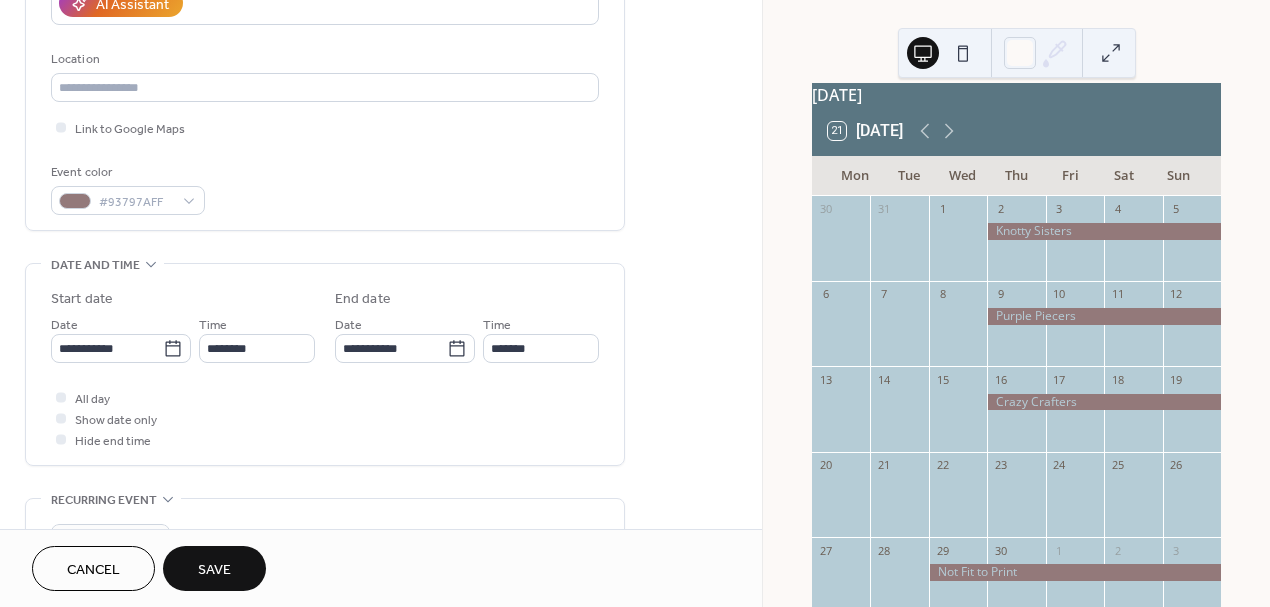 type on "**********" 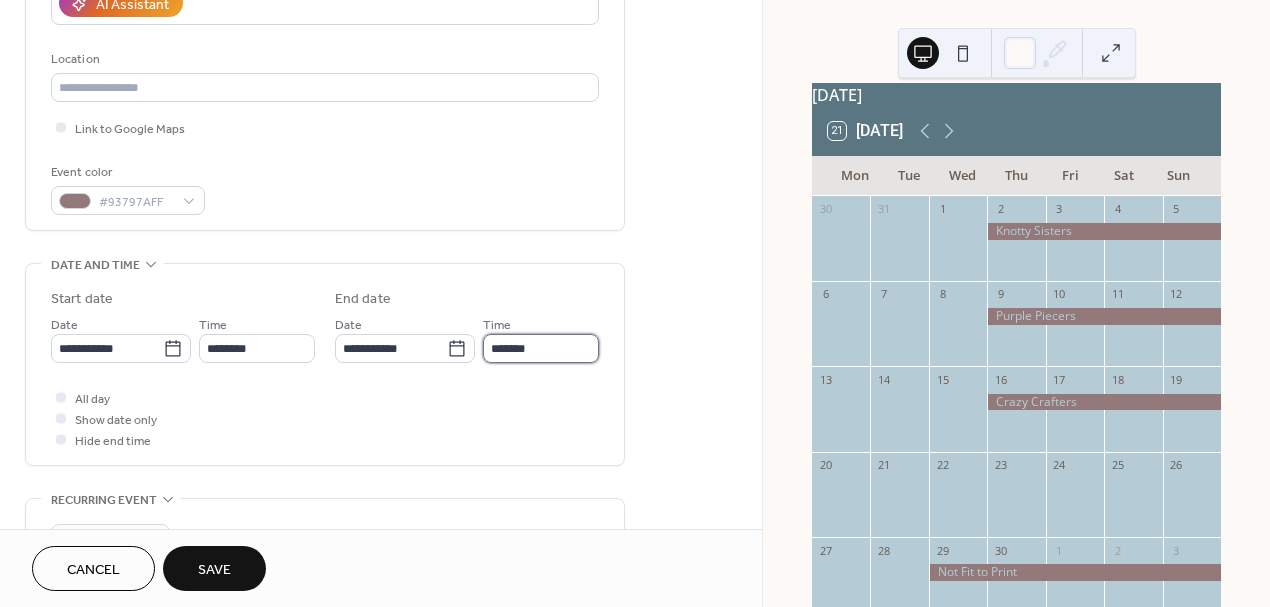 click on "*******" at bounding box center [541, 348] 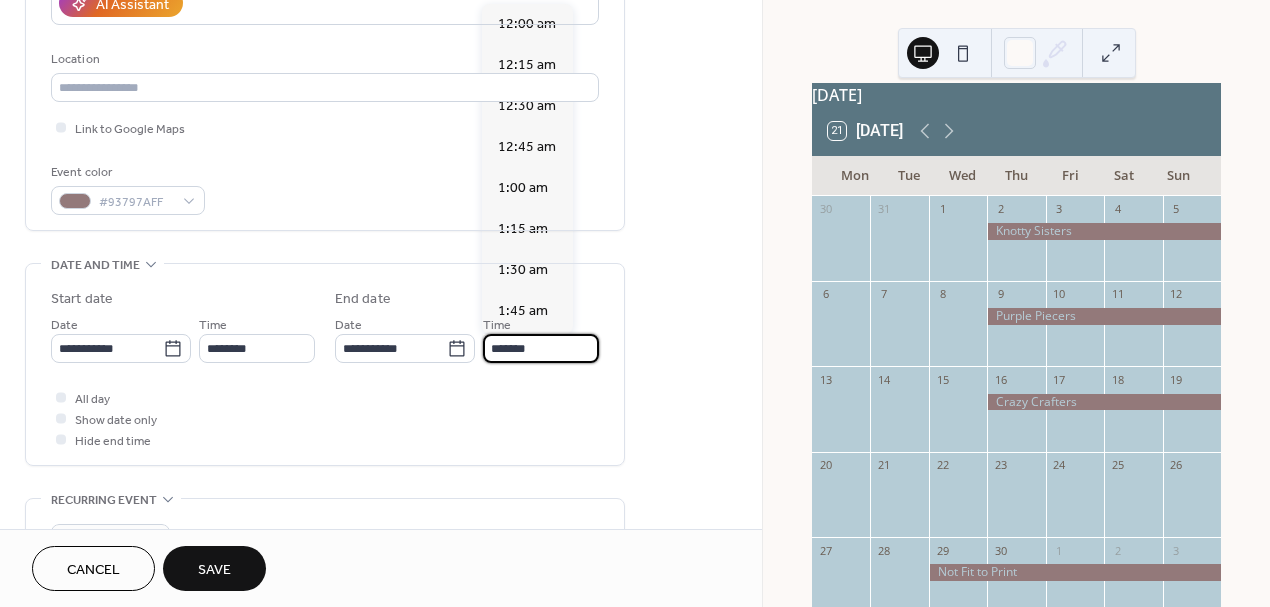 scroll, scrollTop: 2132, scrollLeft: 0, axis: vertical 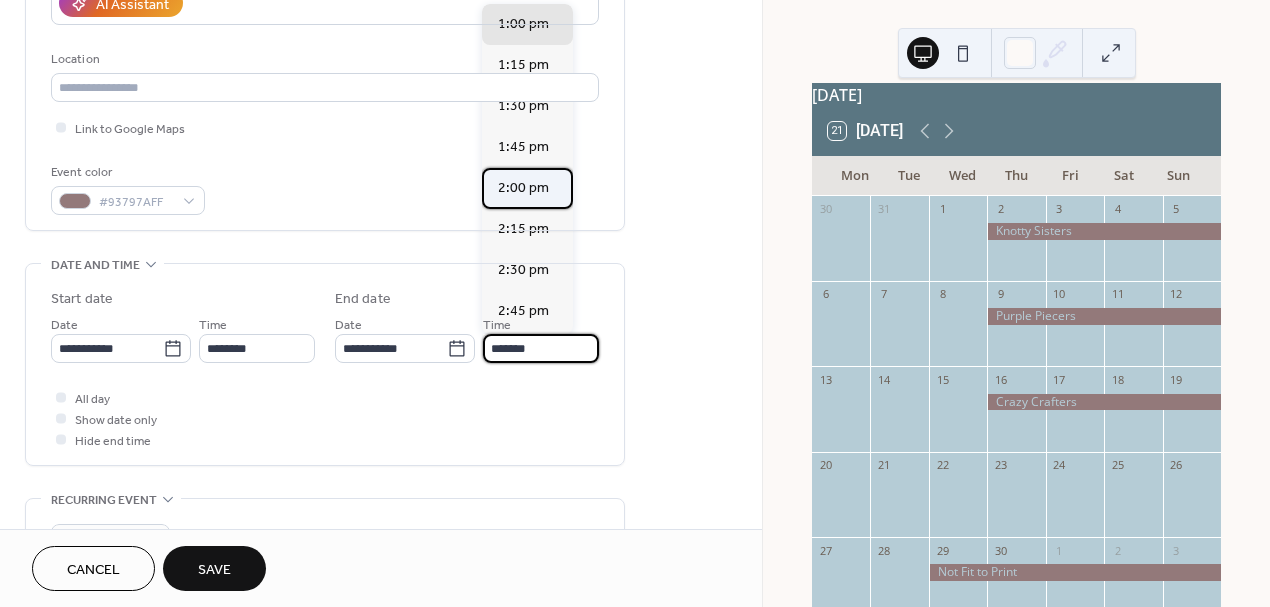 click on "2:00 pm" at bounding box center (523, 188) 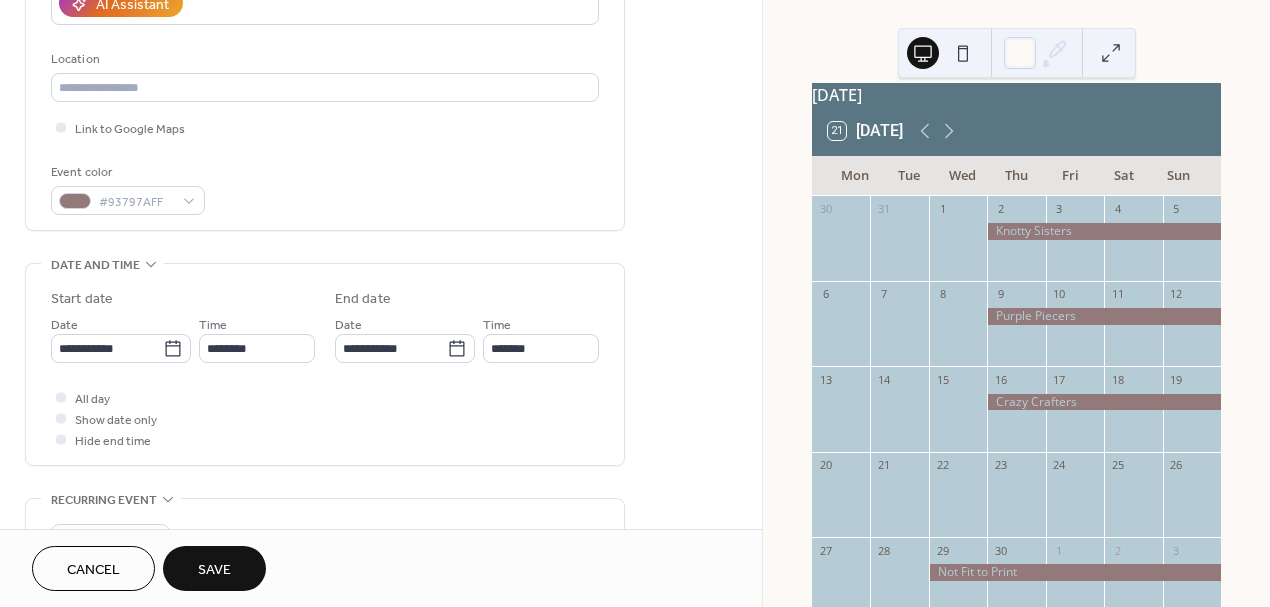type on "*******" 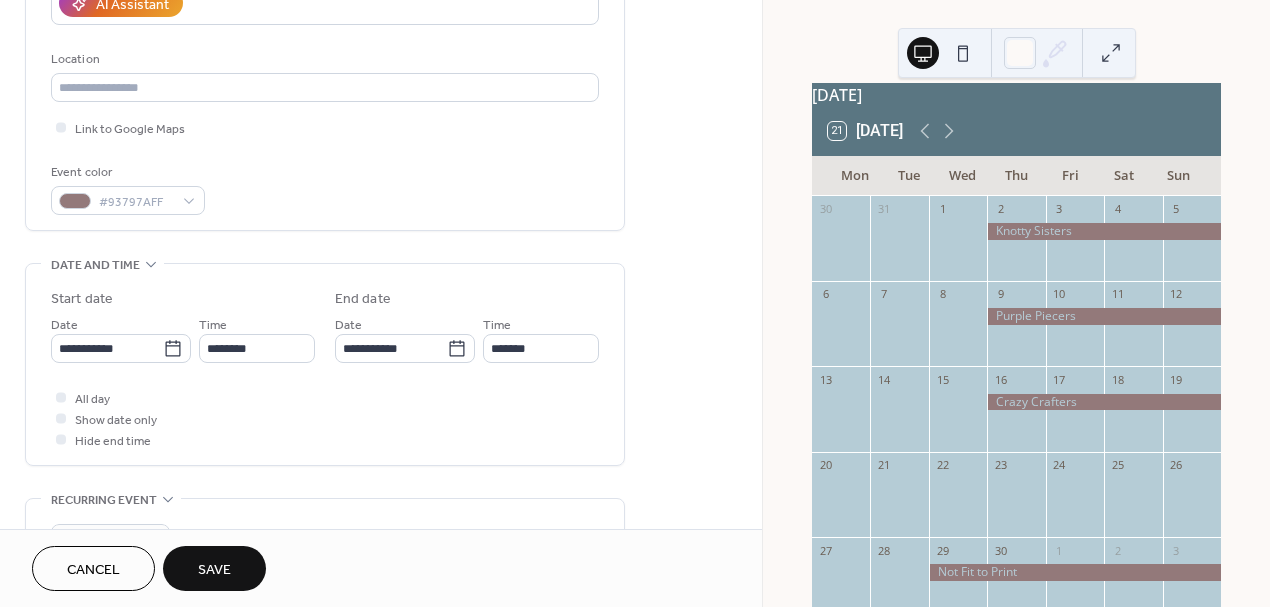 click on "Save" at bounding box center [214, 570] 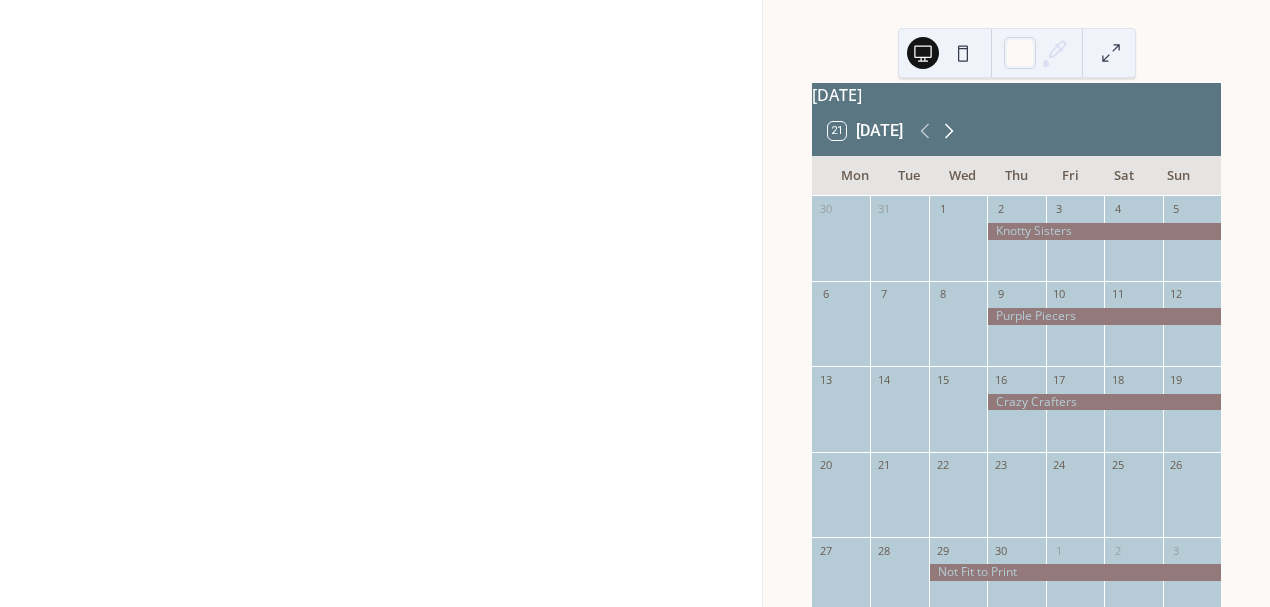click 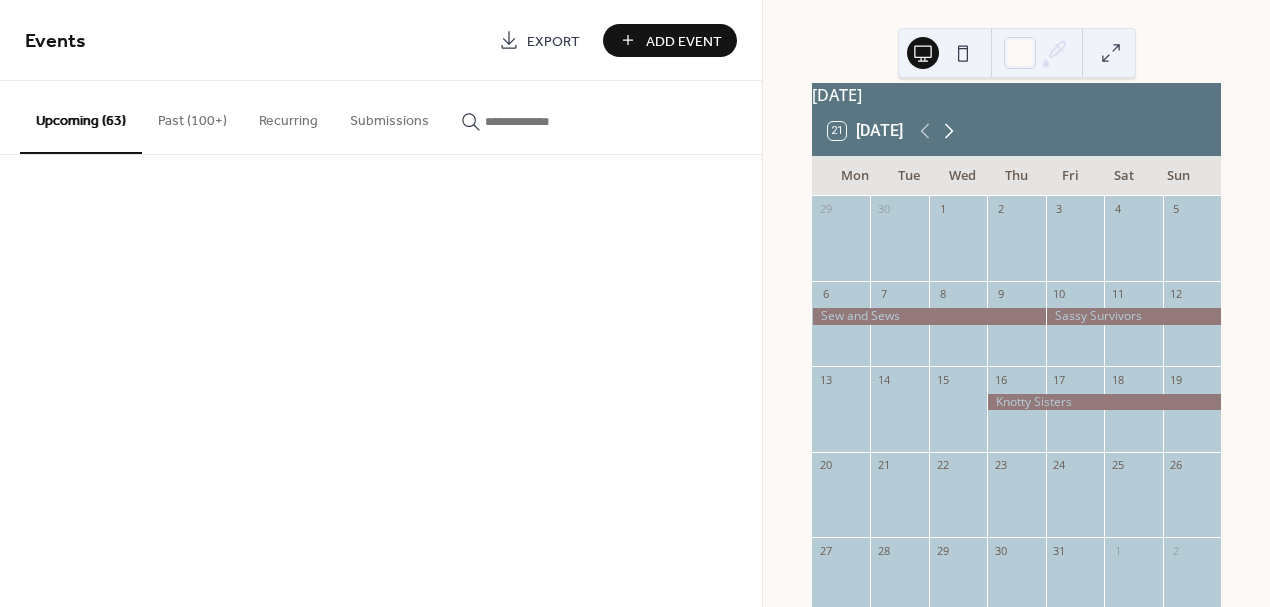 click 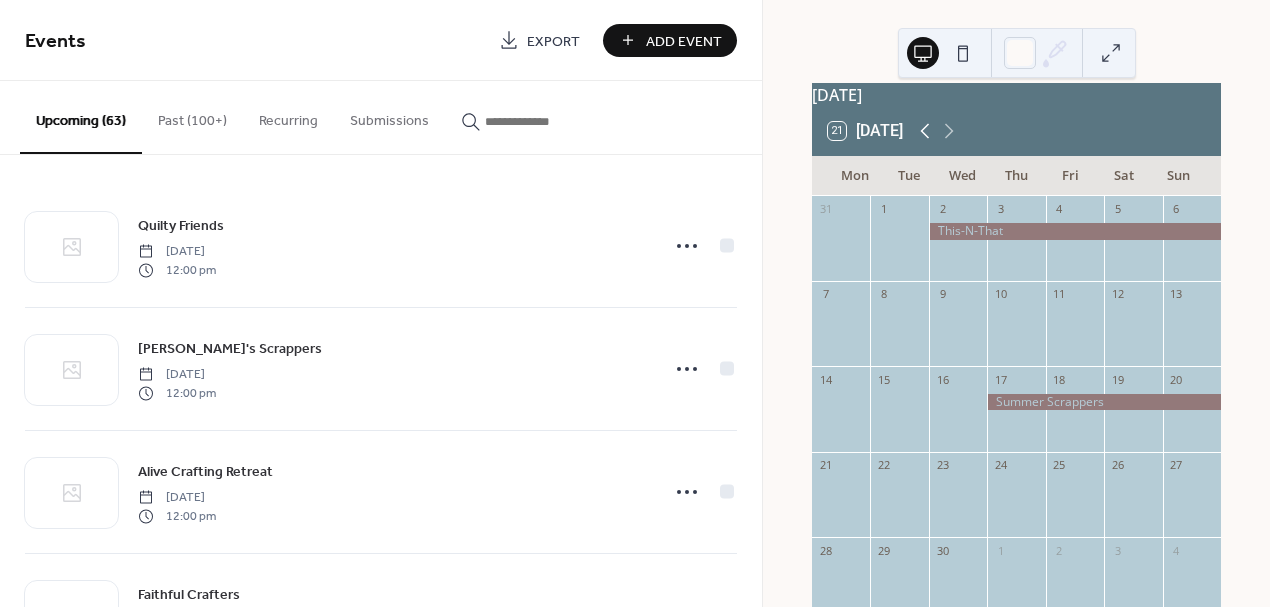 click 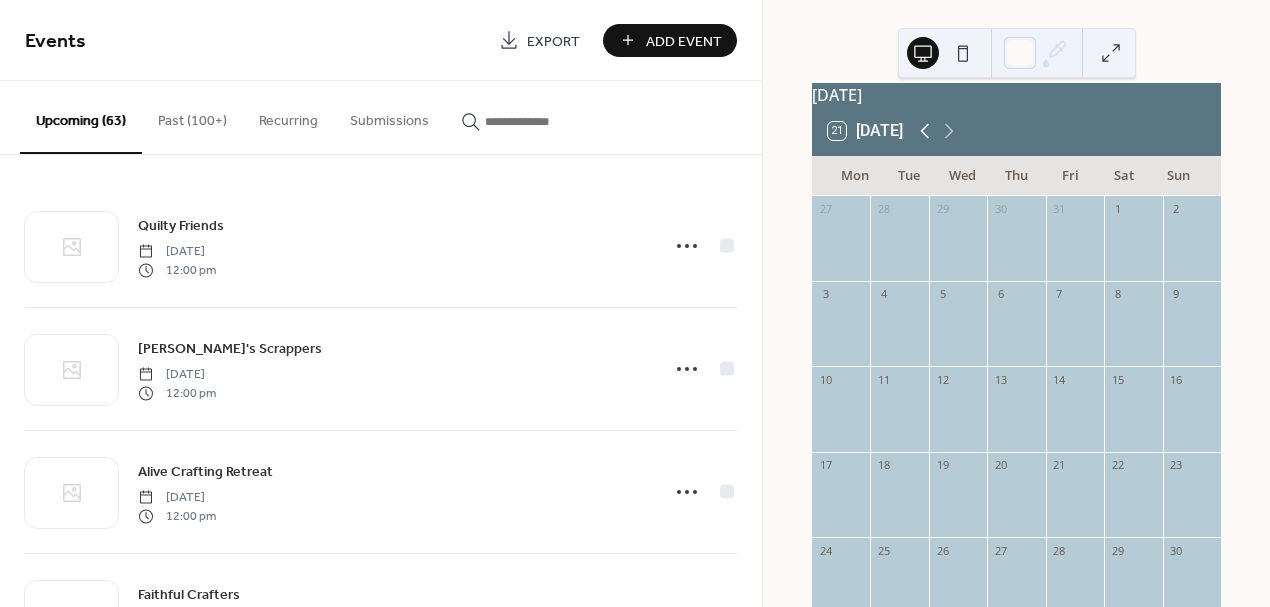 click 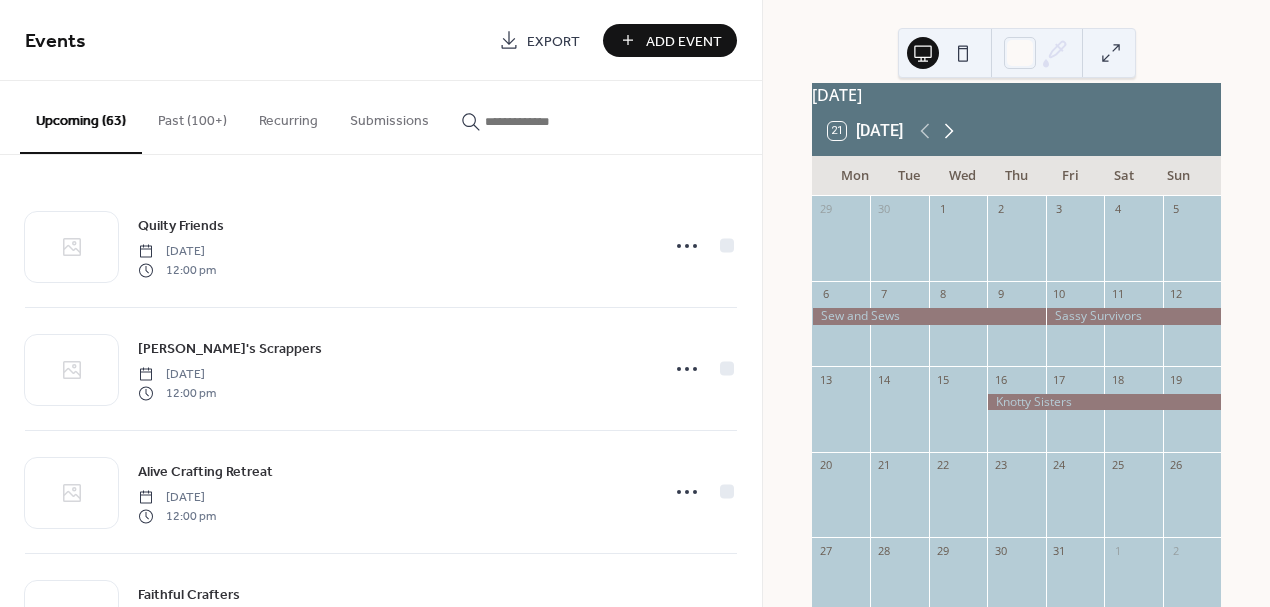 click 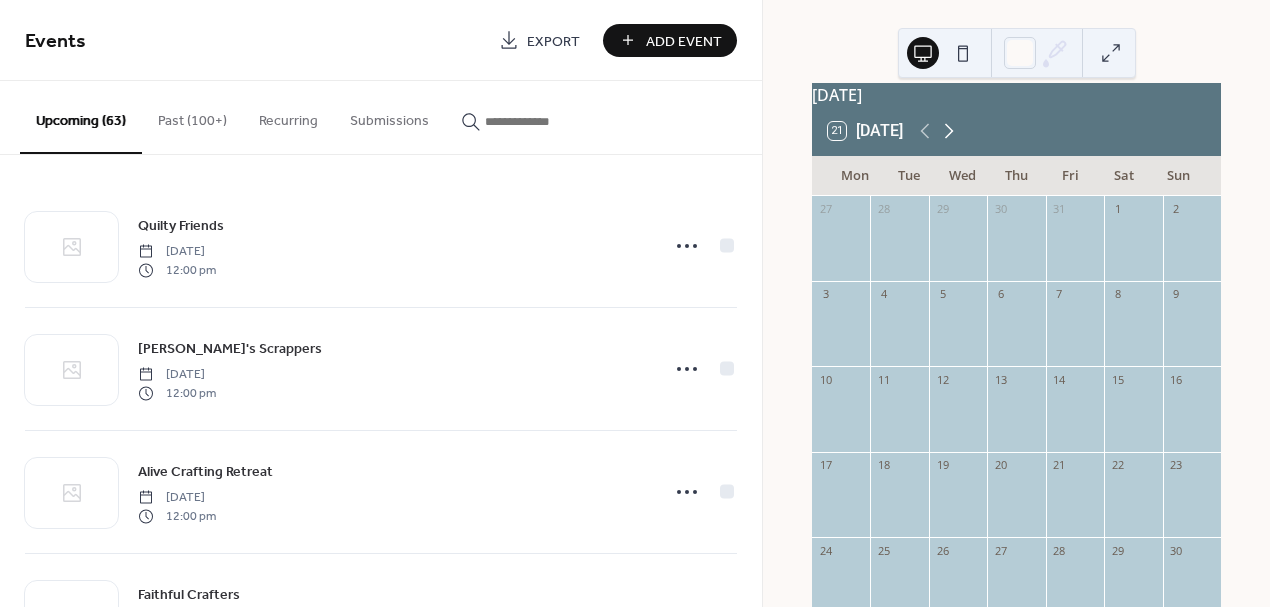 click 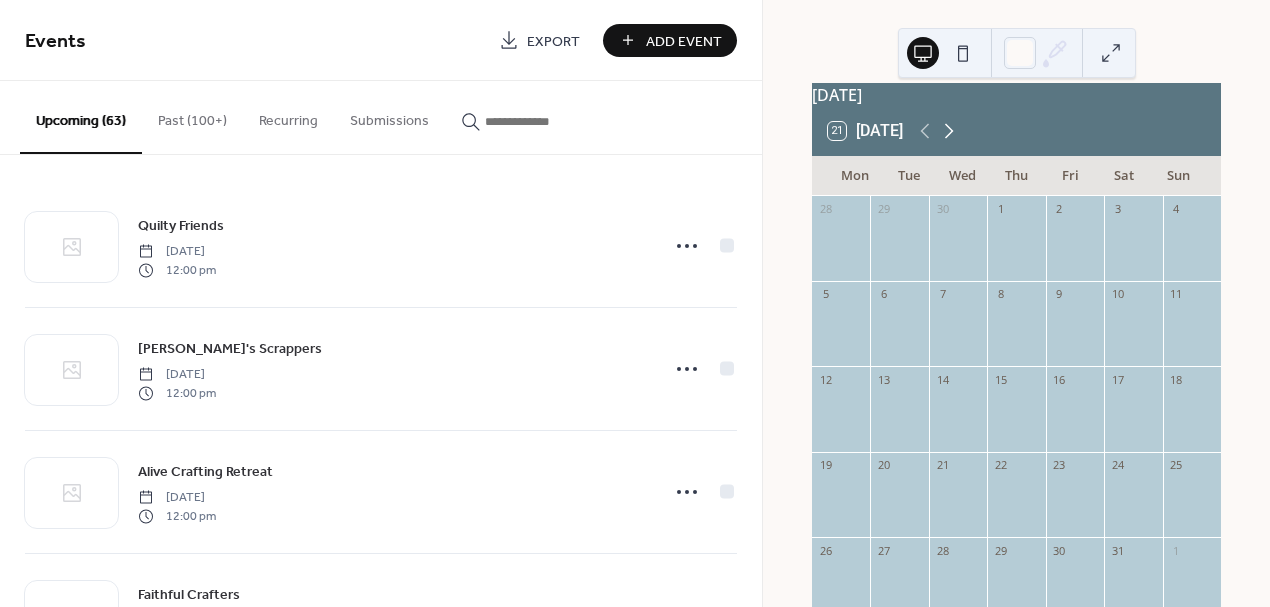click 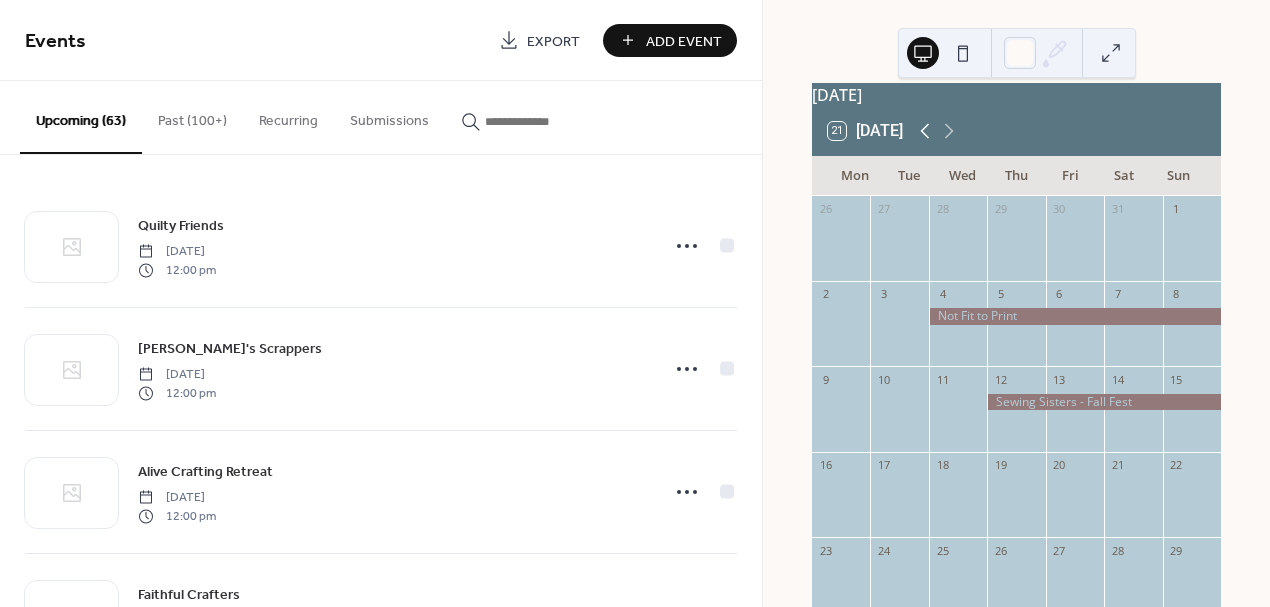 click 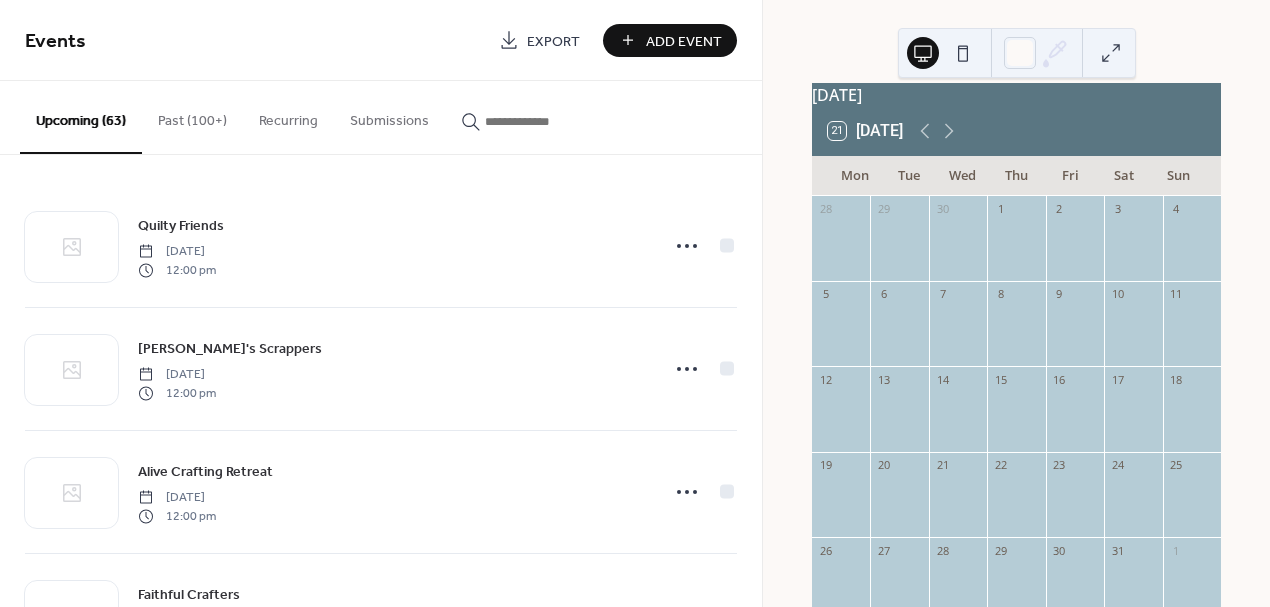 click on "Add Event" at bounding box center [684, 41] 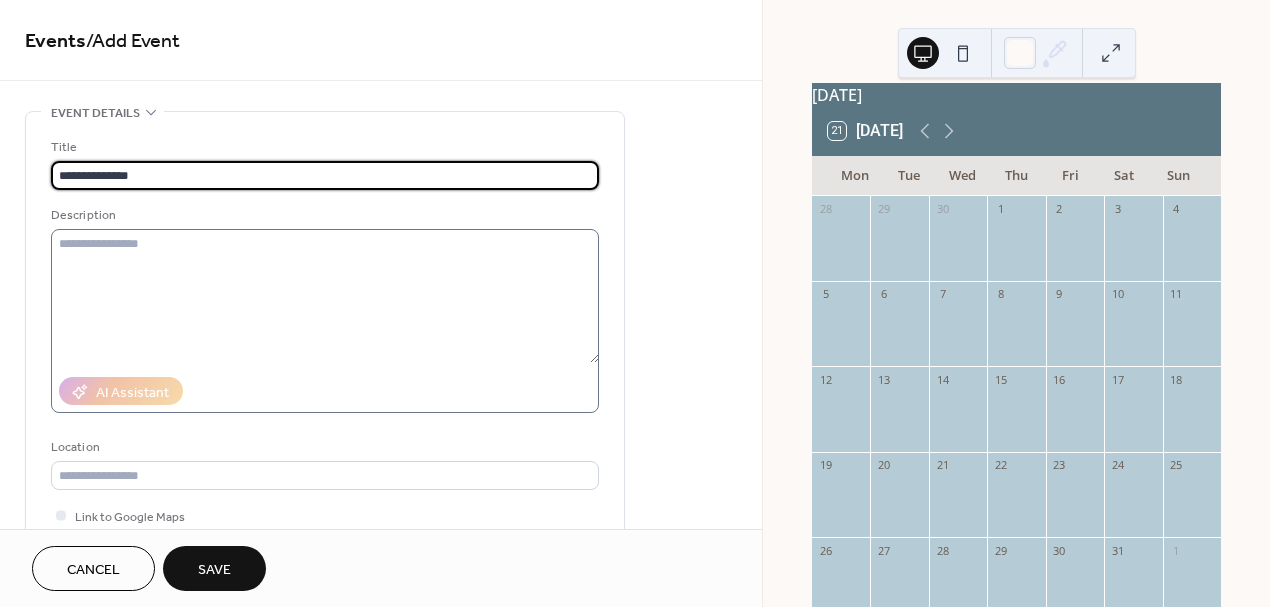 type on "**********" 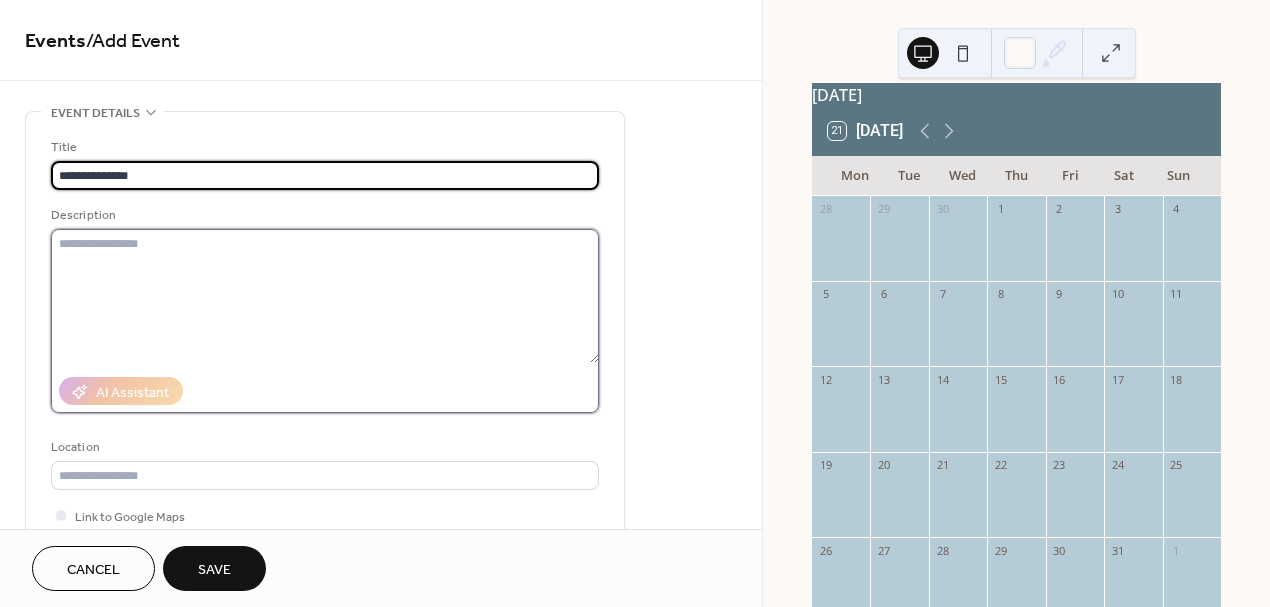 click at bounding box center [325, 296] 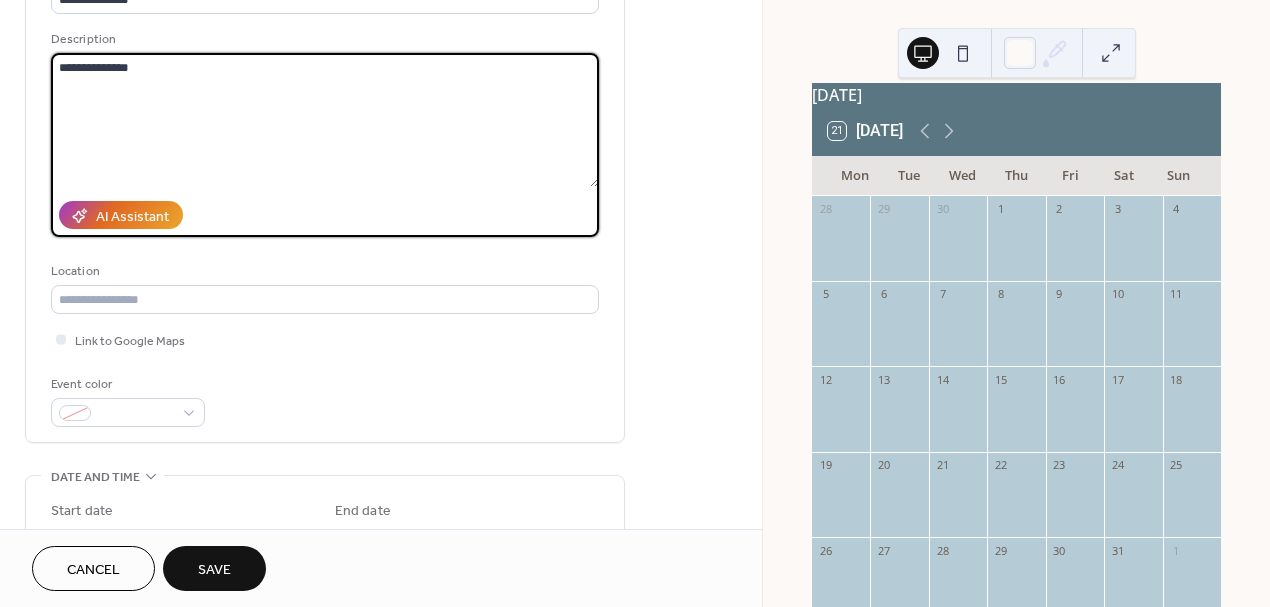 scroll, scrollTop: 180, scrollLeft: 0, axis: vertical 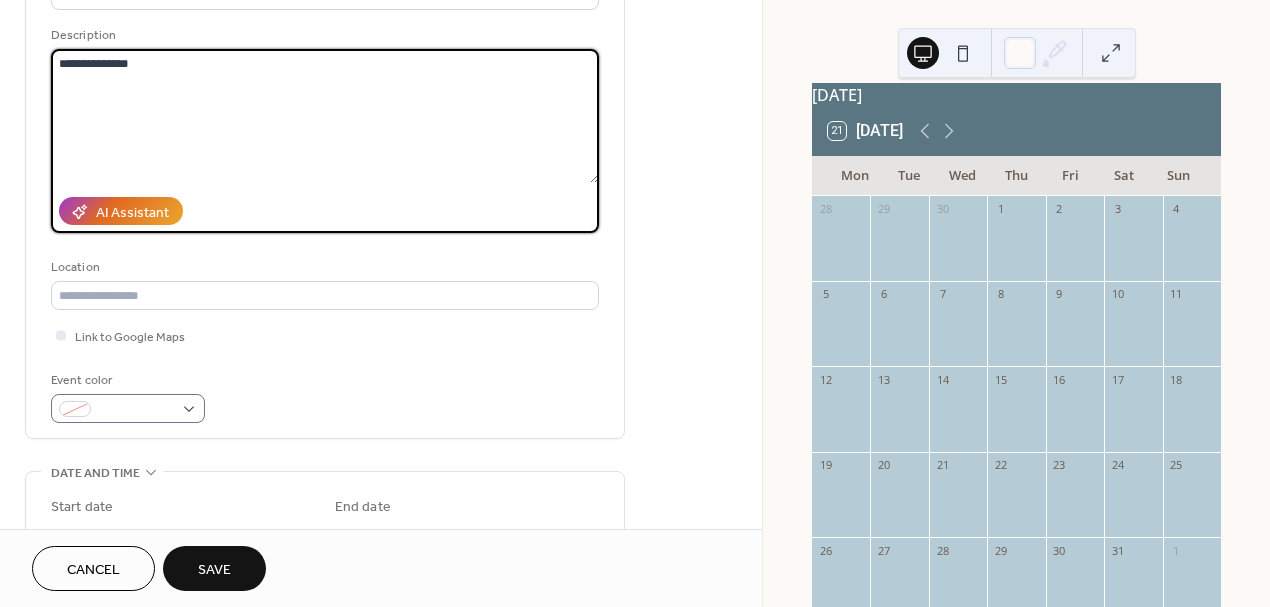 type on "**********" 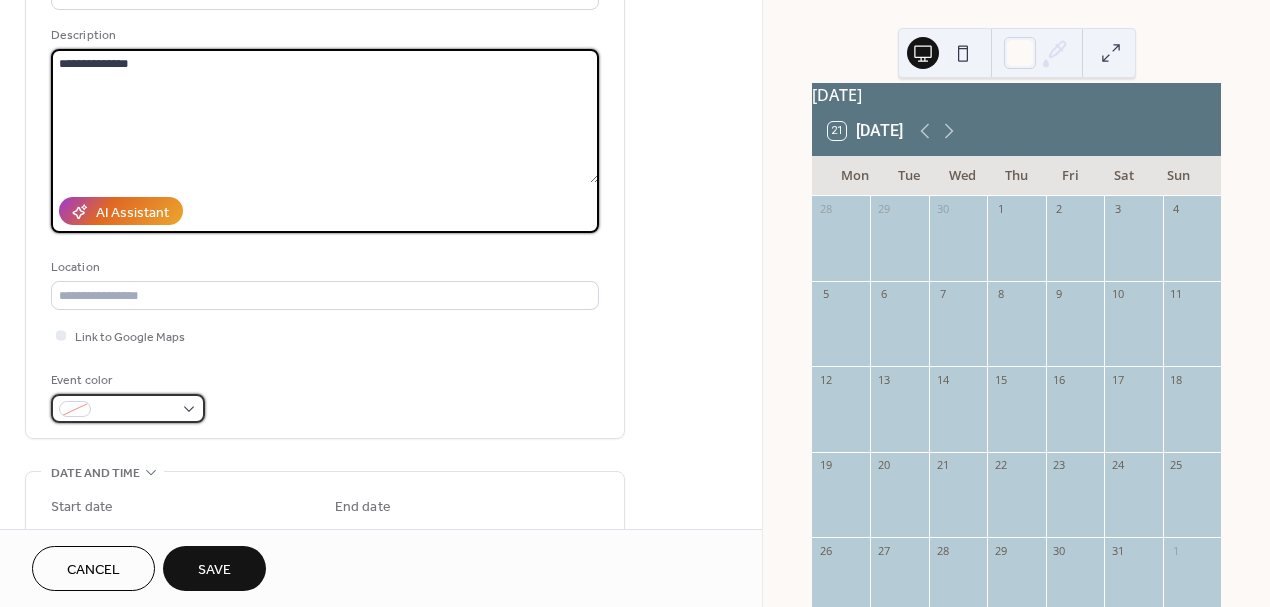 click at bounding box center [136, 410] 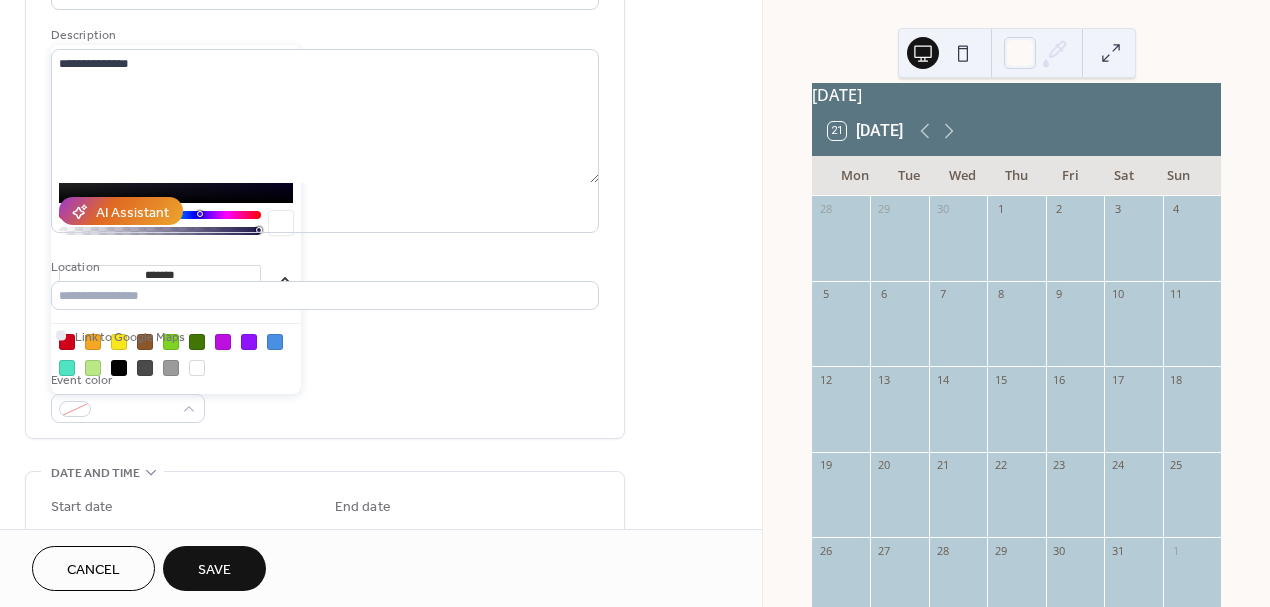 click on "*******" at bounding box center [160, 275] 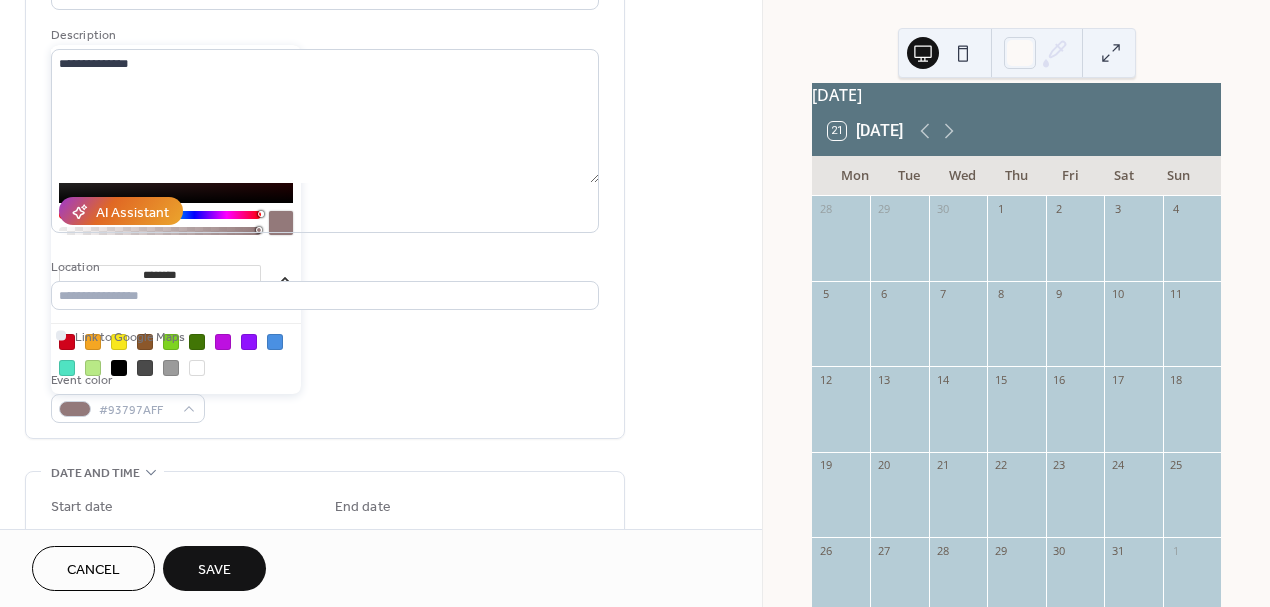type on "*********" 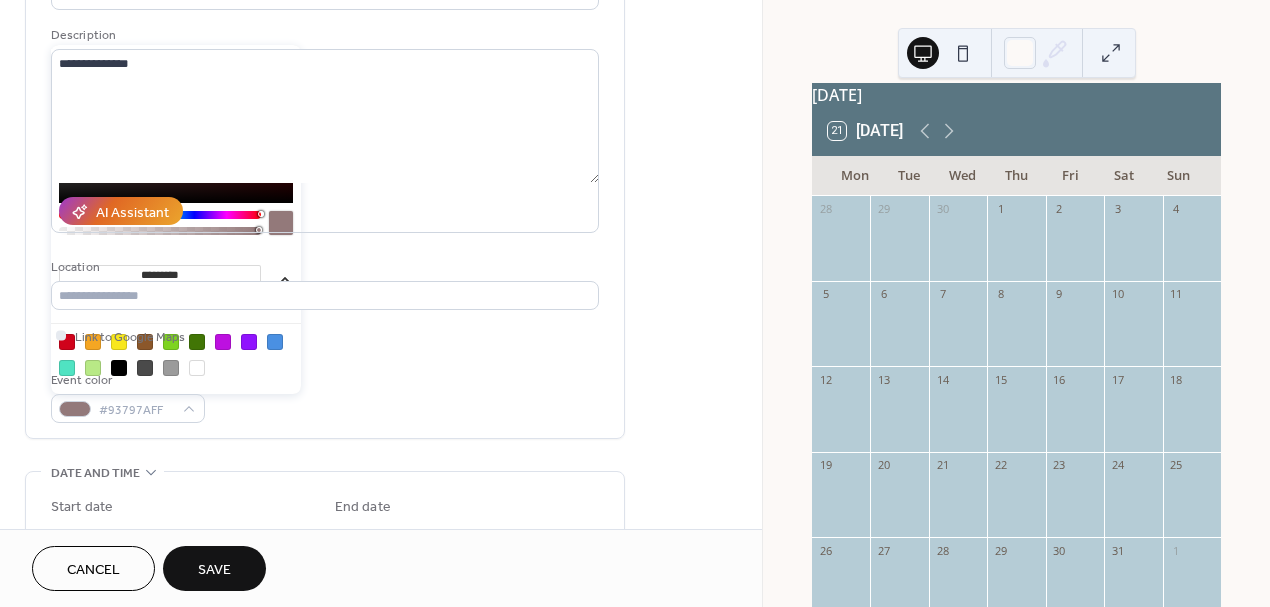 click on "Location" at bounding box center [323, 267] 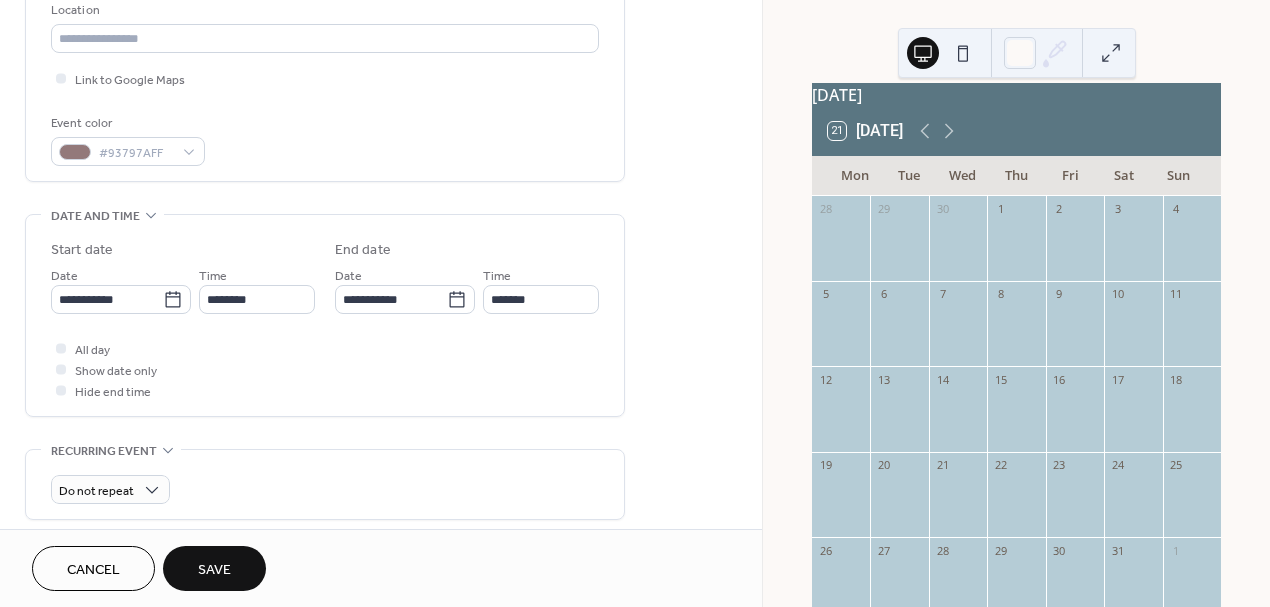 scroll, scrollTop: 448, scrollLeft: 0, axis: vertical 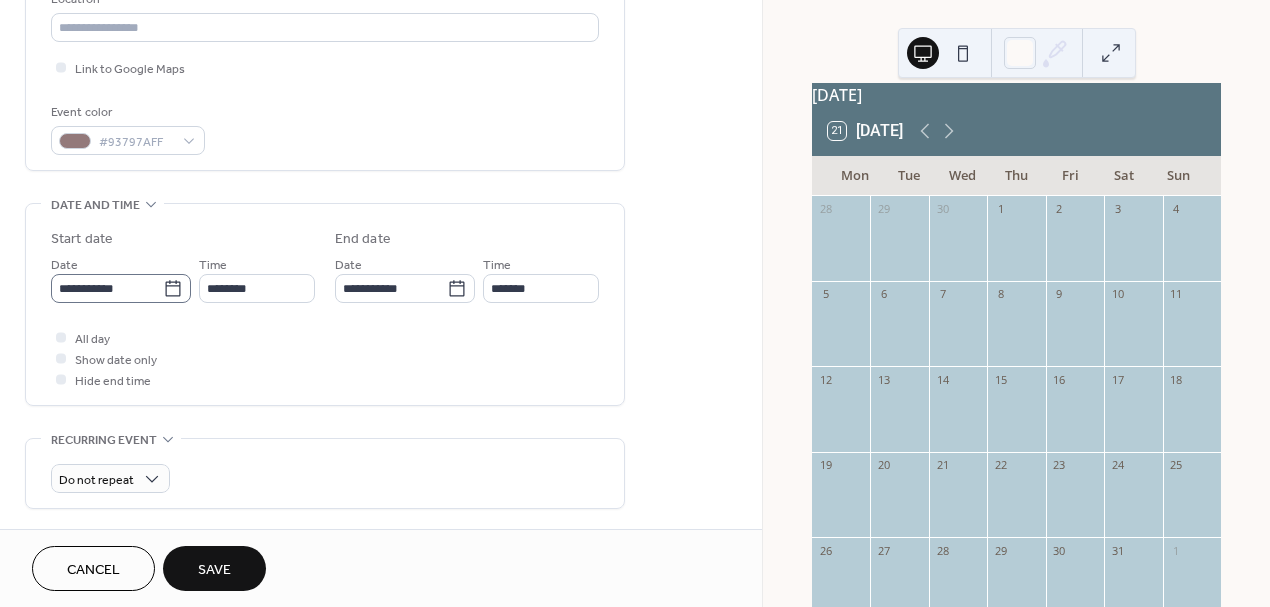 click 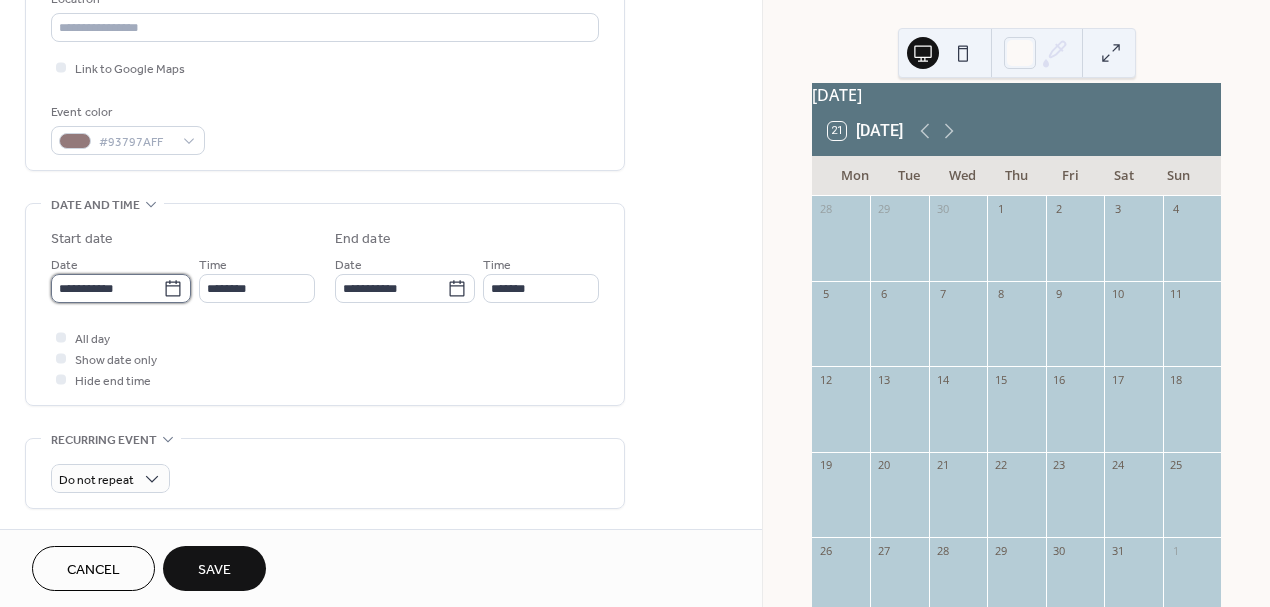 click on "**********" at bounding box center (107, 288) 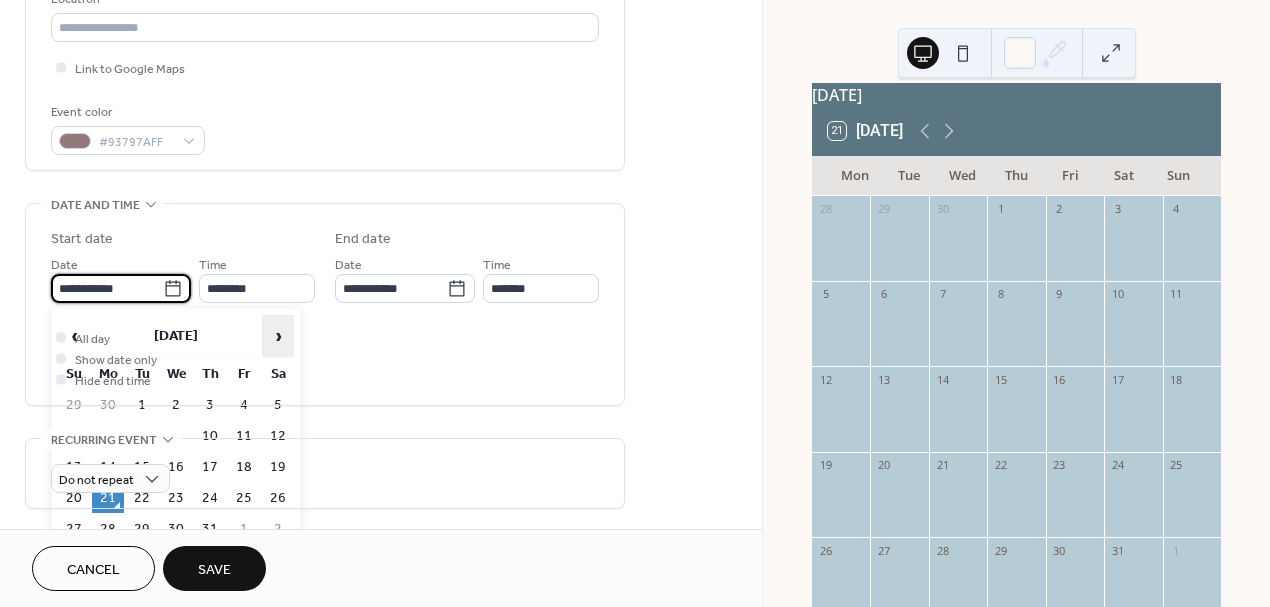 click on "›" at bounding box center [278, 336] 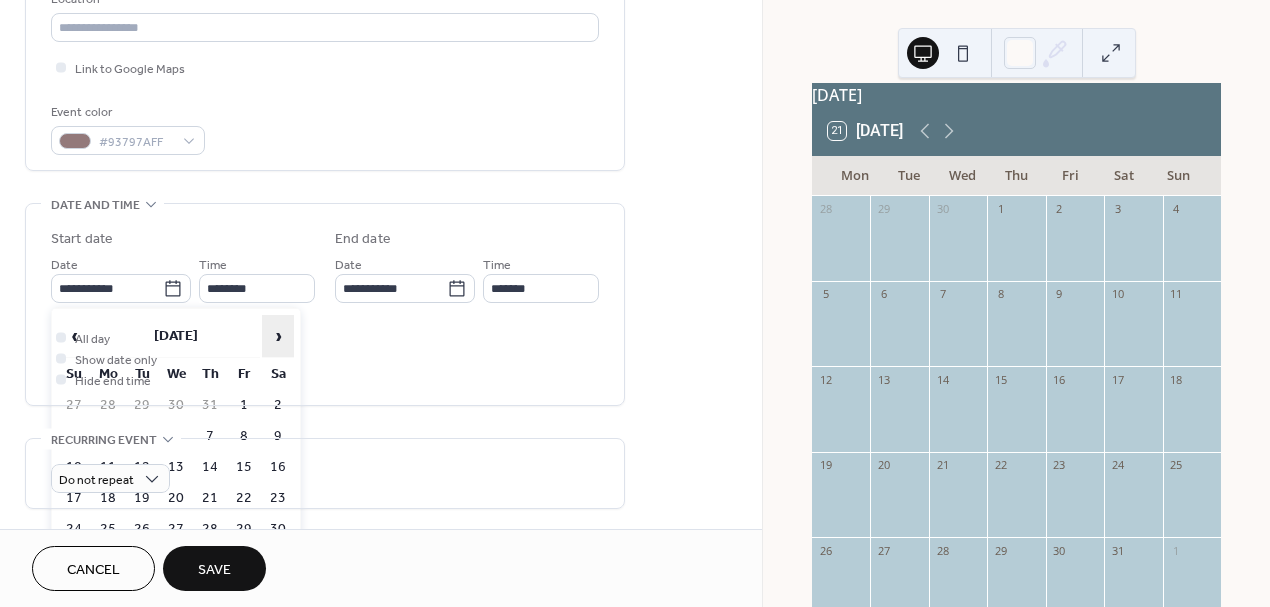 click on "›" at bounding box center [278, 336] 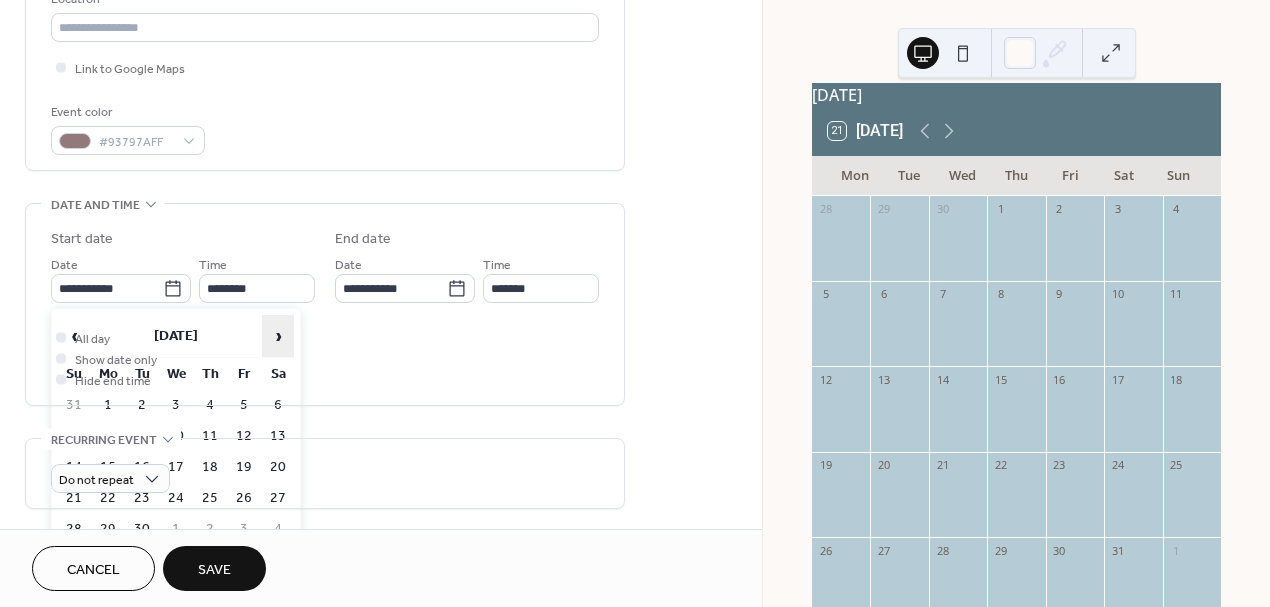 click on "›" at bounding box center (278, 336) 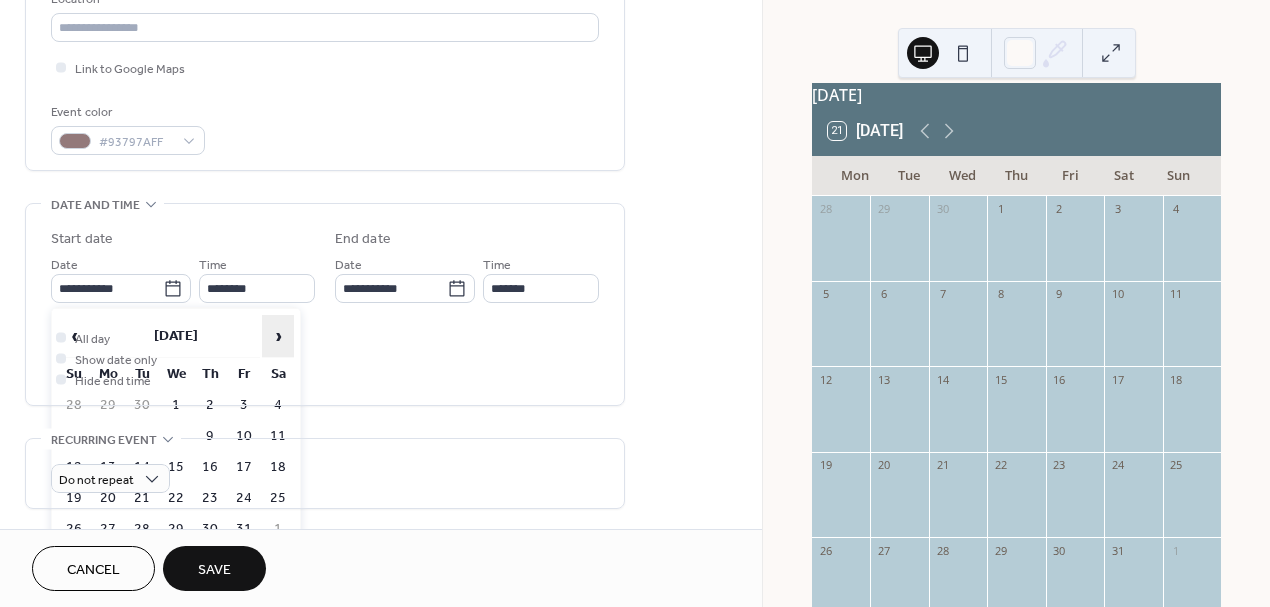 click on "›" at bounding box center [278, 336] 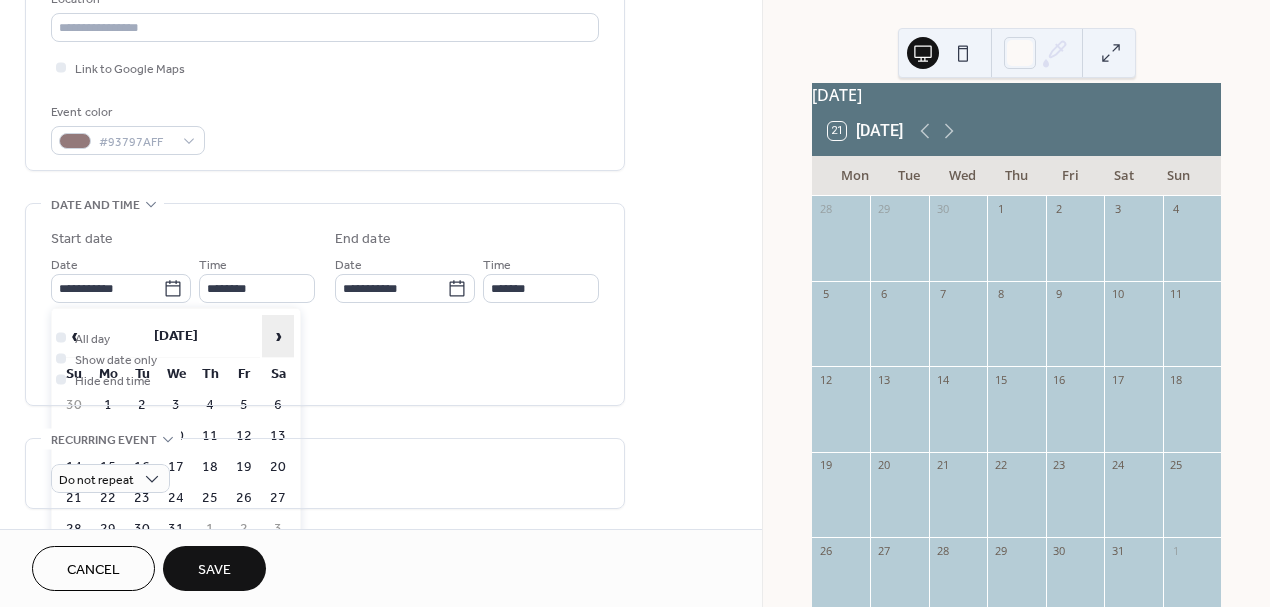 click on "›" at bounding box center (278, 336) 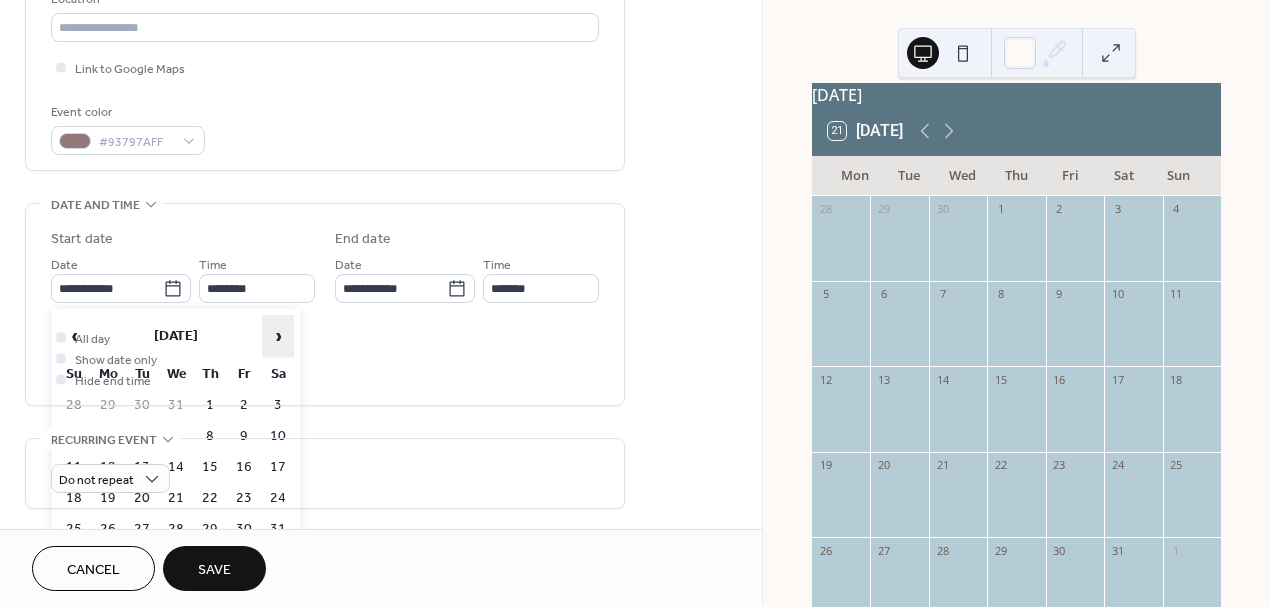 click on "›" at bounding box center [278, 336] 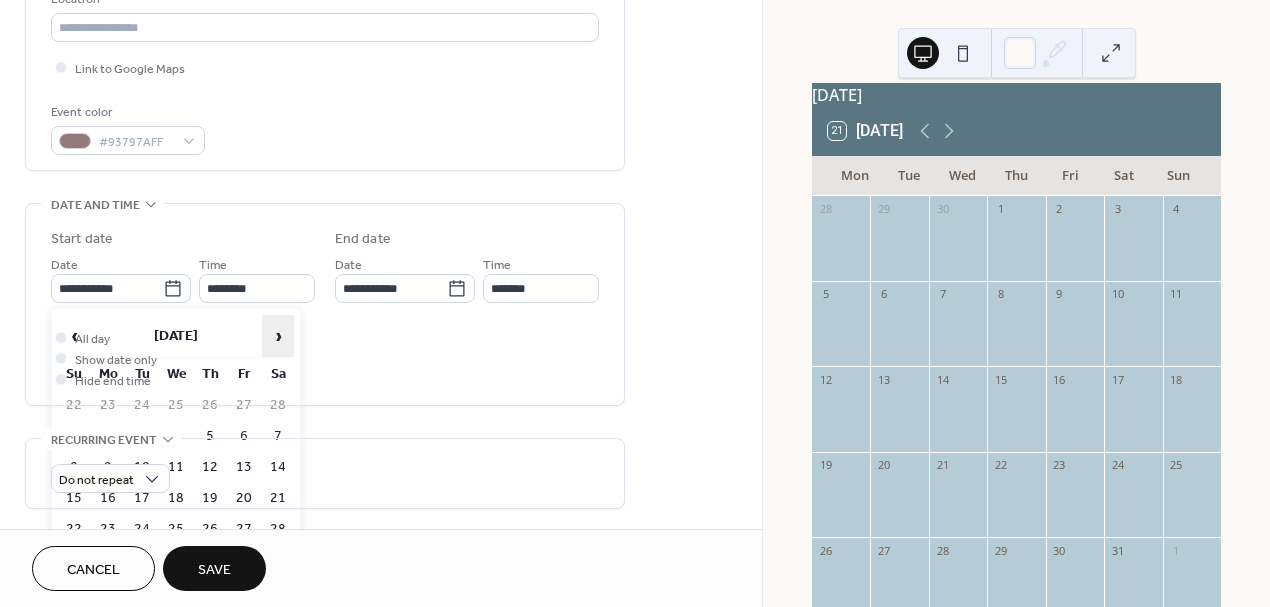 click on "›" at bounding box center (278, 336) 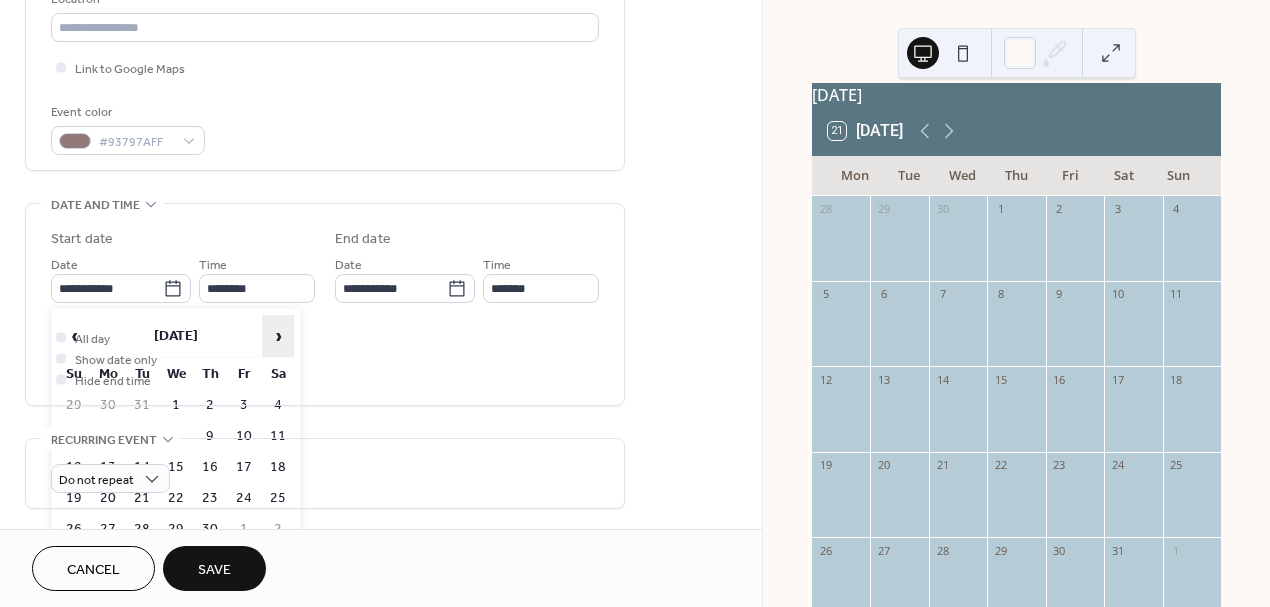 click on "›" at bounding box center [278, 336] 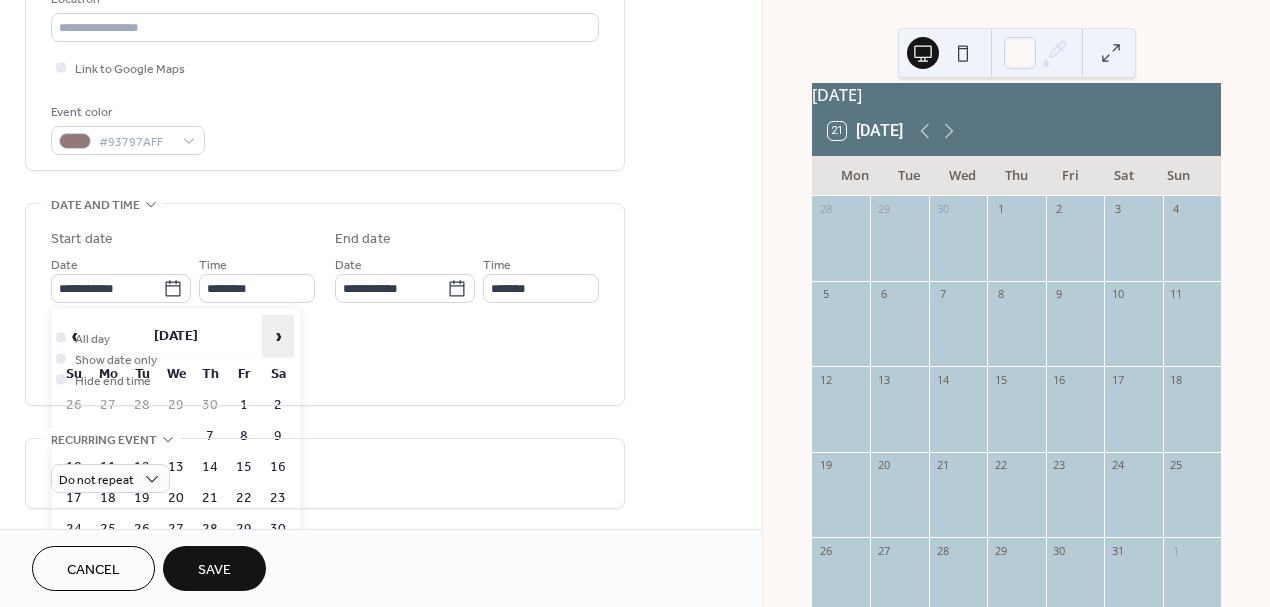click on "›" at bounding box center [278, 336] 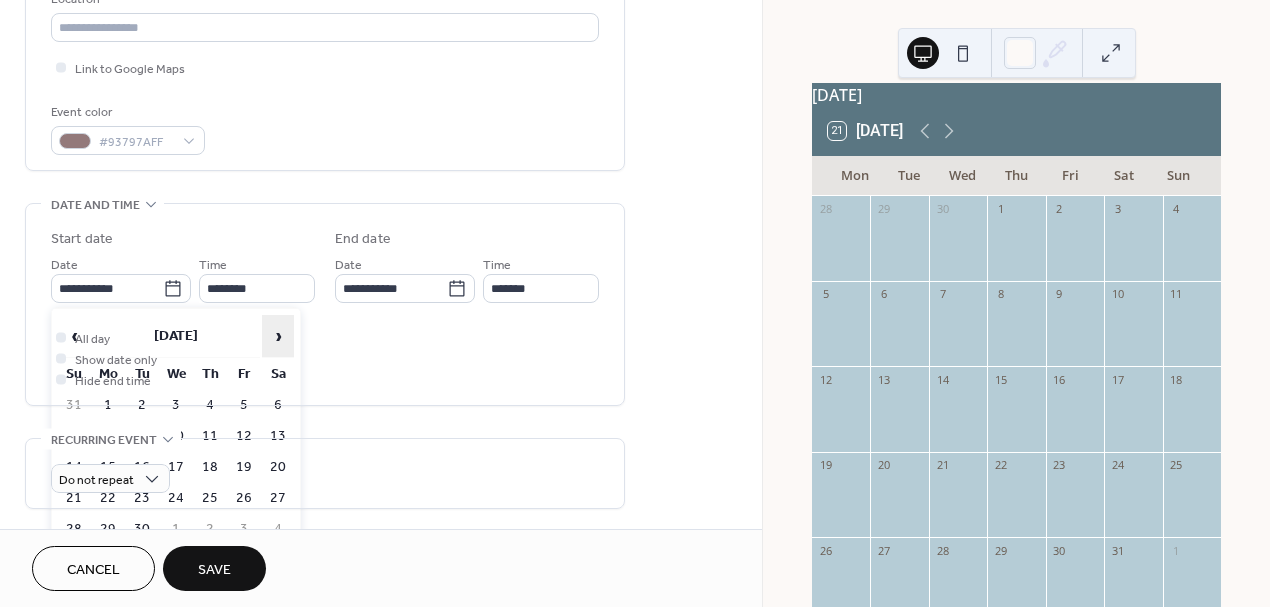 click on "›" at bounding box center (278, 336) 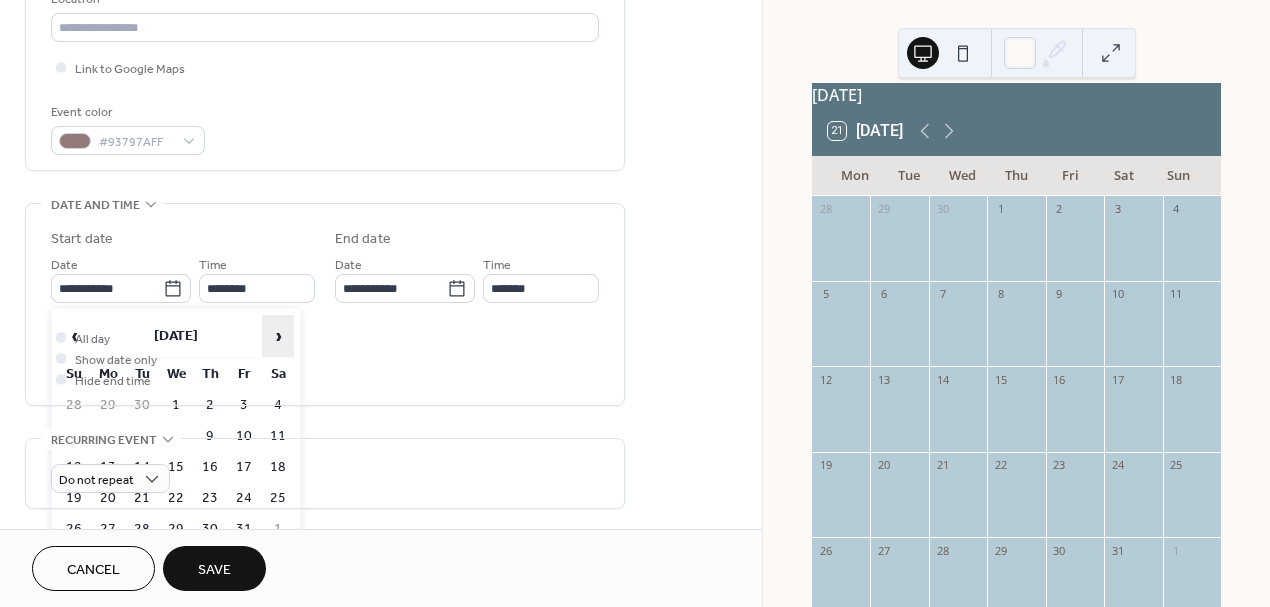 click on "›" at bounding box center (278, 336) 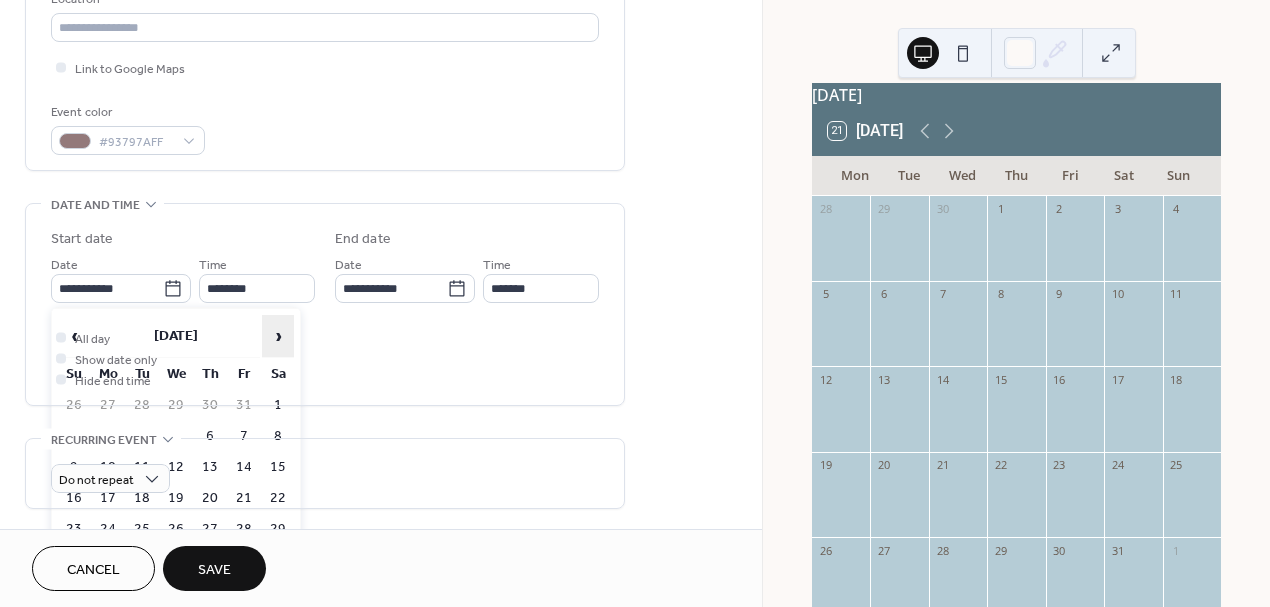 click on "›" at bounding box center (278, 336) 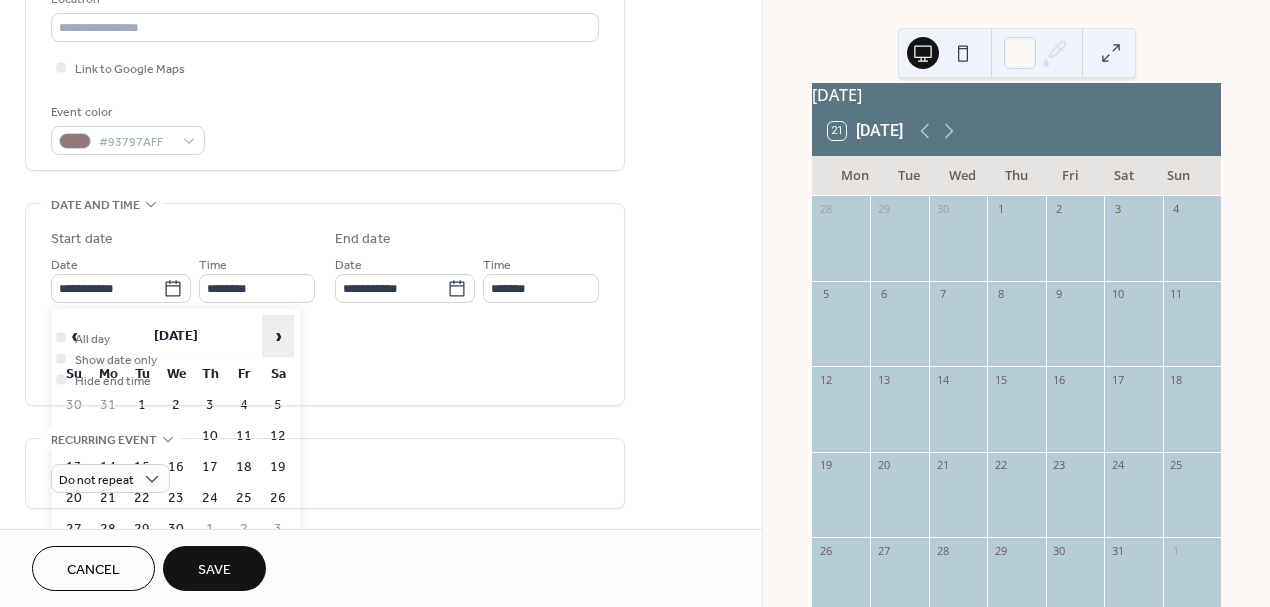 click on "›" at bounding box center (278, 336) 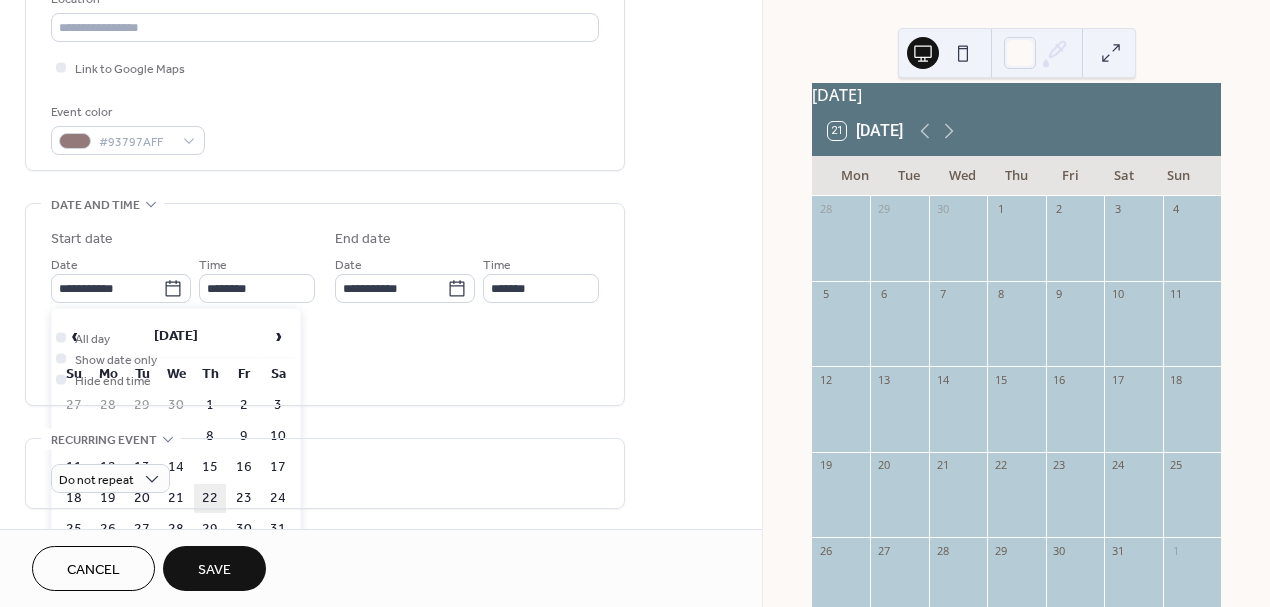 click on "22" at bounding box center [210, 498] 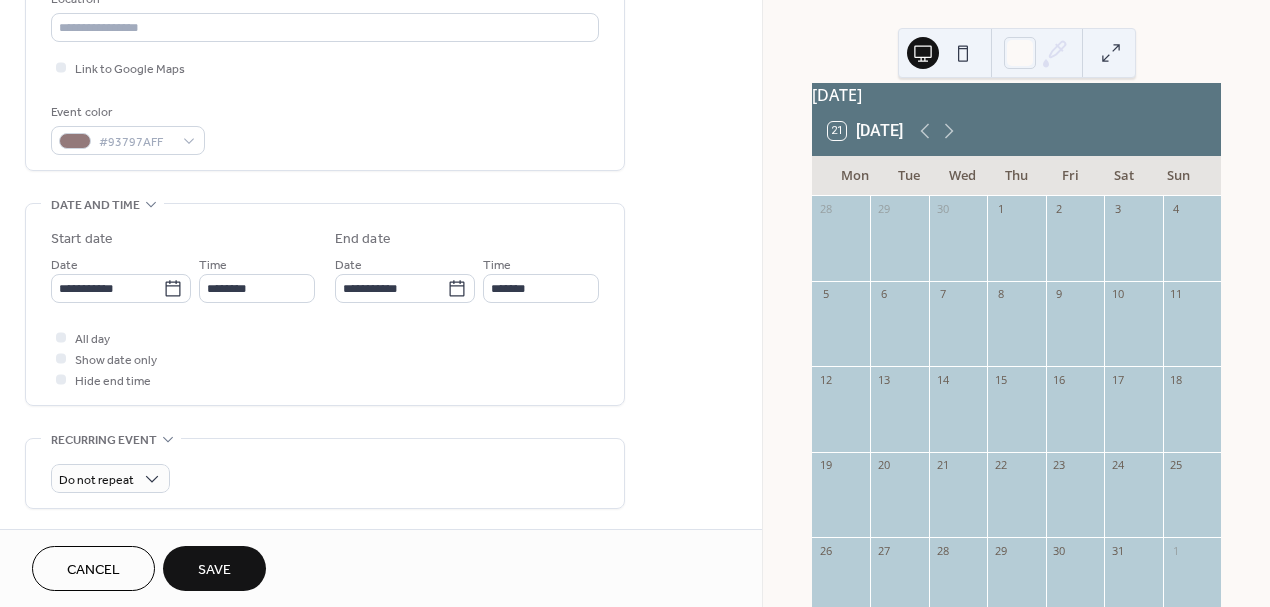 type on "**********" 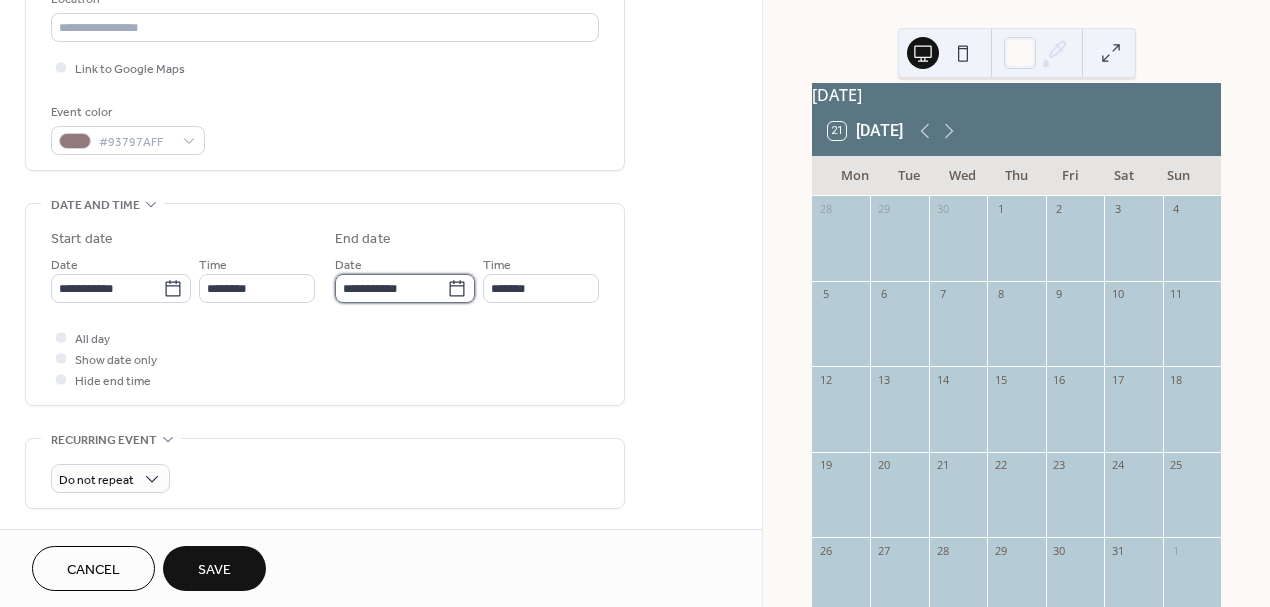 click on "**********" at bounding box center [391, 288] 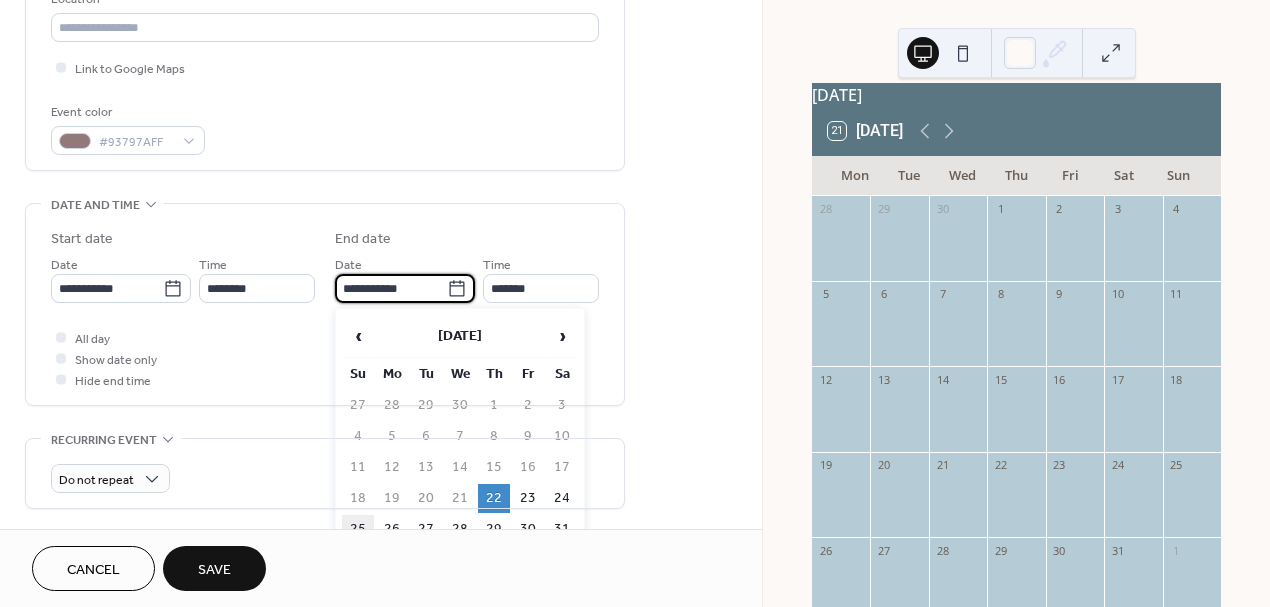 click on "25" at bounding box center [358, 529] 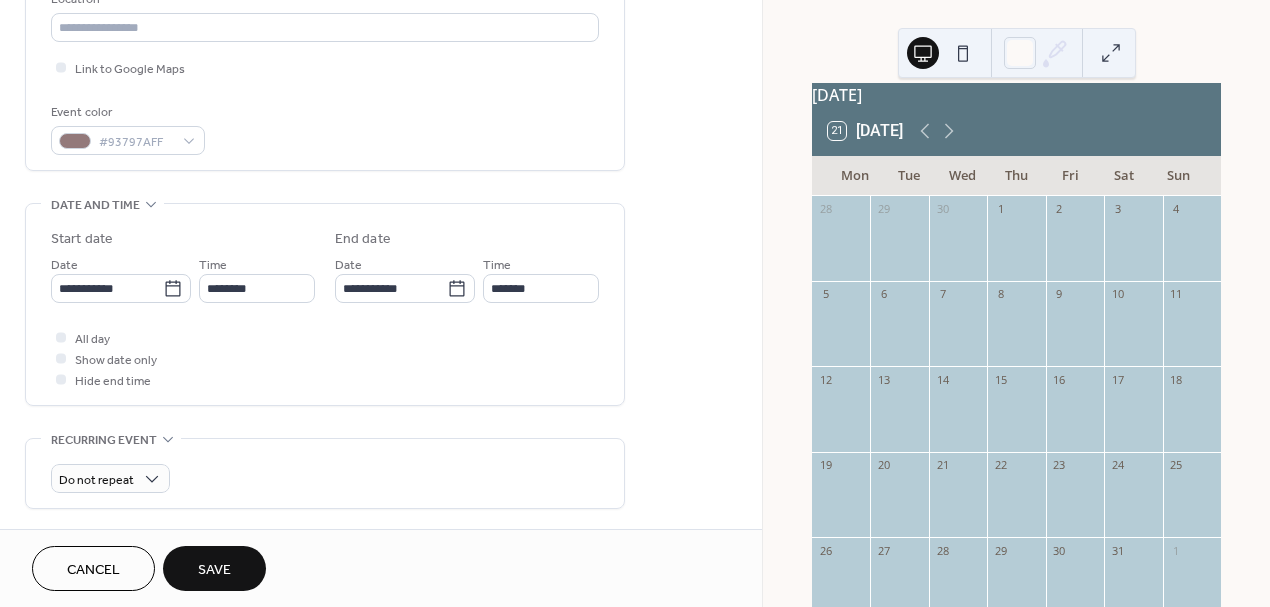 type on "**********" 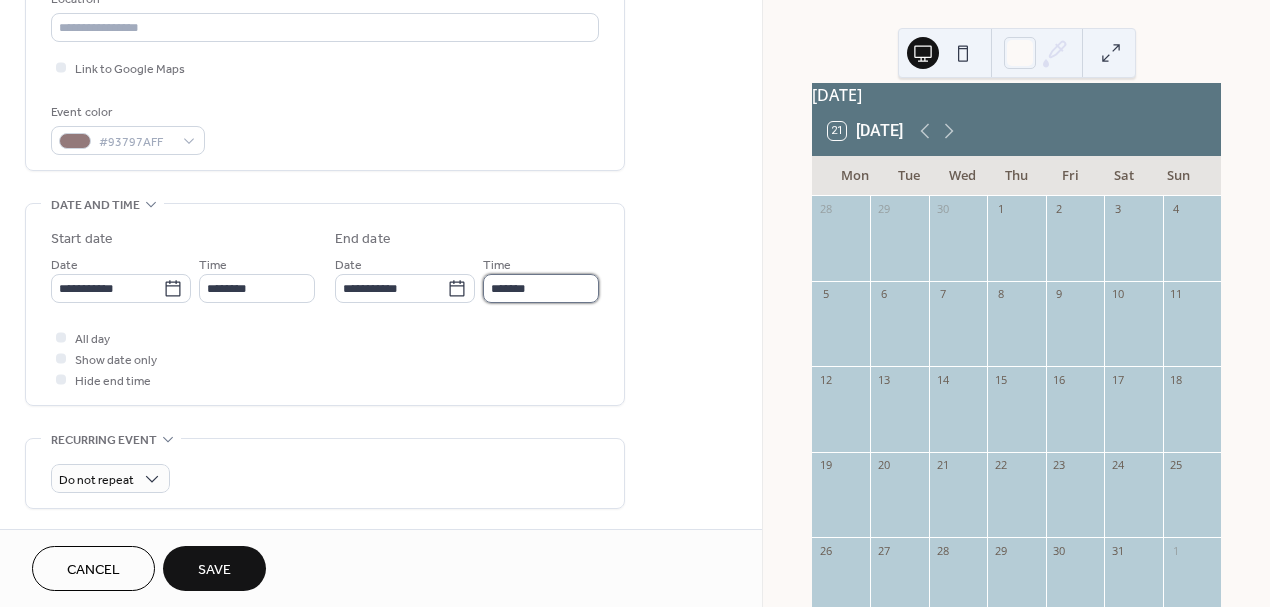 click on "*******" at bounding box center [541, 288] 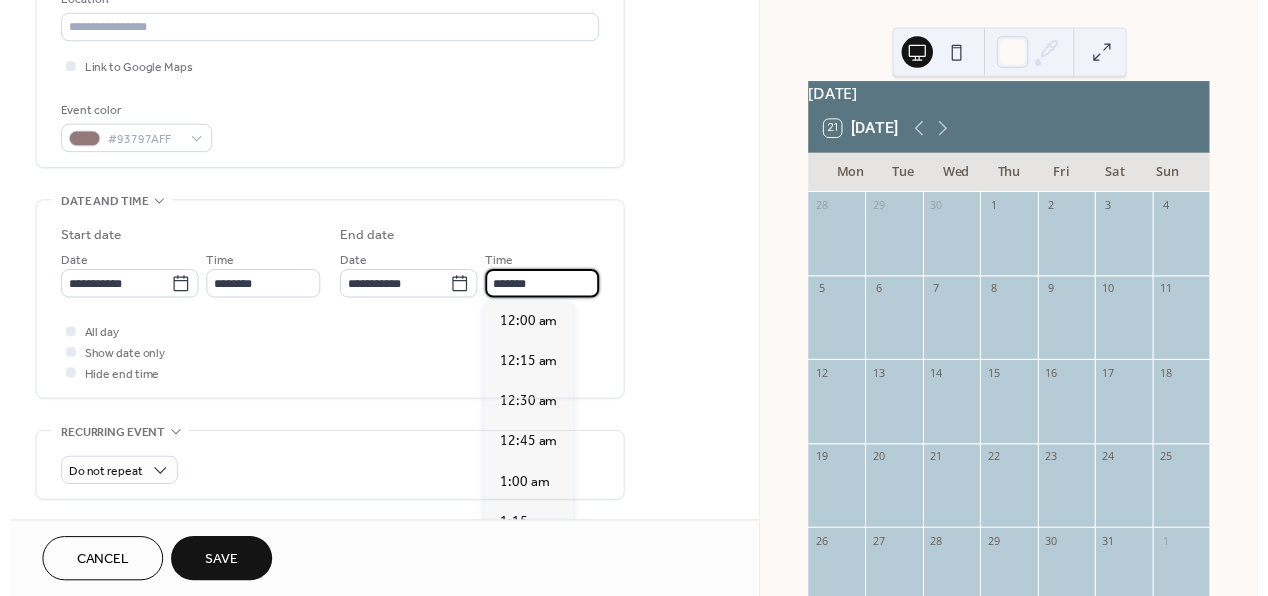 scroll, scrollTop: 2132, scrollLeft: 0, axis: vertical 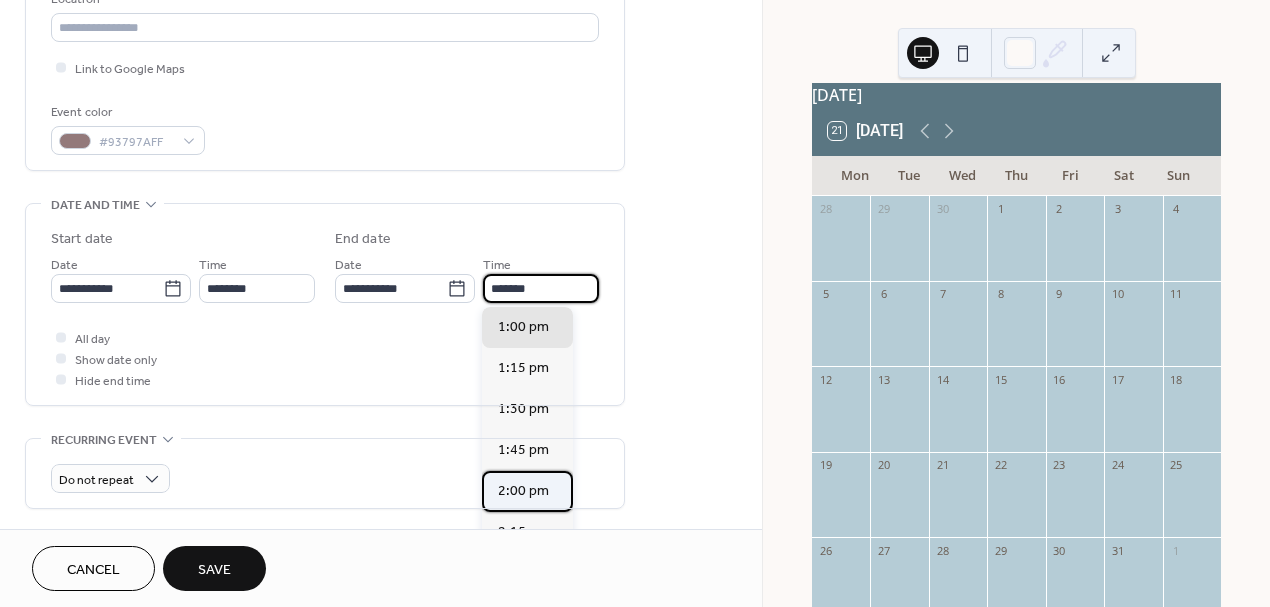 click on "2:00 pm" at bounding box center [523, 491] 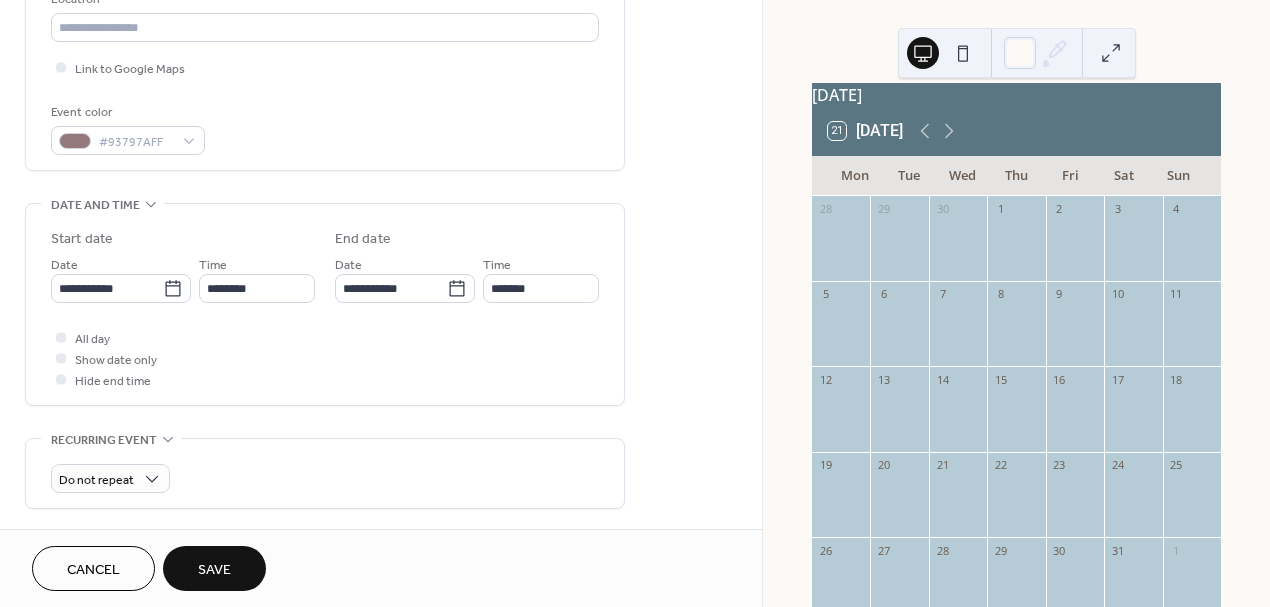 type on "*******" 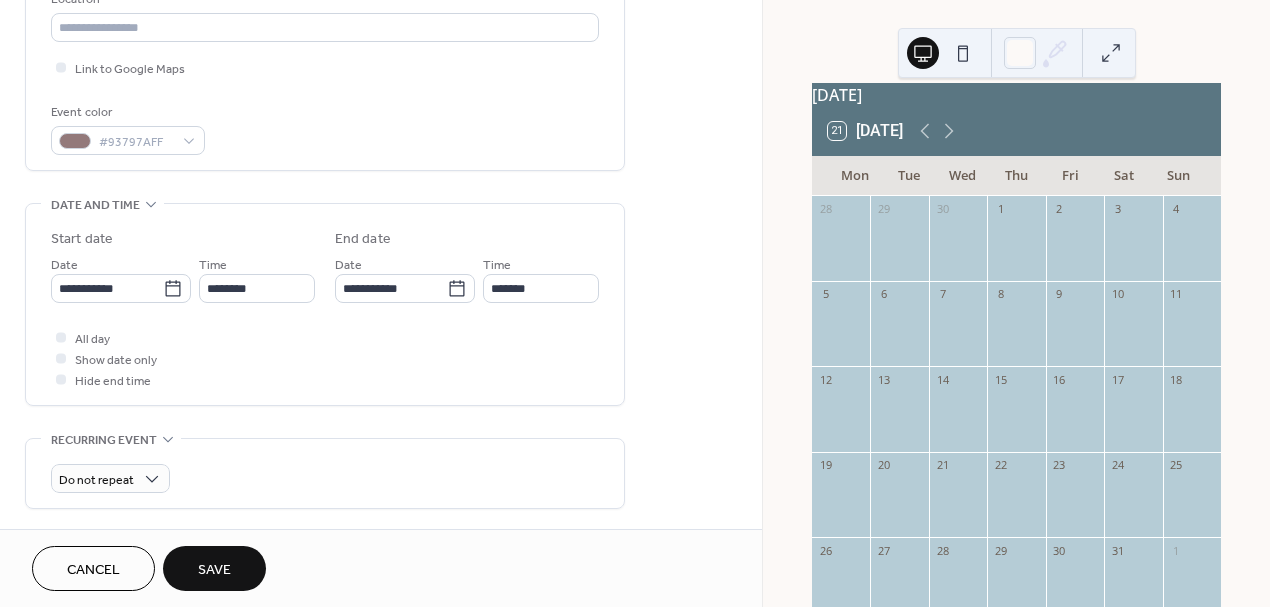 click on "Save" at bounding box center [214, 568] 